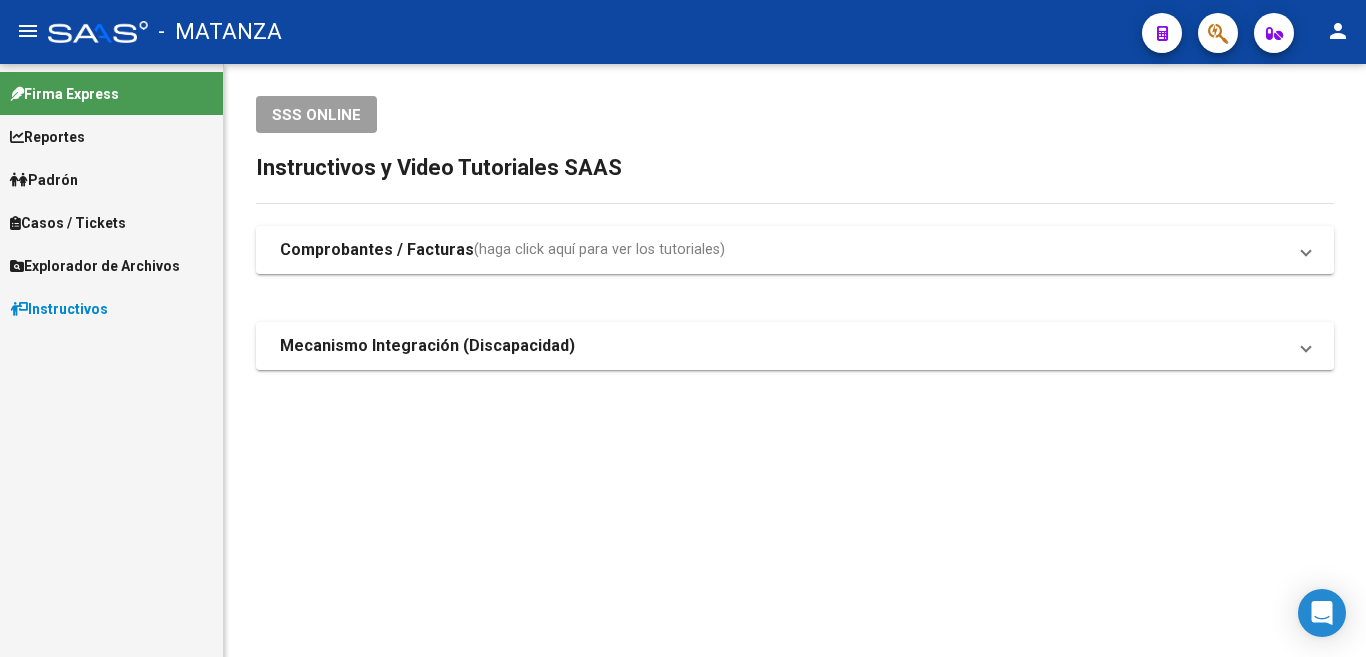 scroll, scrollTop: 0, scrollLeft: 0, axis: both 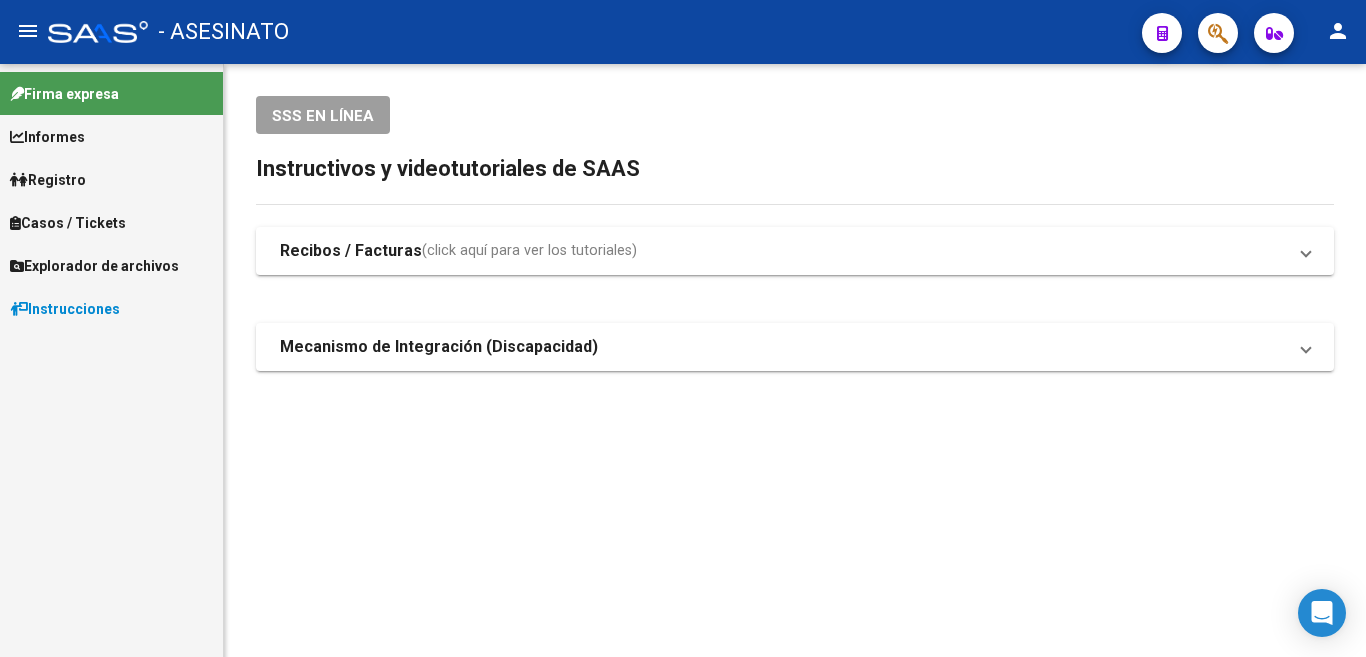 click on "- ASESINATO" 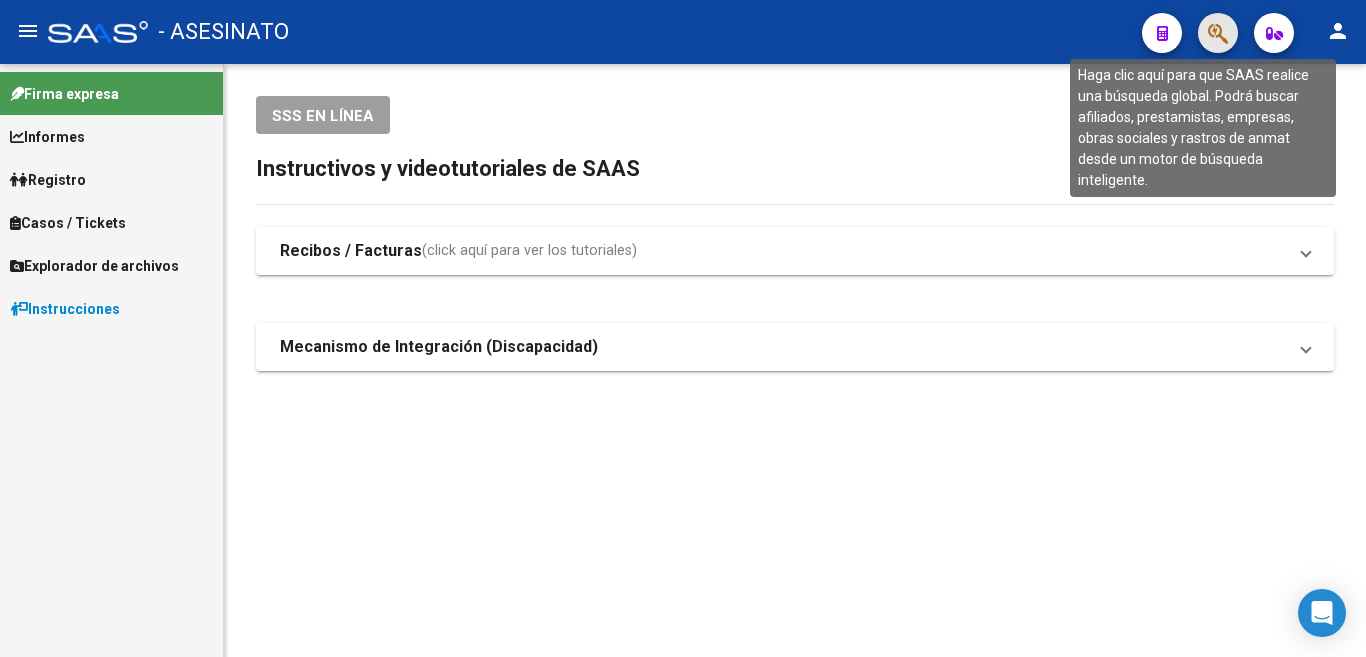 click 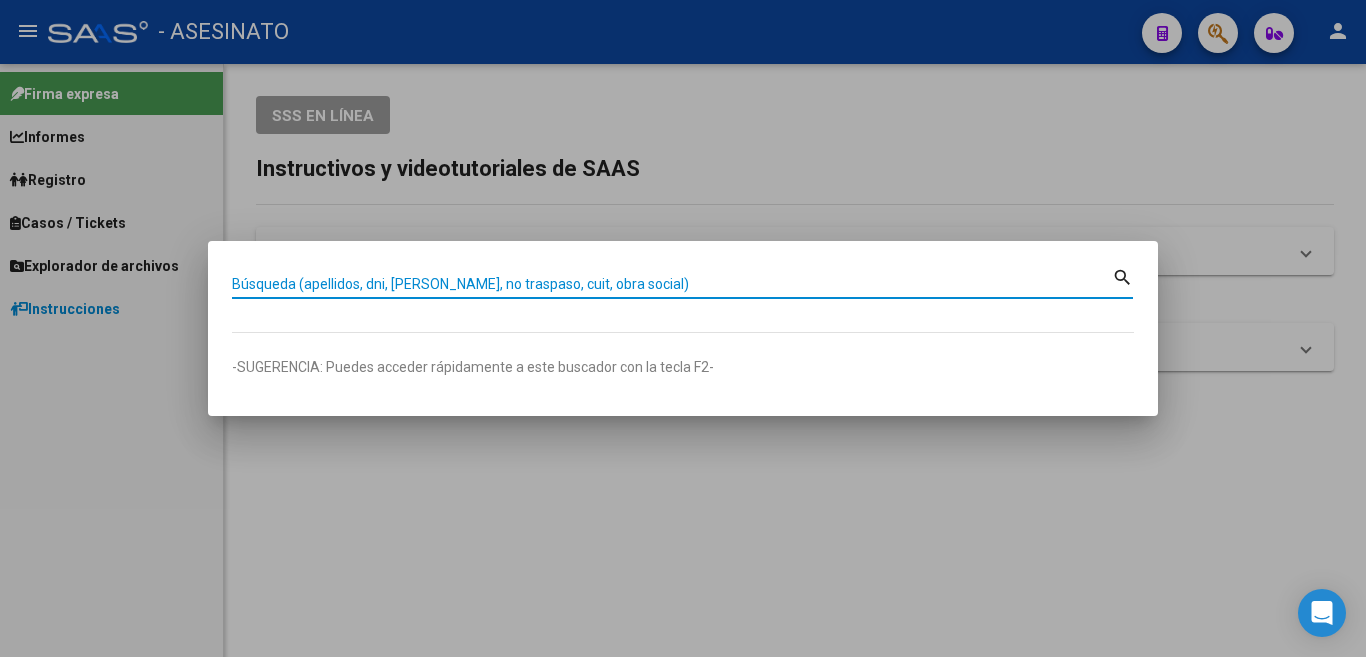 paste on "40137640." 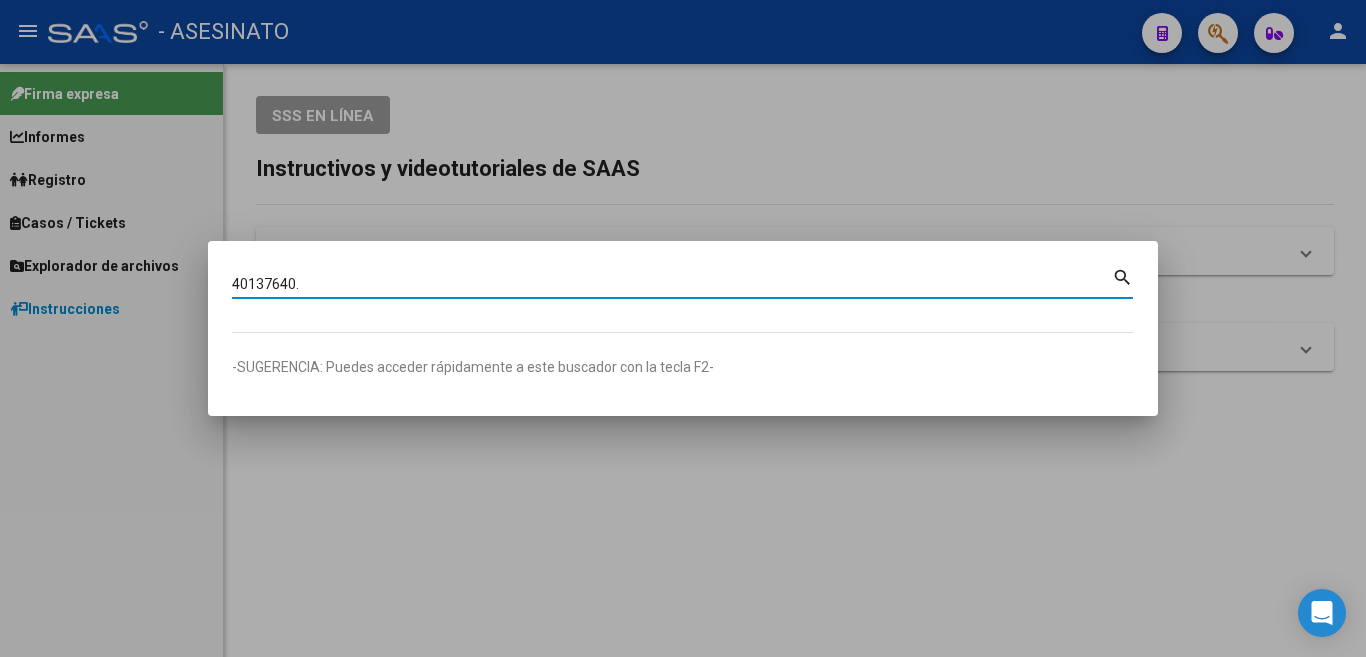 type on "40137640." 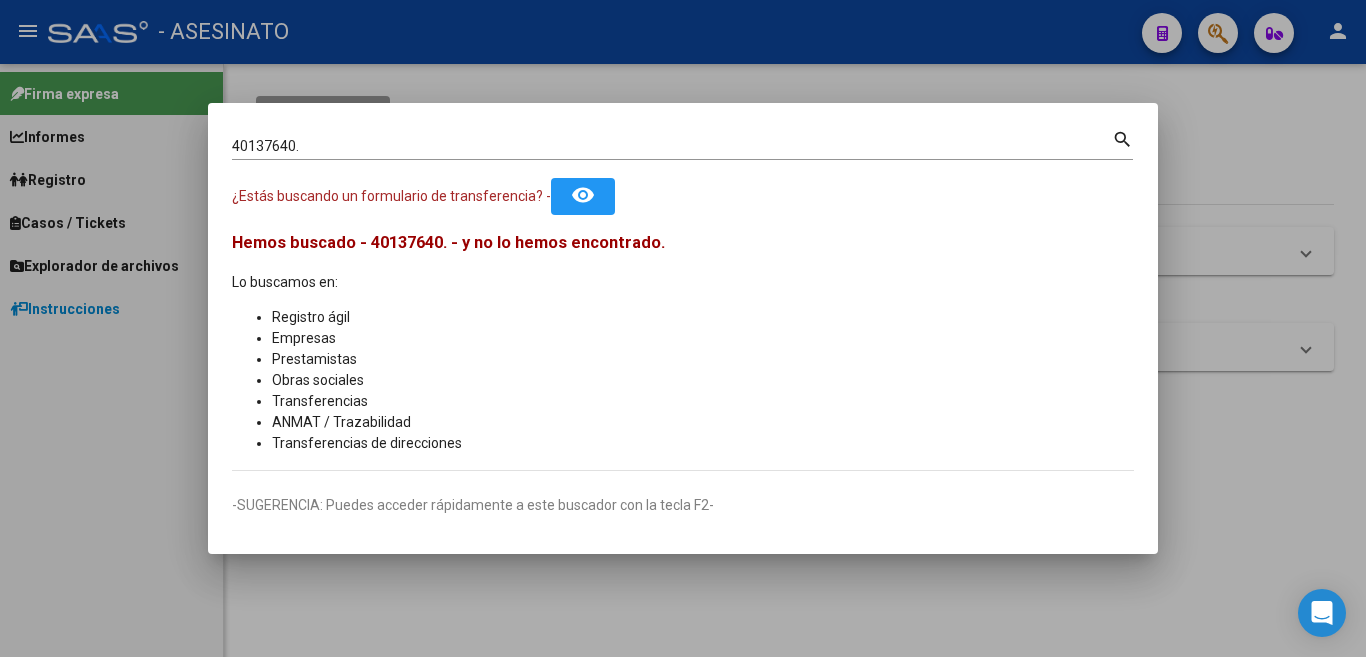 click at bounding box center [683, 328] 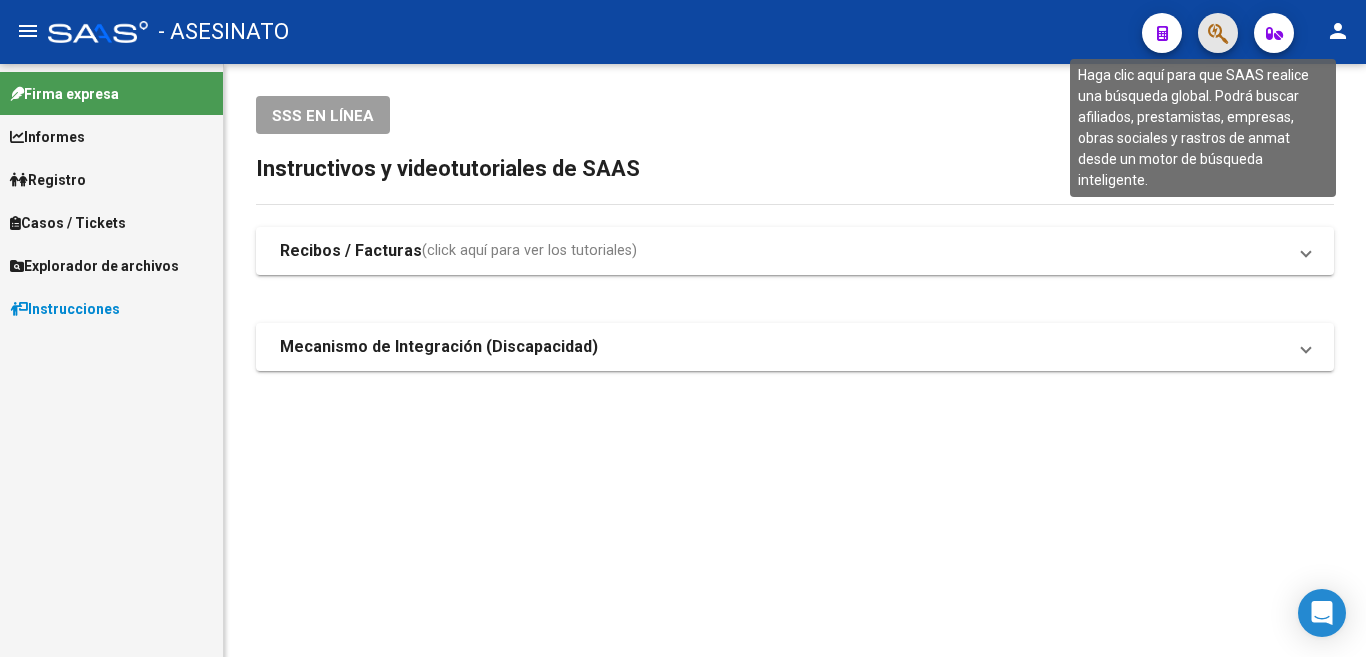 click 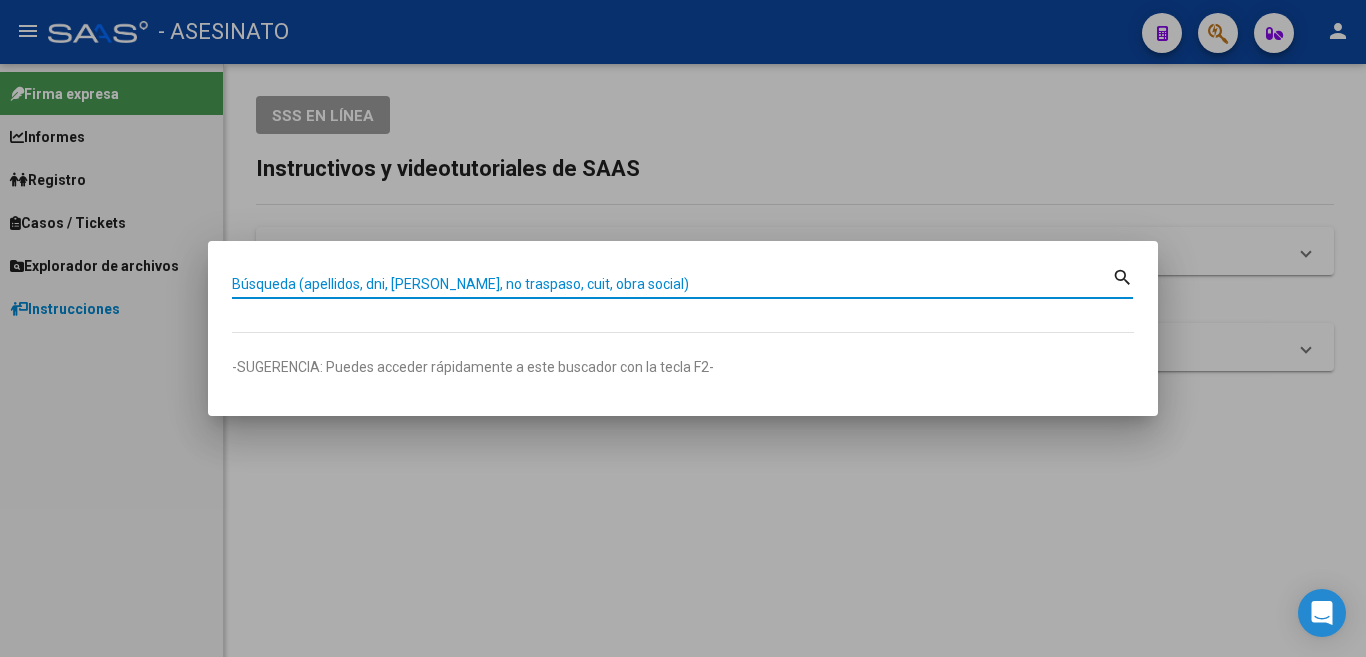 paste on "40137640." 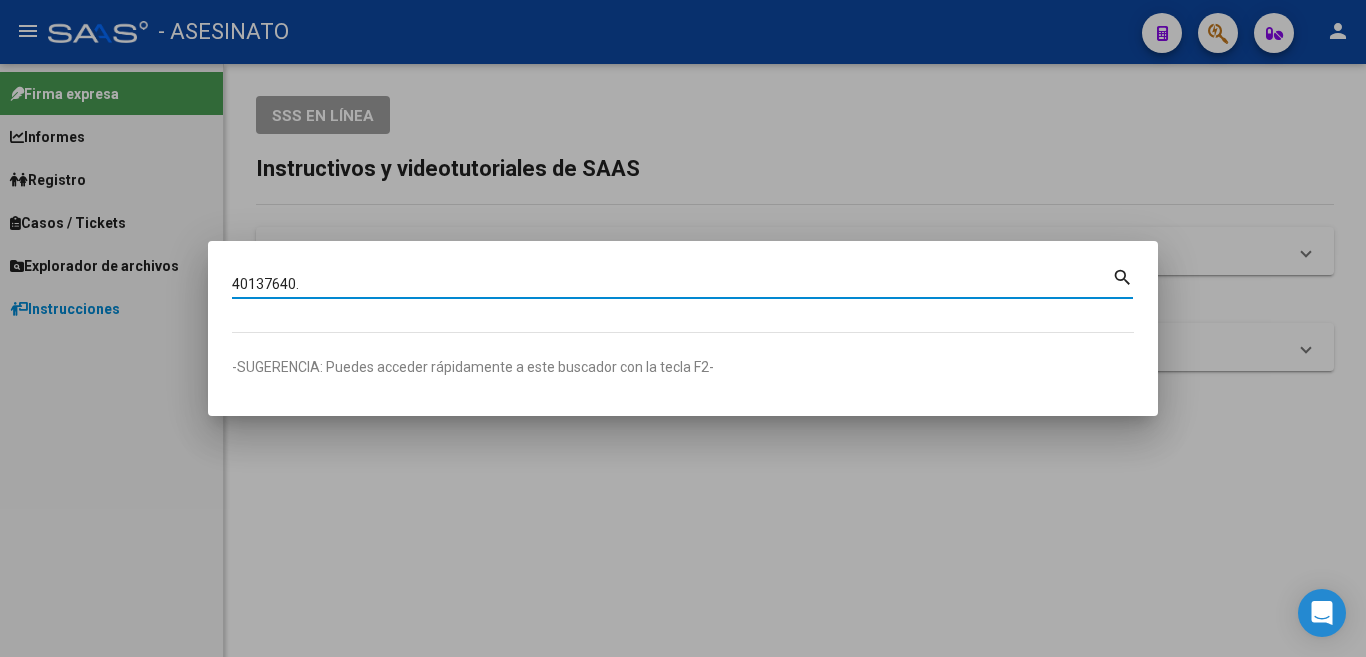 type on "40137640." 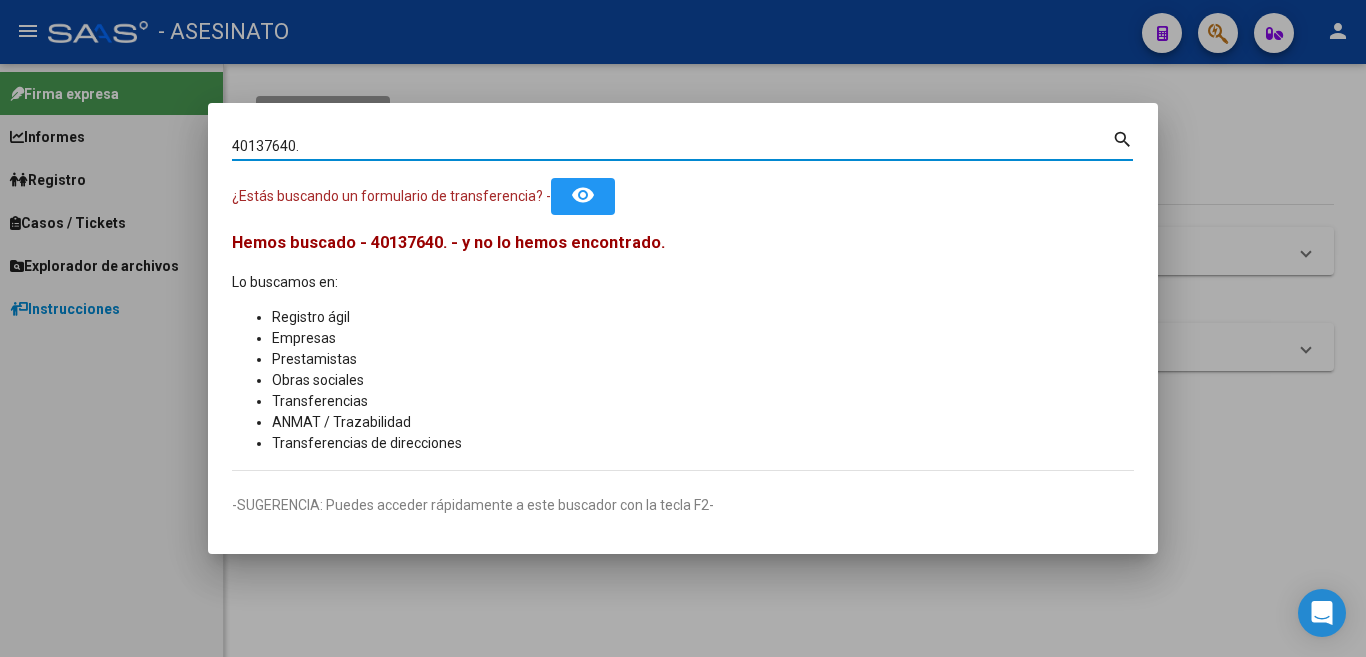 click at bounding box center [683, 328] 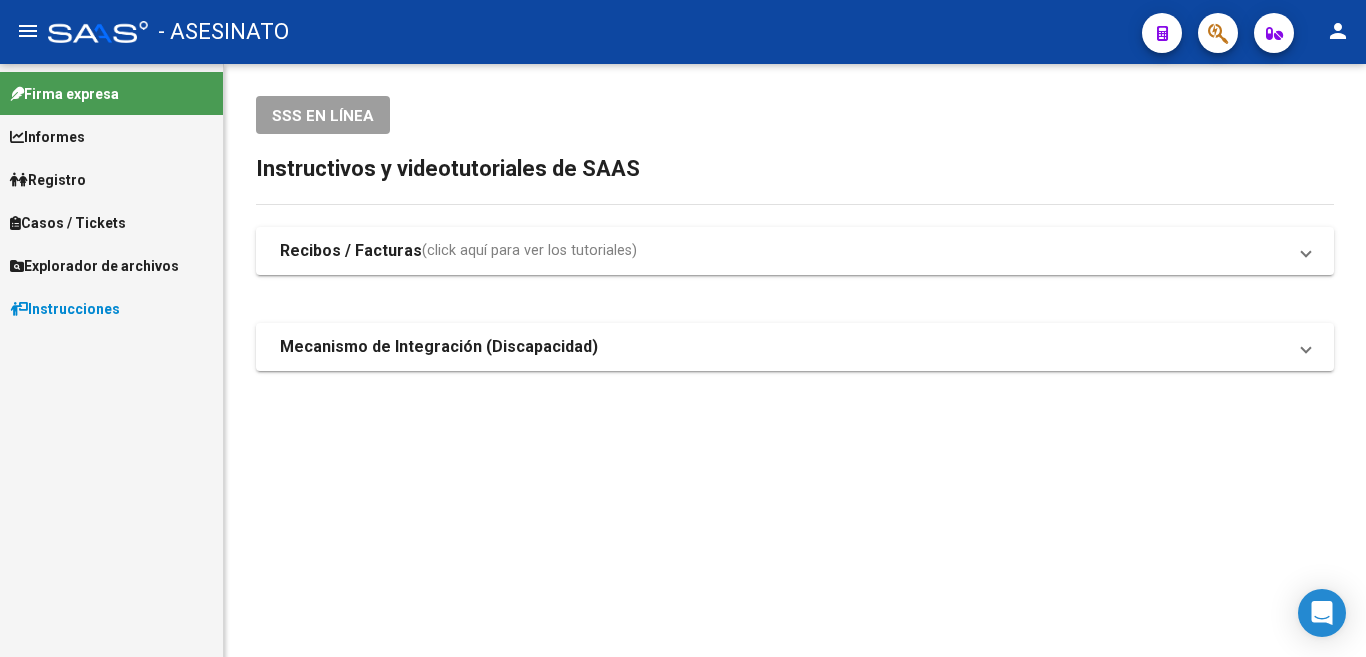 click on "Explorador de archivos" at bounding box center [101, 266] 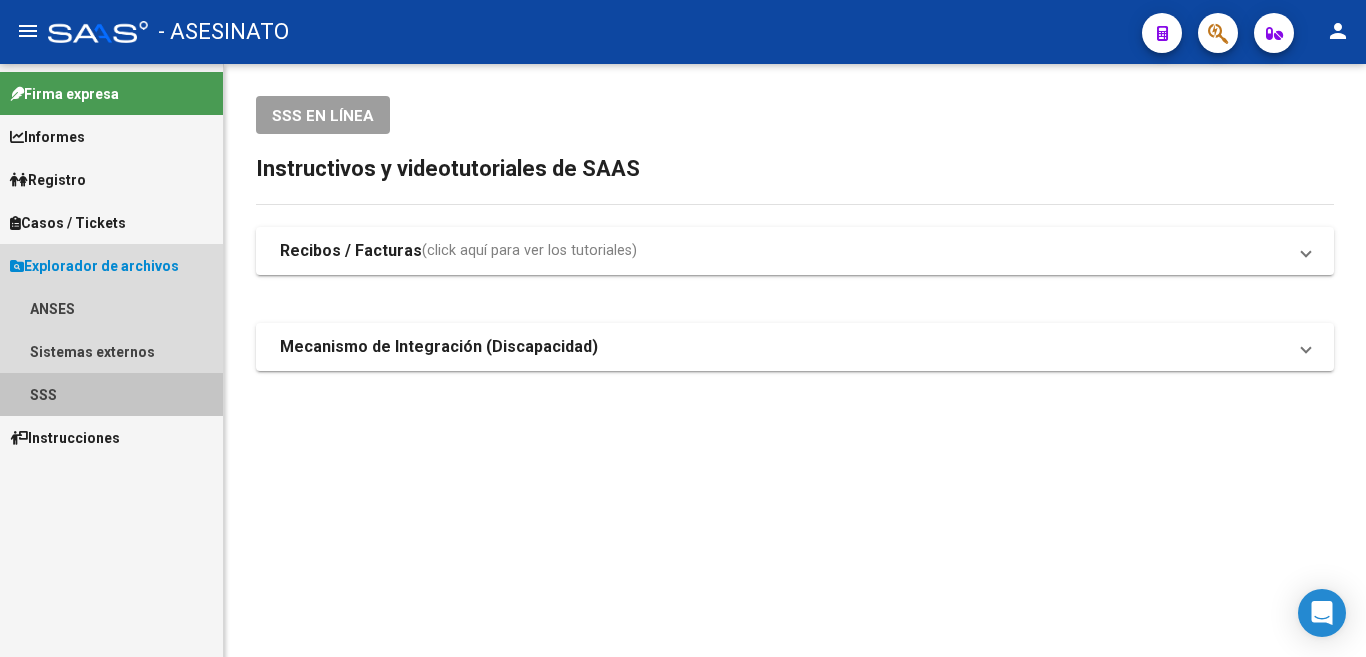 click on "SSS" at bounding box center (43, 395) 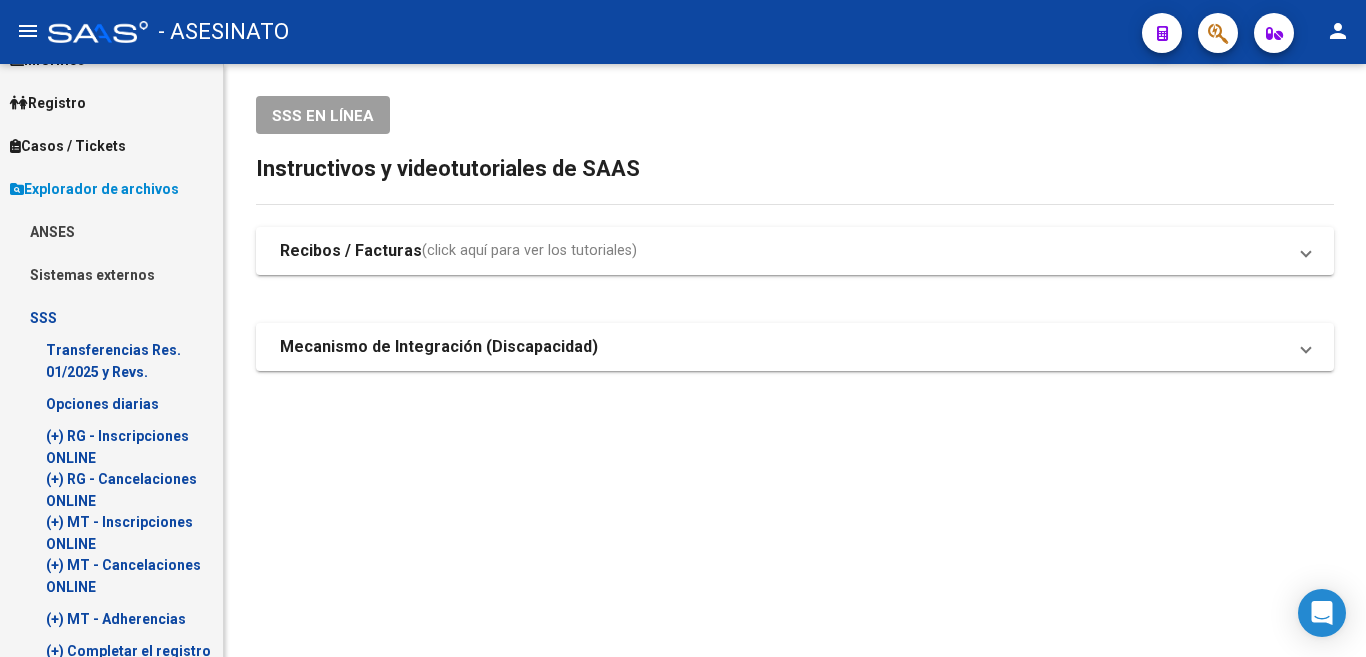 scroll, scrollTop: 100, scrollLeft: 0, axis: vertical 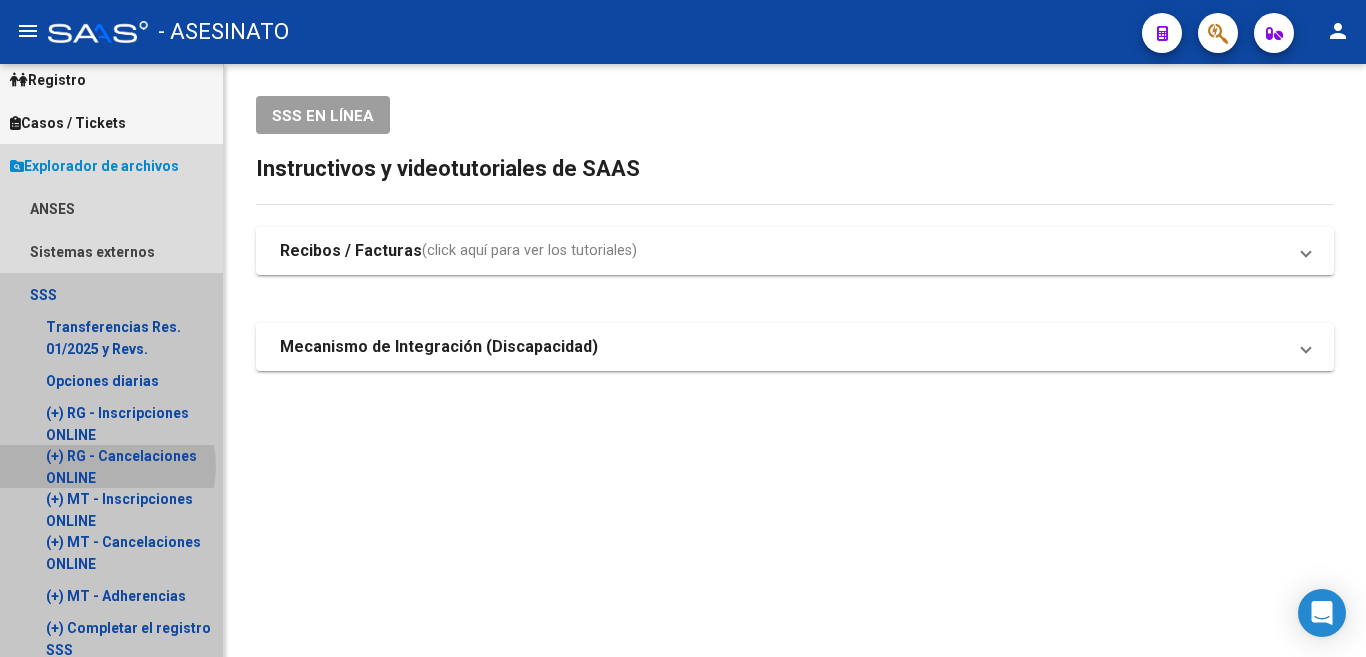 click on "(+) RG - Cancelaciones ONLINE" at bounding box center [121, 467] 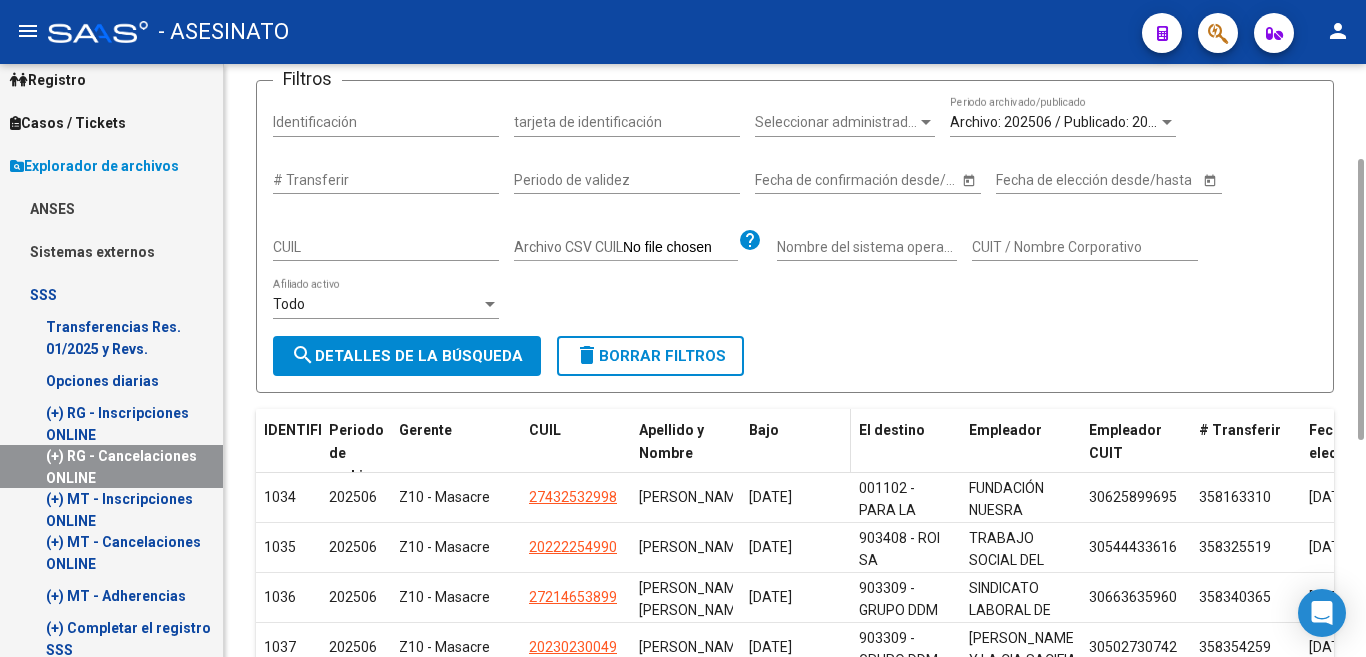 scroll, scrollTop: 400, scrollLeft: 0, axis: vertical 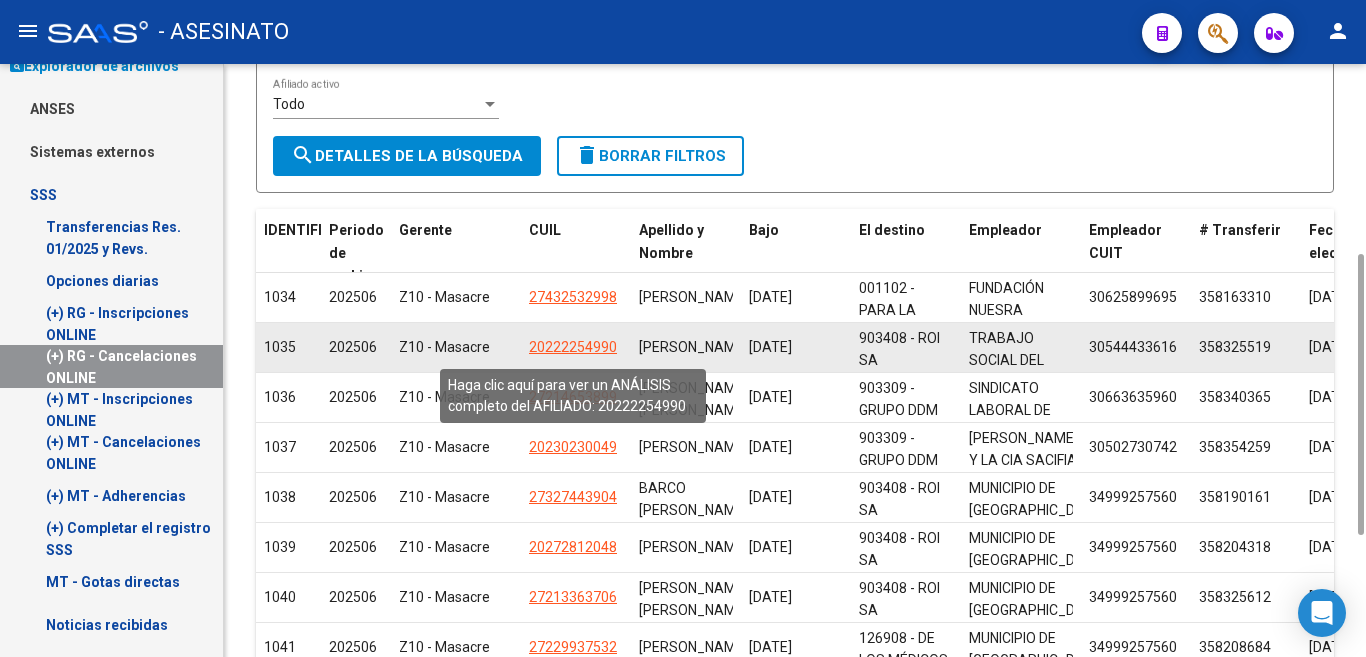 click on "20222254990" 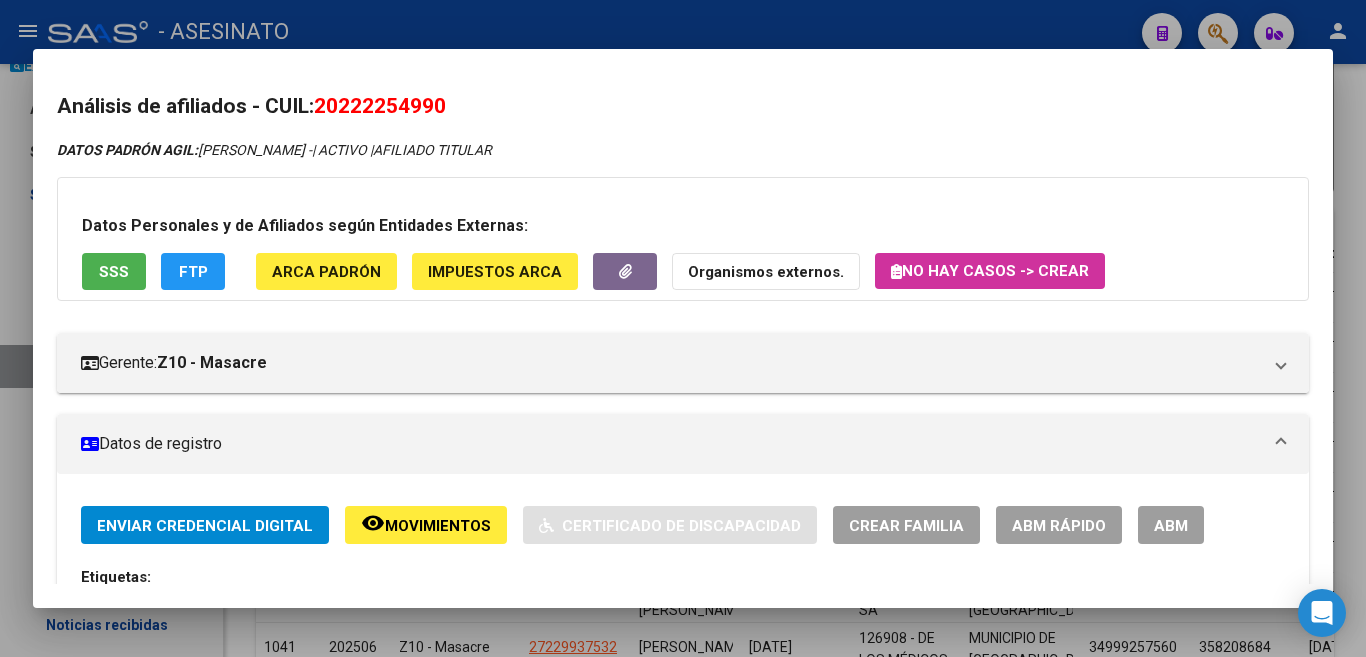 click on "SSS" at bounding box center (114, 272) 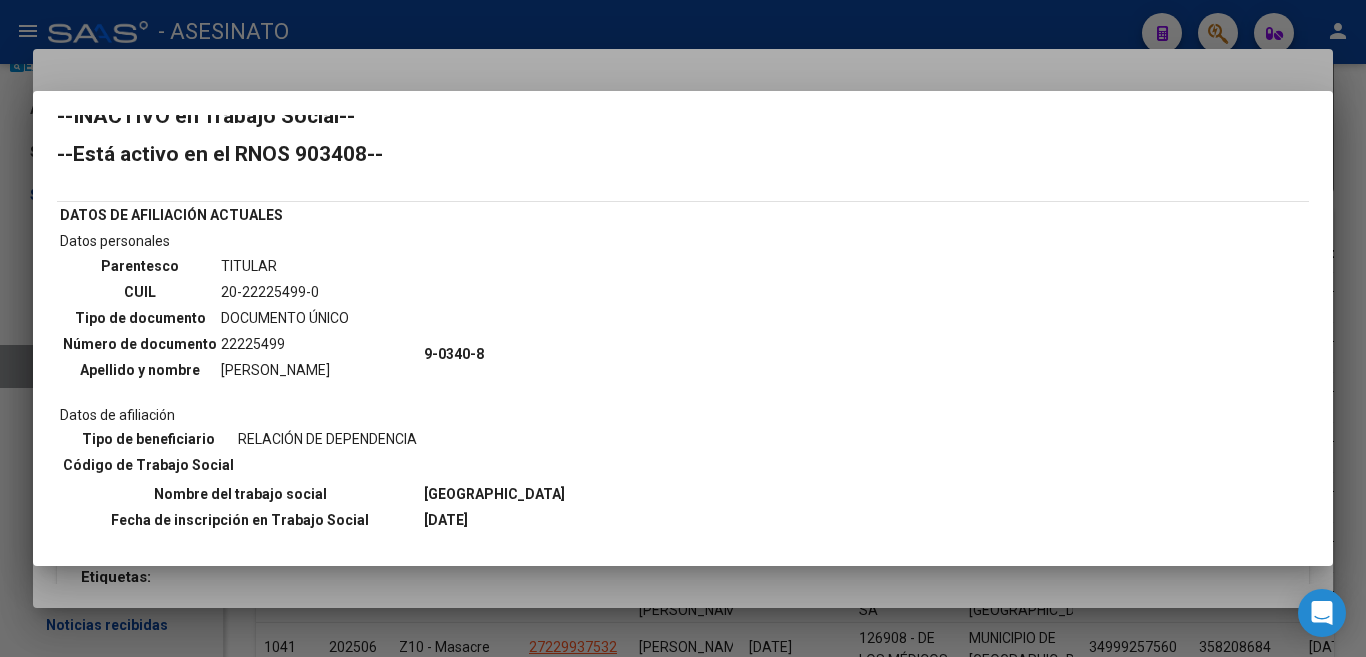 scroll, scrollTop: 0, scrollLeft: 0, axis: both 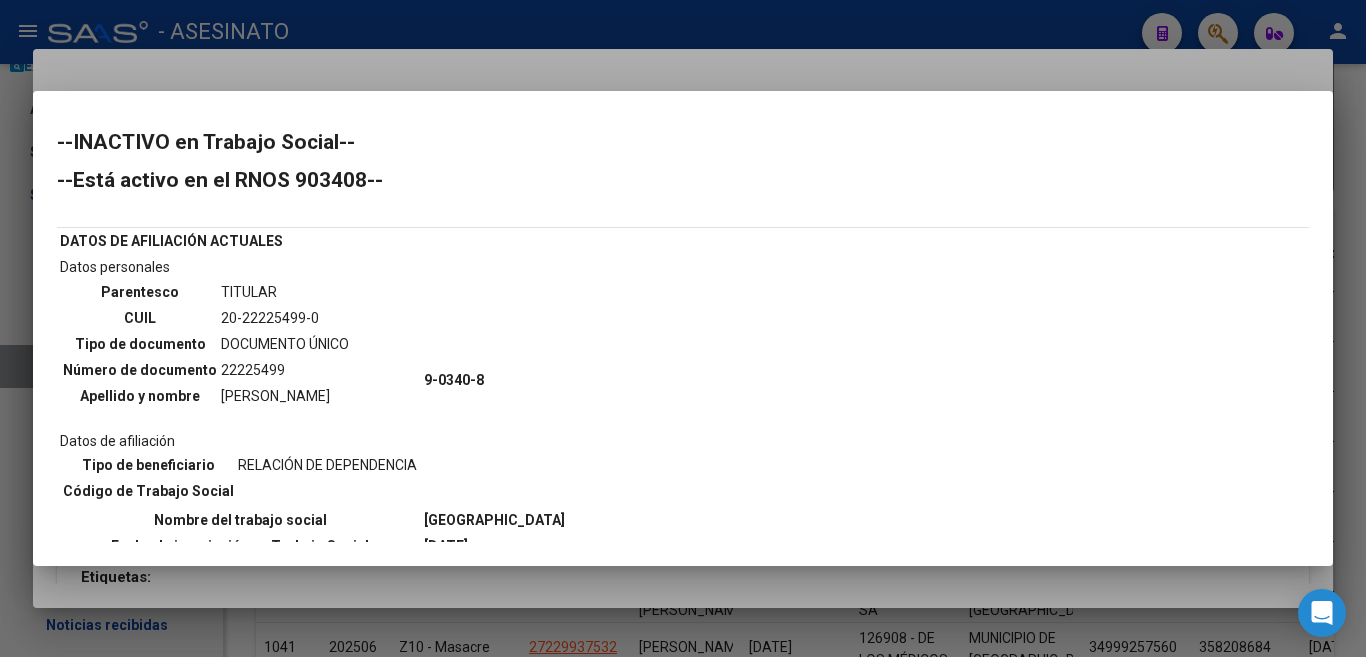 drag, startPoint x: 218, startPoint y: 368, endPoint x: 299, endPoint y: 375, distance: 81.3019 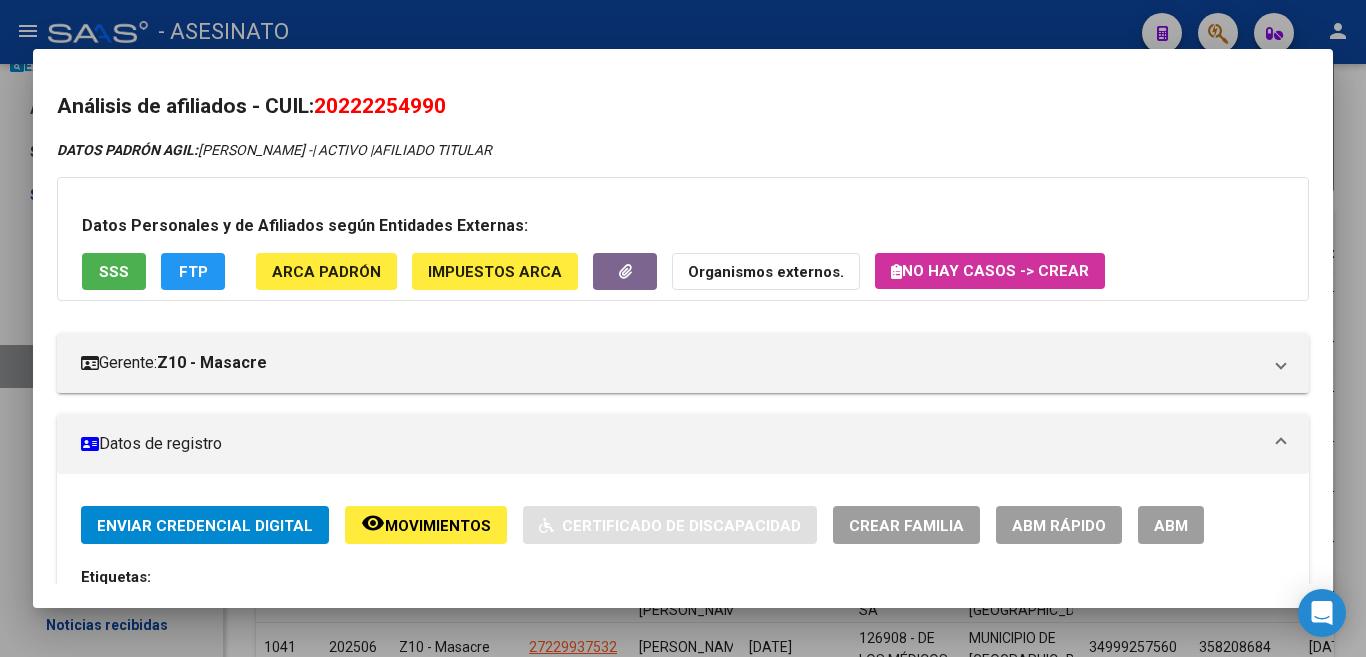 click at bounding box center [683, 328] 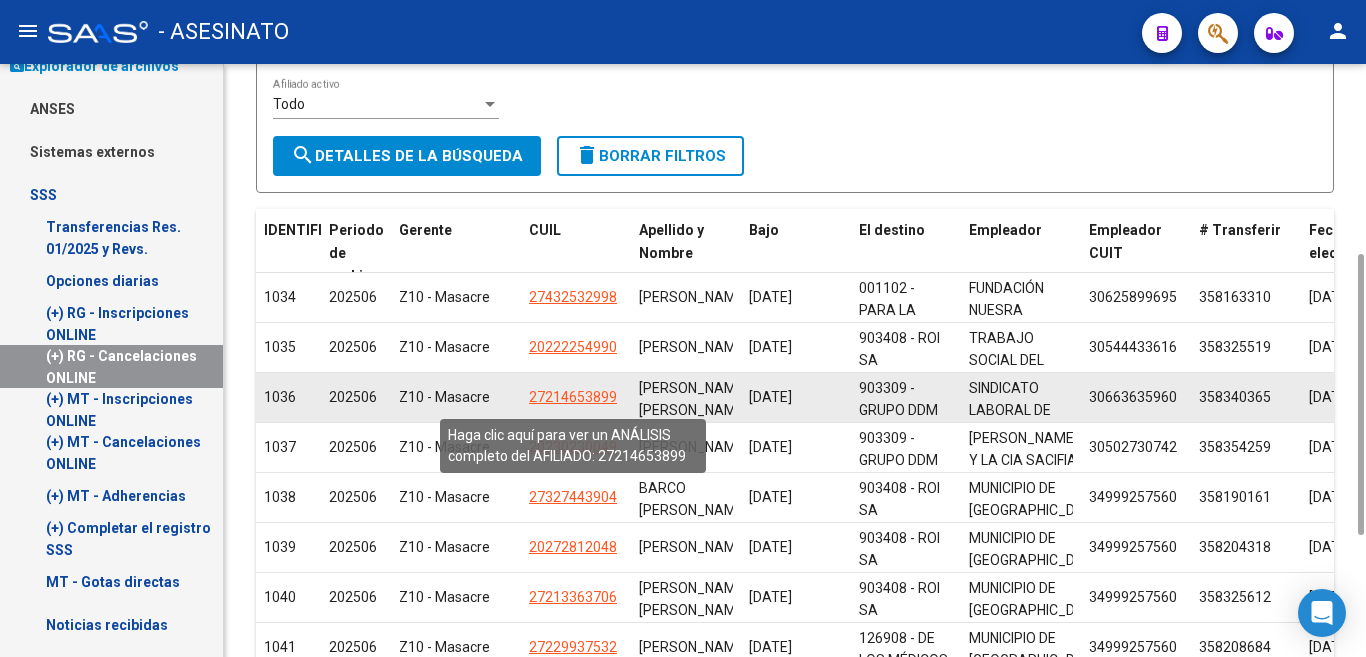 click on "27214653899" 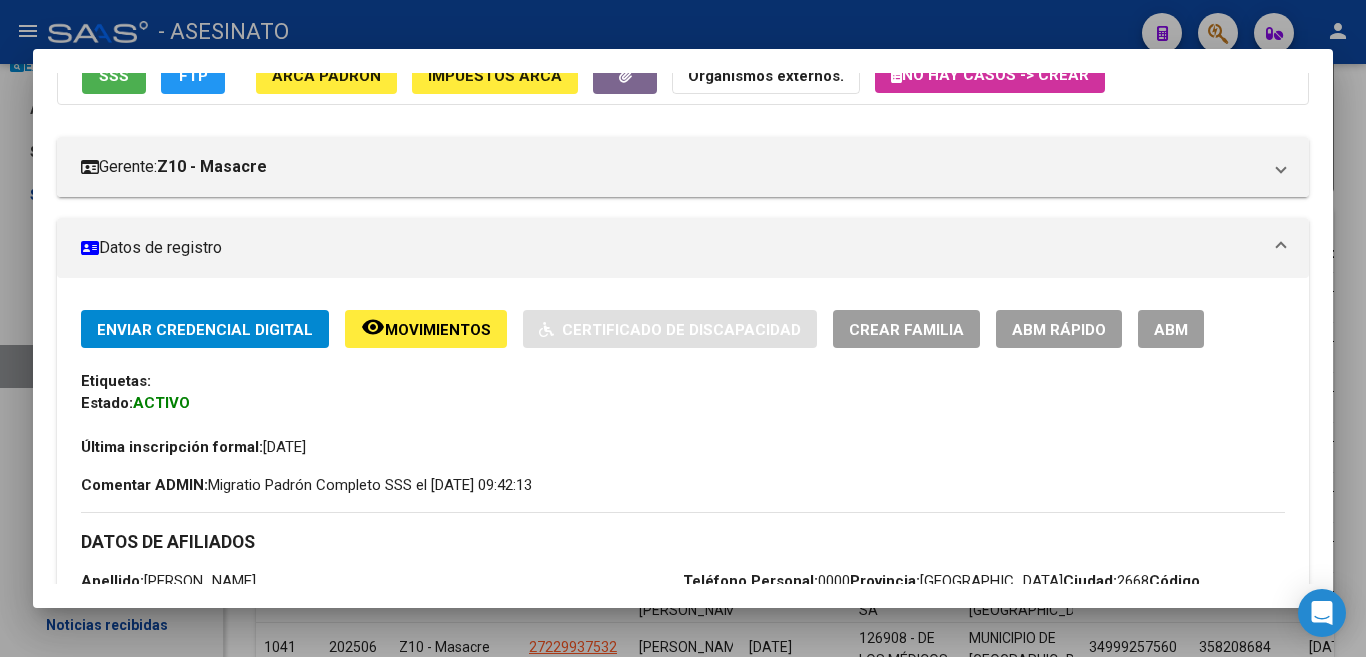 scroll, scrollTop: 100, scrollLeft: 0, axis: vertical 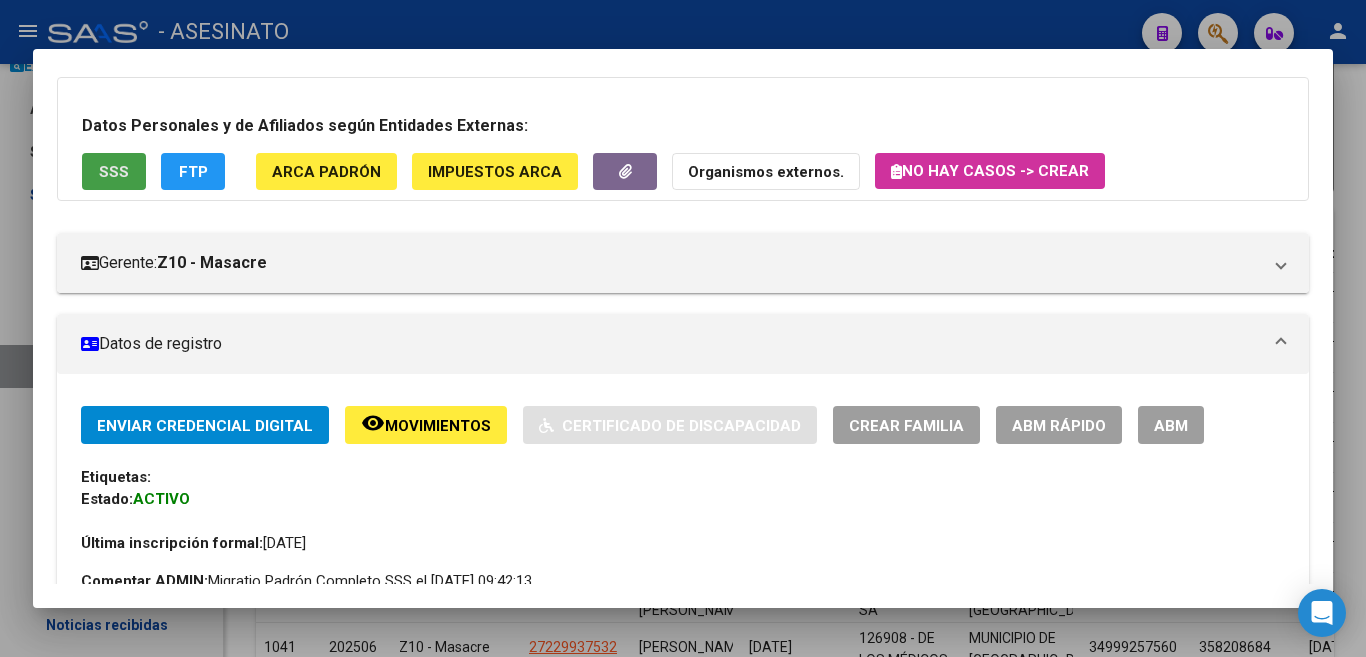click on "SSS" at bounding box center [114, 172] 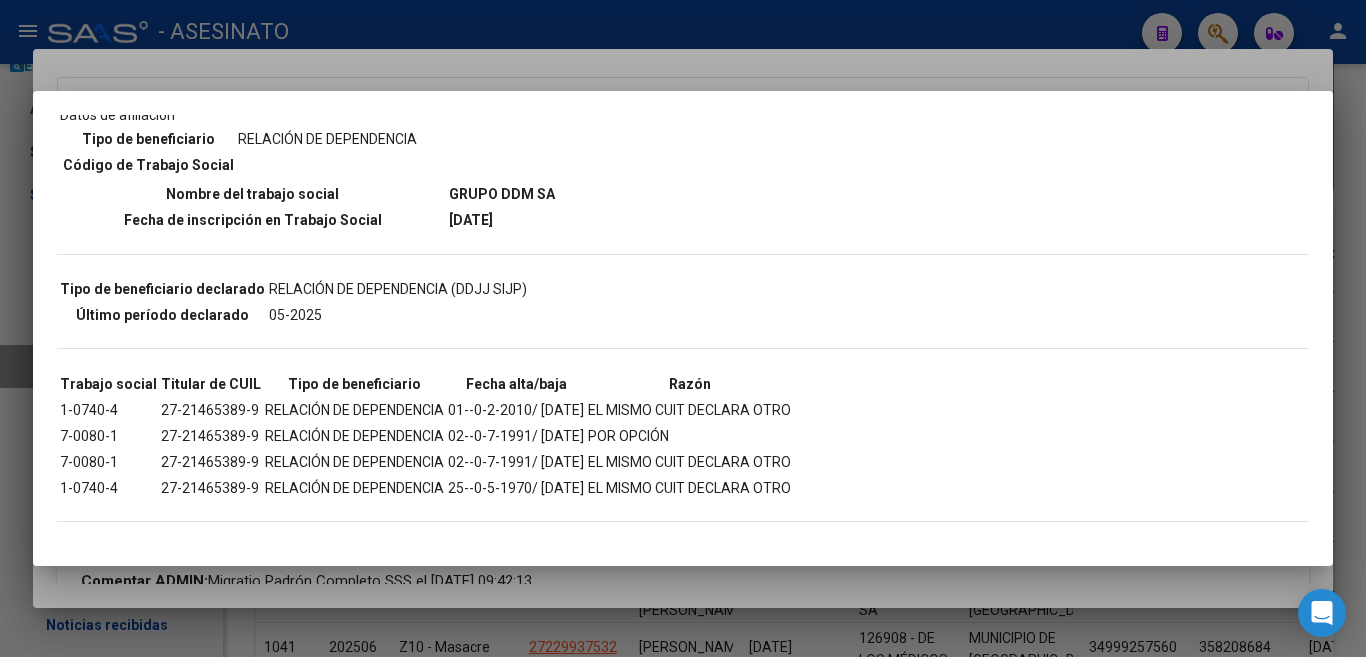 scroll, scrollTop: 0, scrollLeft: 0, axis: both 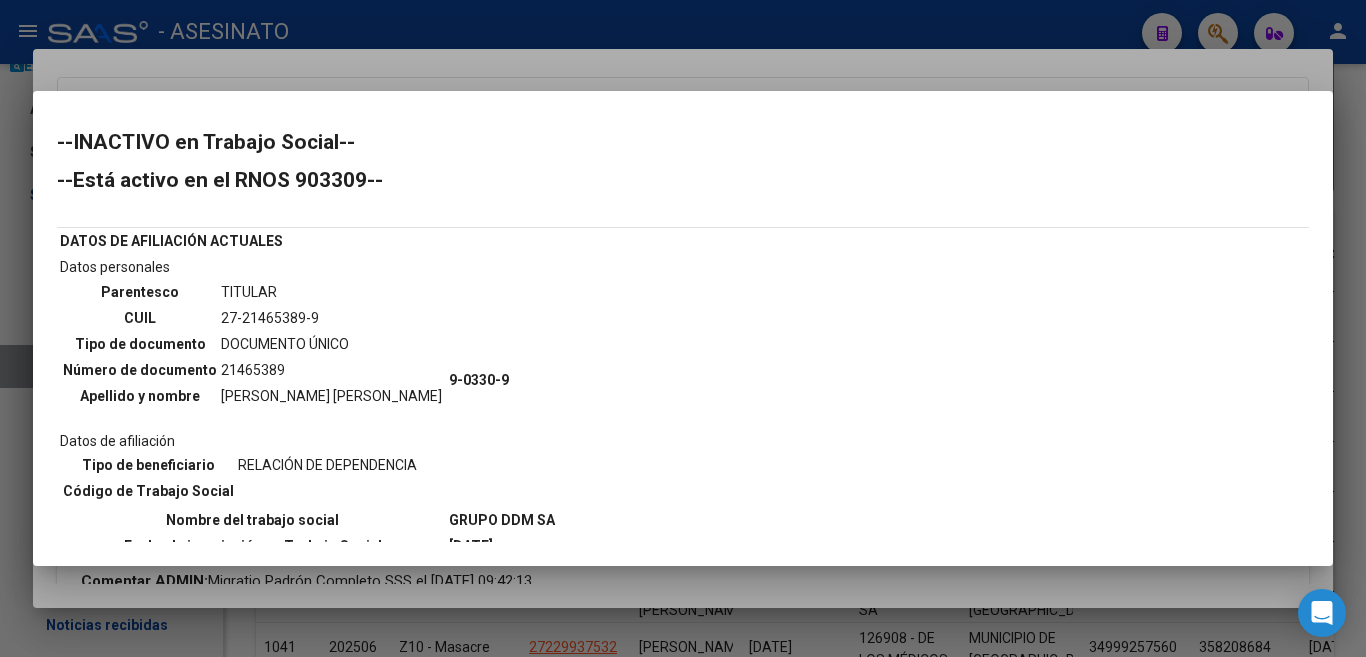 click at bounding box center [683, 328] 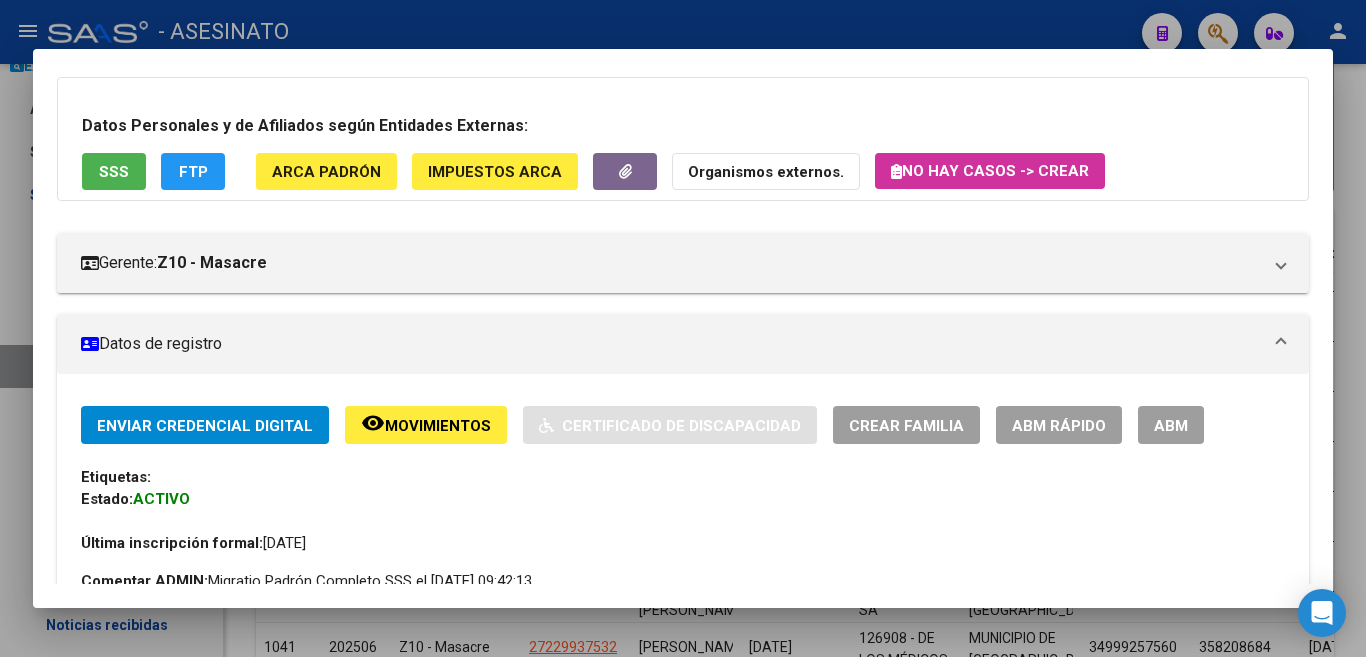 click at bounding box center (683, 328) 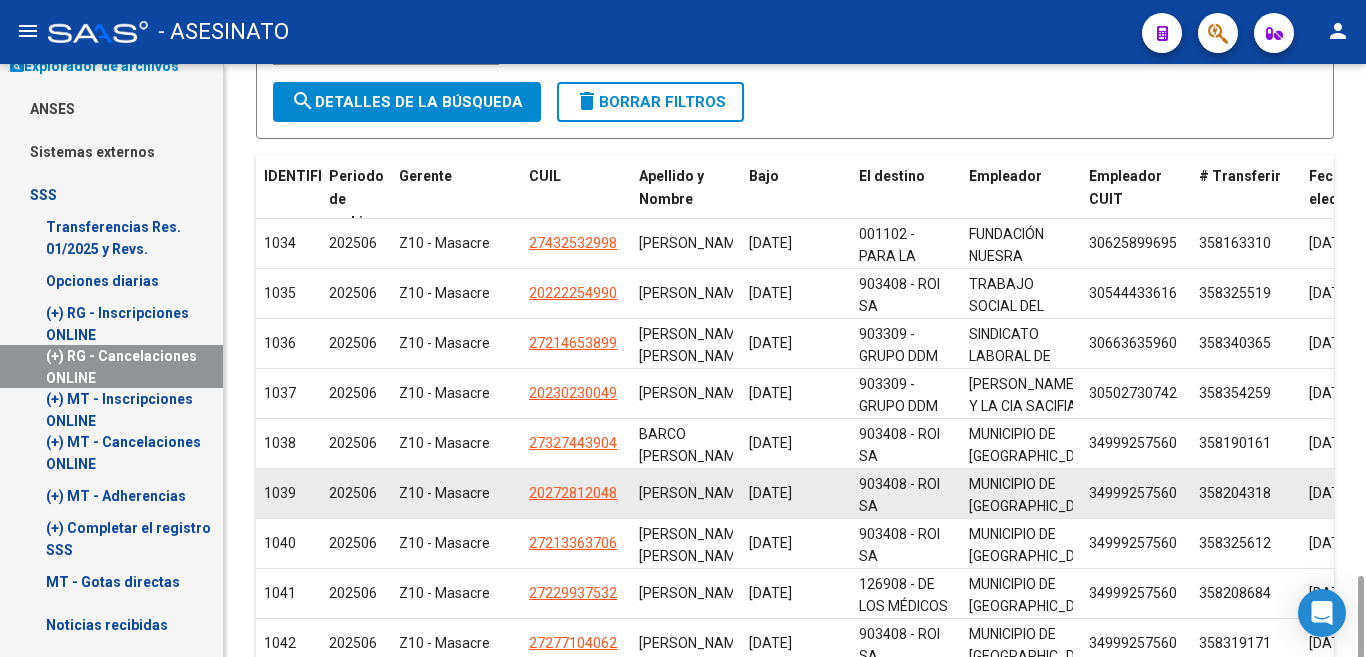scroll, scrollTop: 654, scrollLeft: 0, axis: vertical 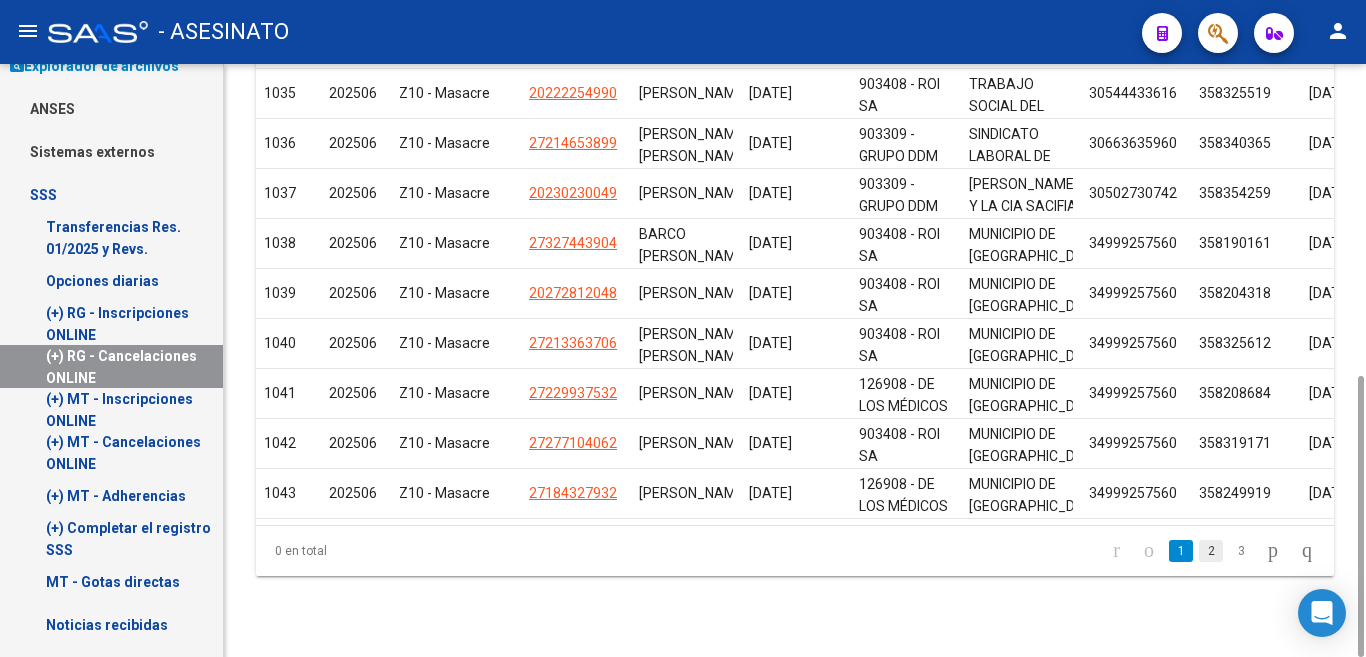 click on "2" 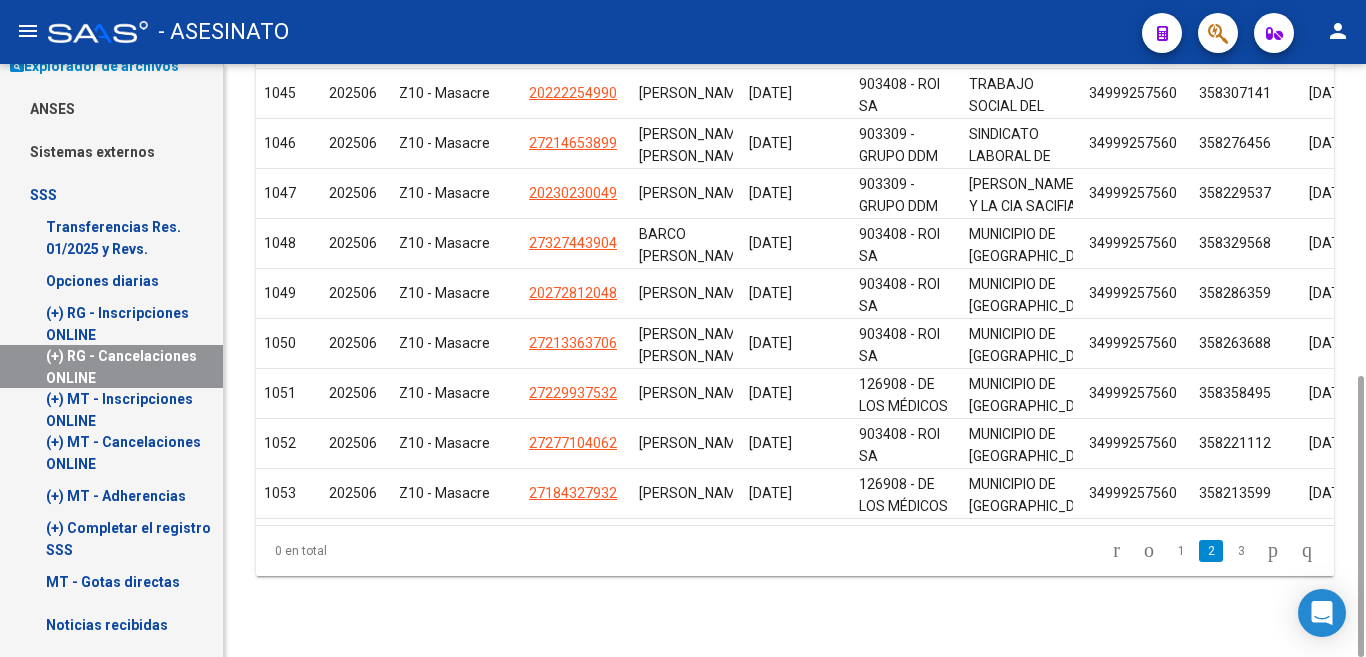 click on "(+) RG - Cancelaciones ONLINE" at bounding box center (129, 367) 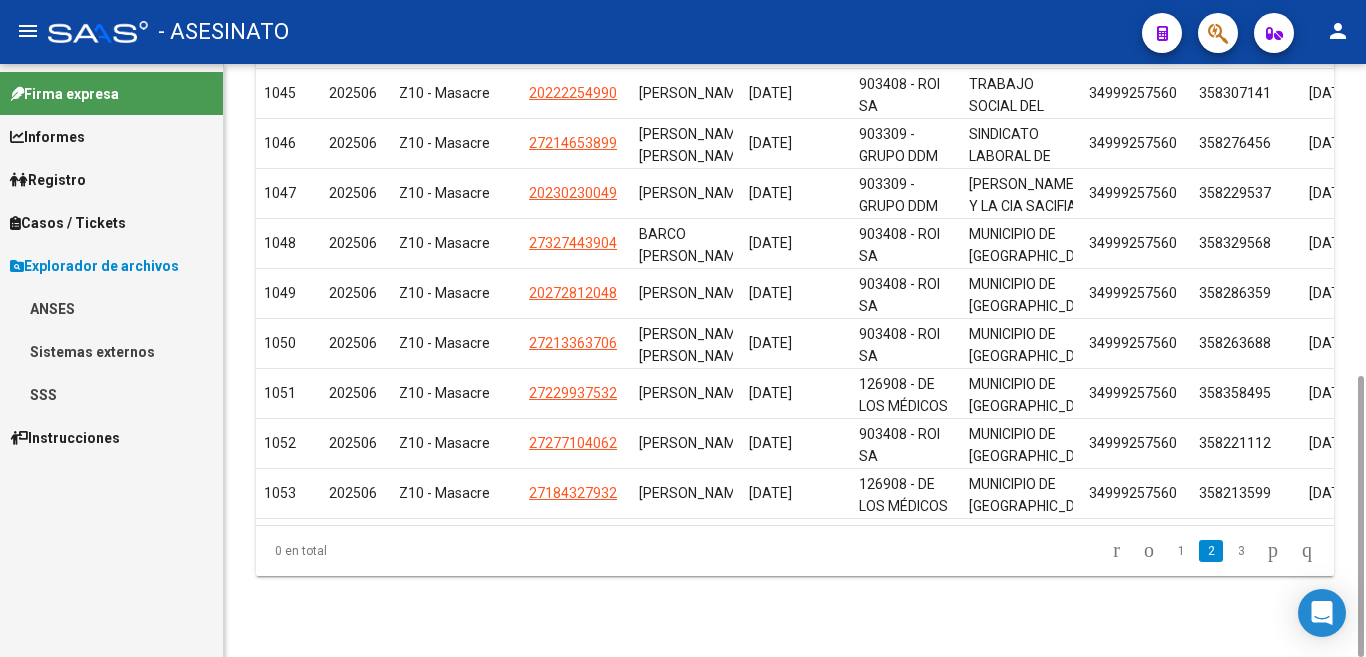 scroll, scrollTop: 0, scrollLeft: 0, axis: both 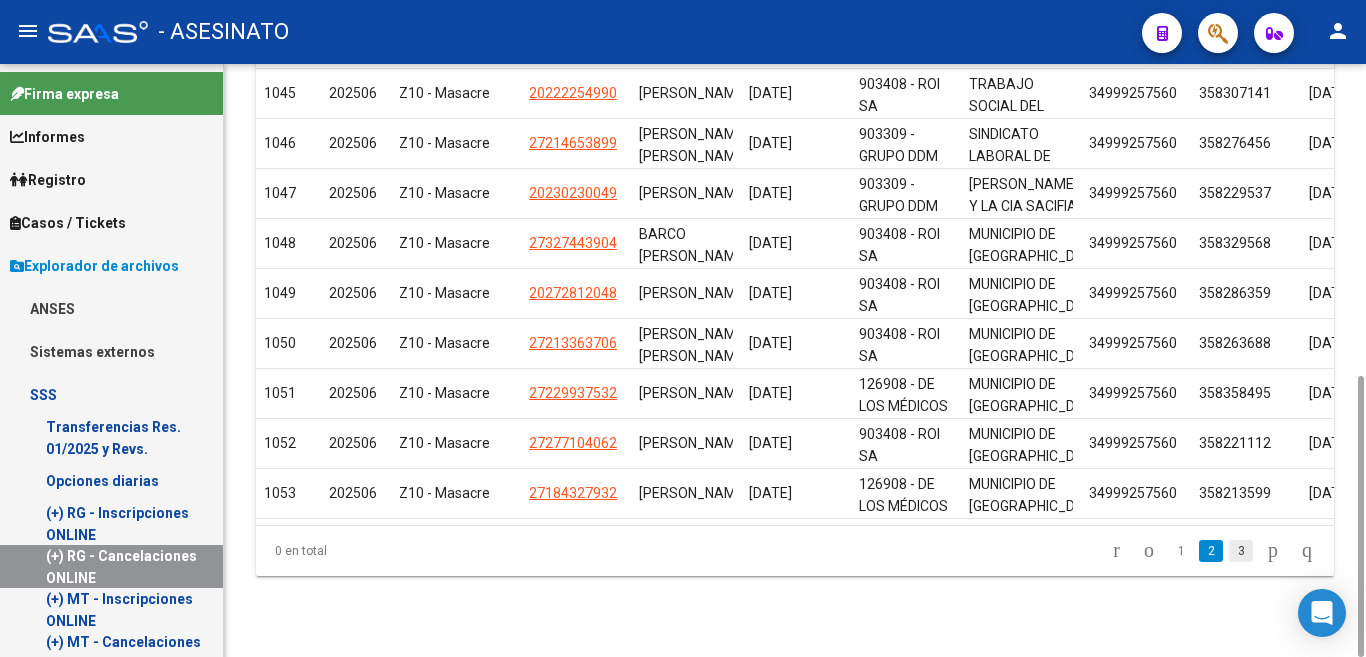 click on "3" 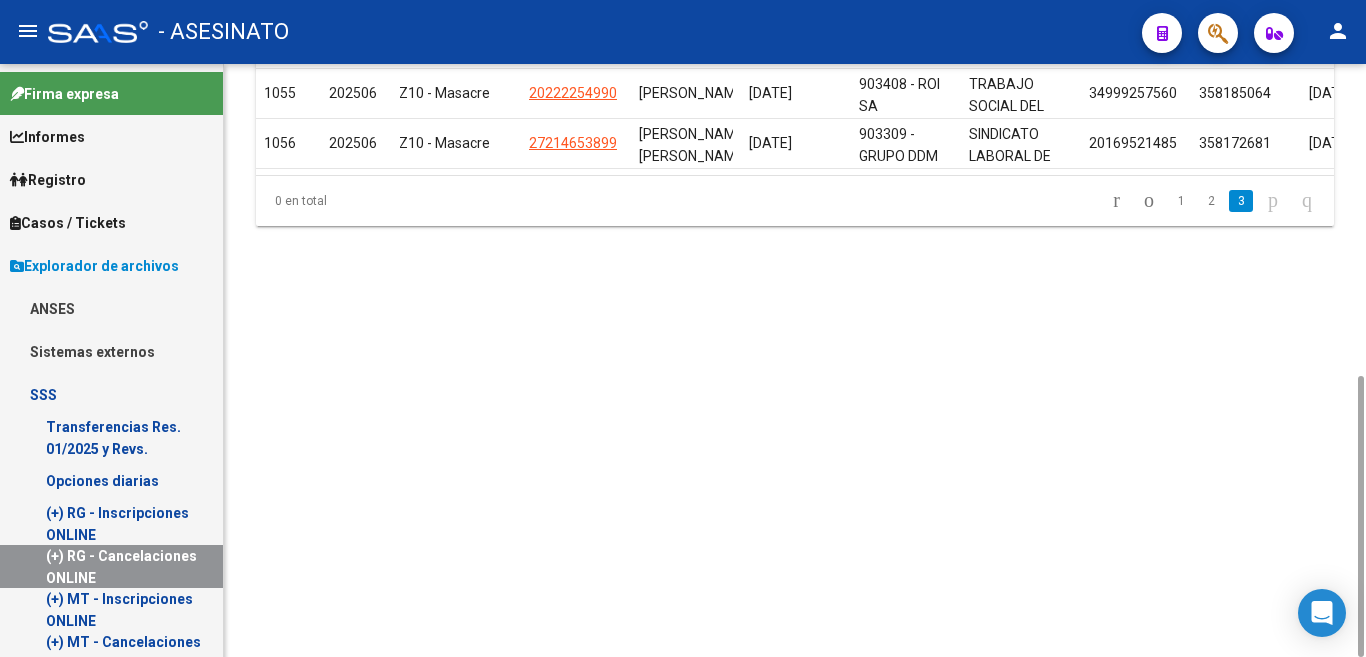 scroll, scrollTop: 454, scrollLeft: 0, axis: vertical 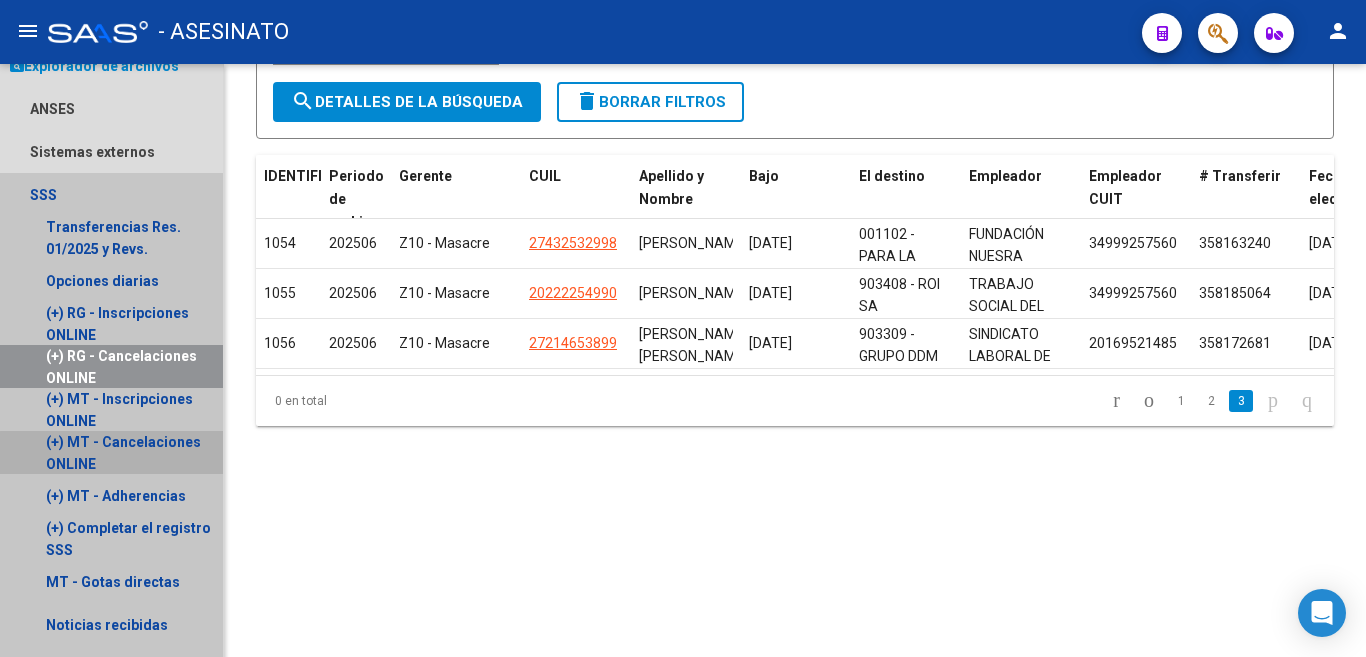 click on "(+) MT - Cancelaciones ONLINE" at bounding box center [123, 453] 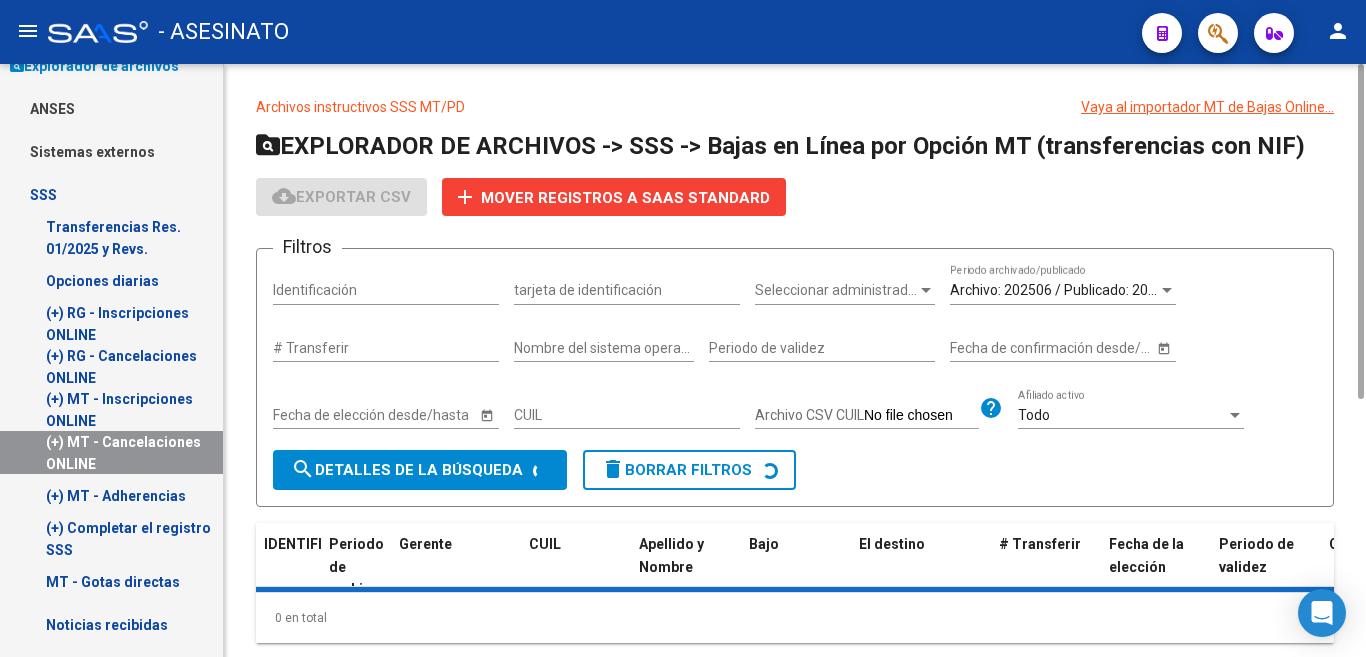 scroll, scrollTop: 118, scrollLeft: 0, axis: vertical 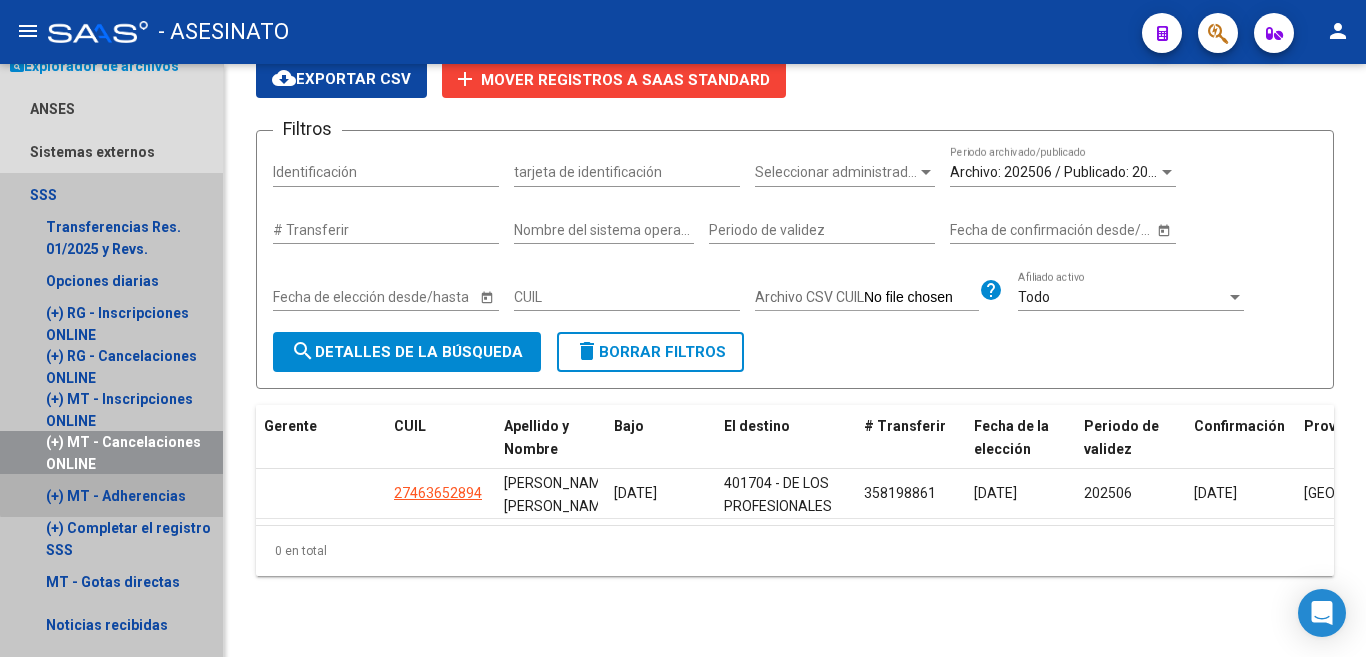 click on "(+) MT - Adherencias" at bounding box center [116, 496] 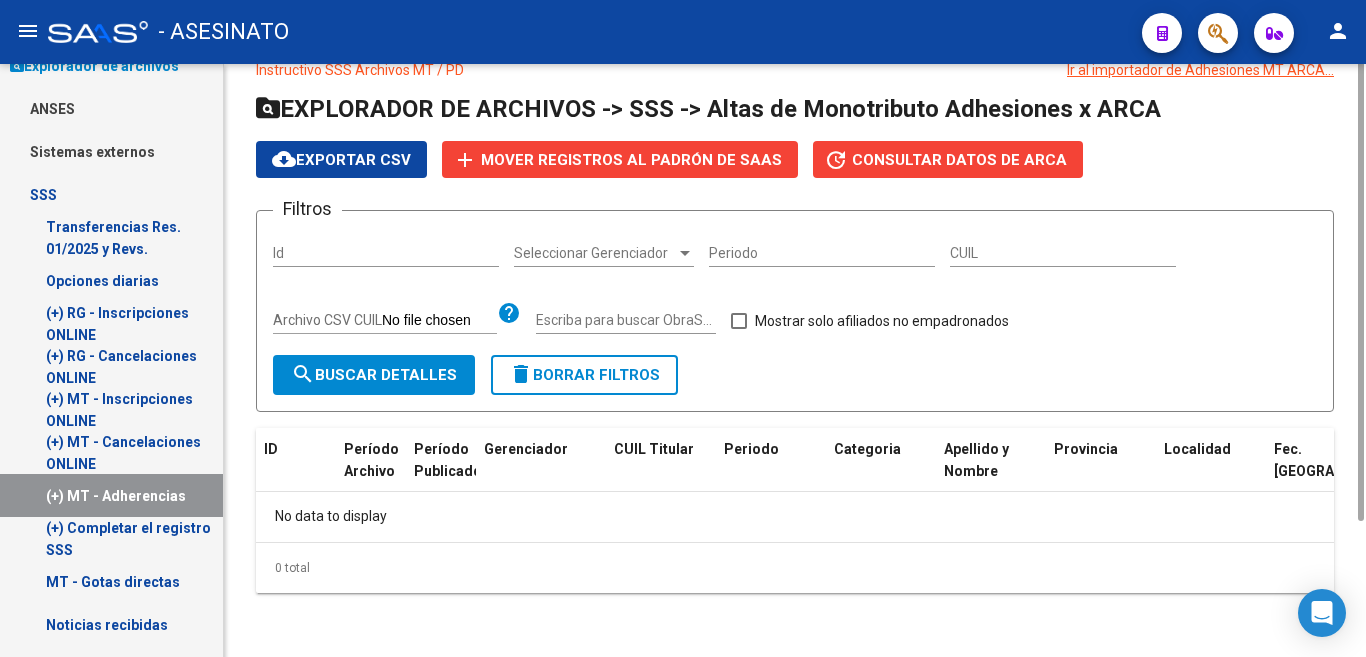 scroll, scrollTop: 0, scrollLeft: 0, axis: both 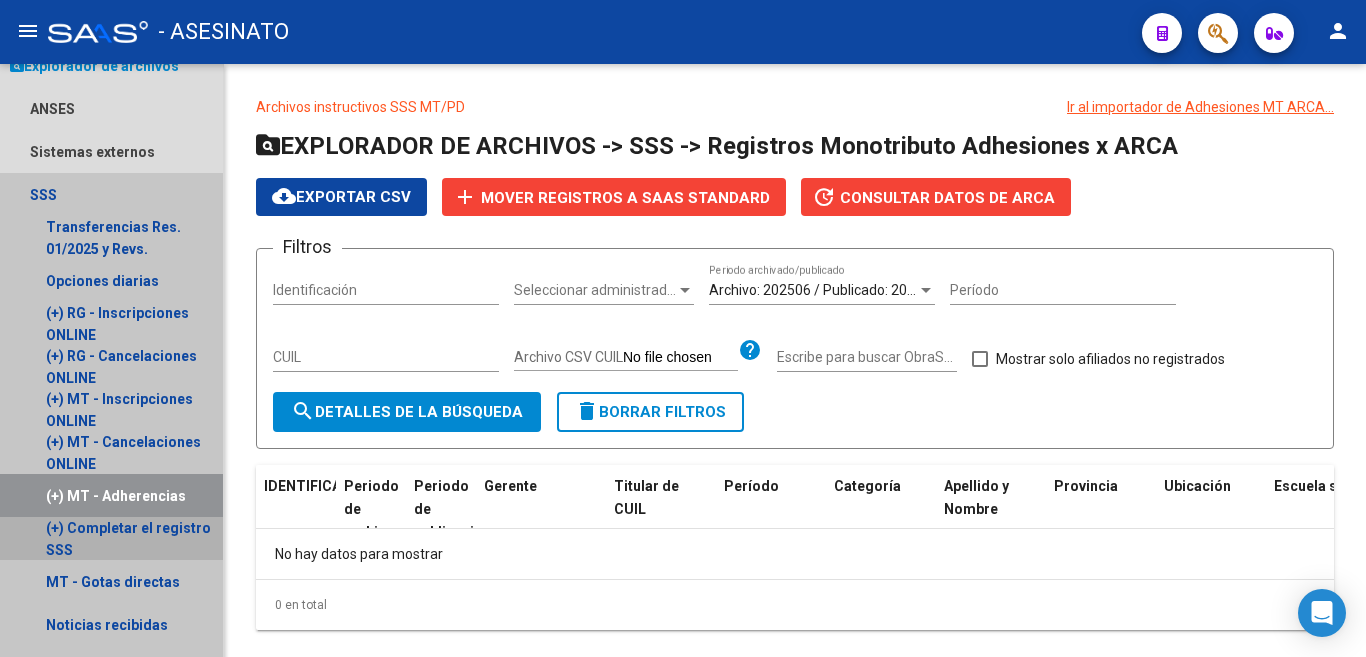 click on "(+) Completar el registro SSS" at bounding box center (128, 539) 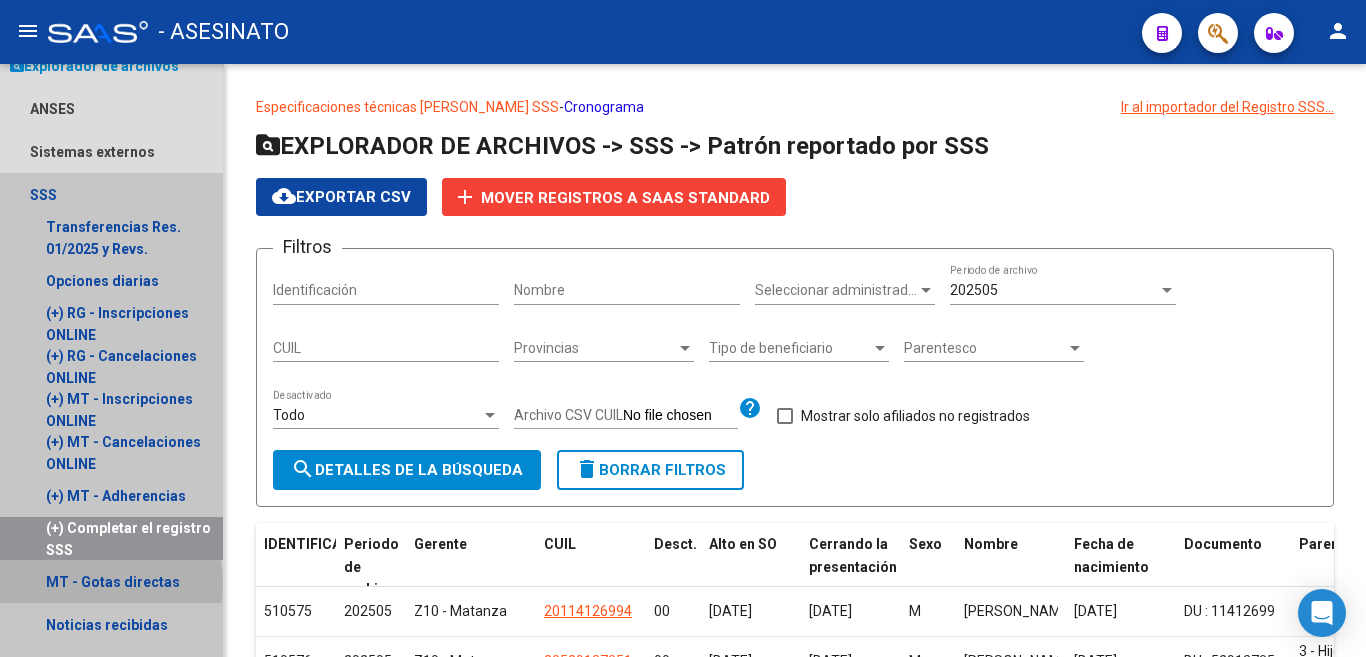 click on "MT - Gotas directas" at bounding box center [113, 582] 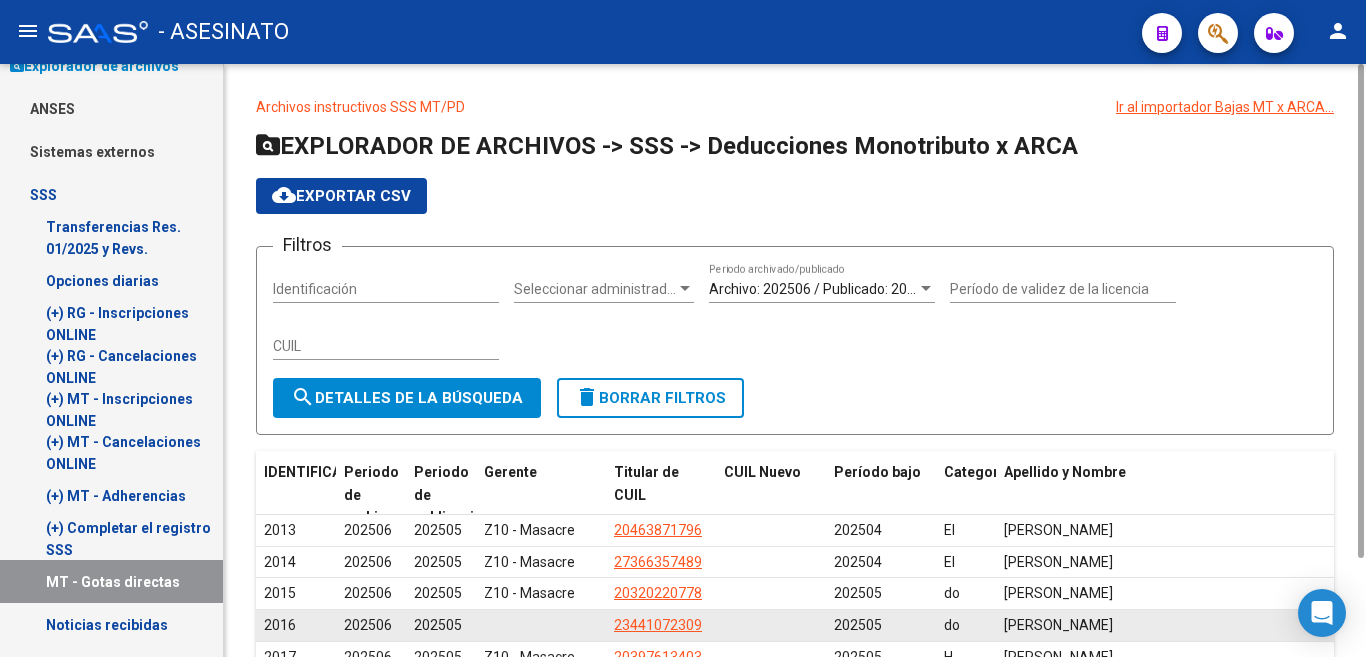 scroll, scrollTop: 169, scrollLeft: 0, axis: vertical 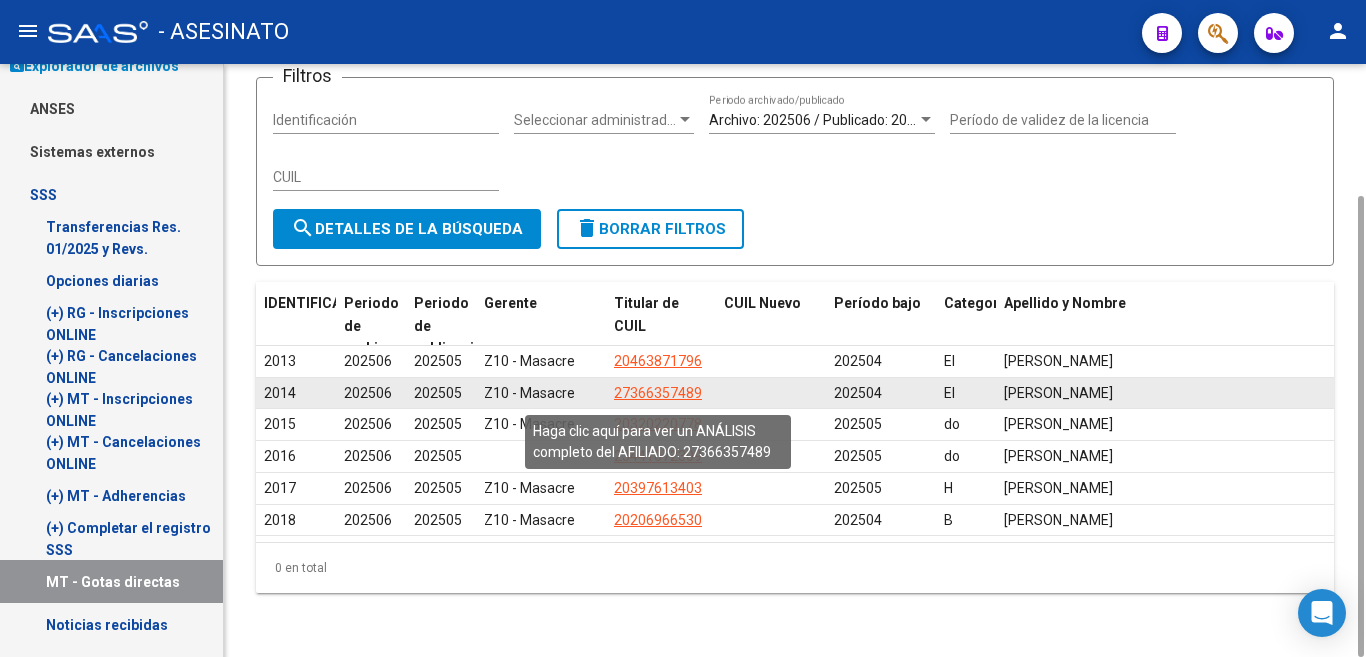 click on "27366357489" 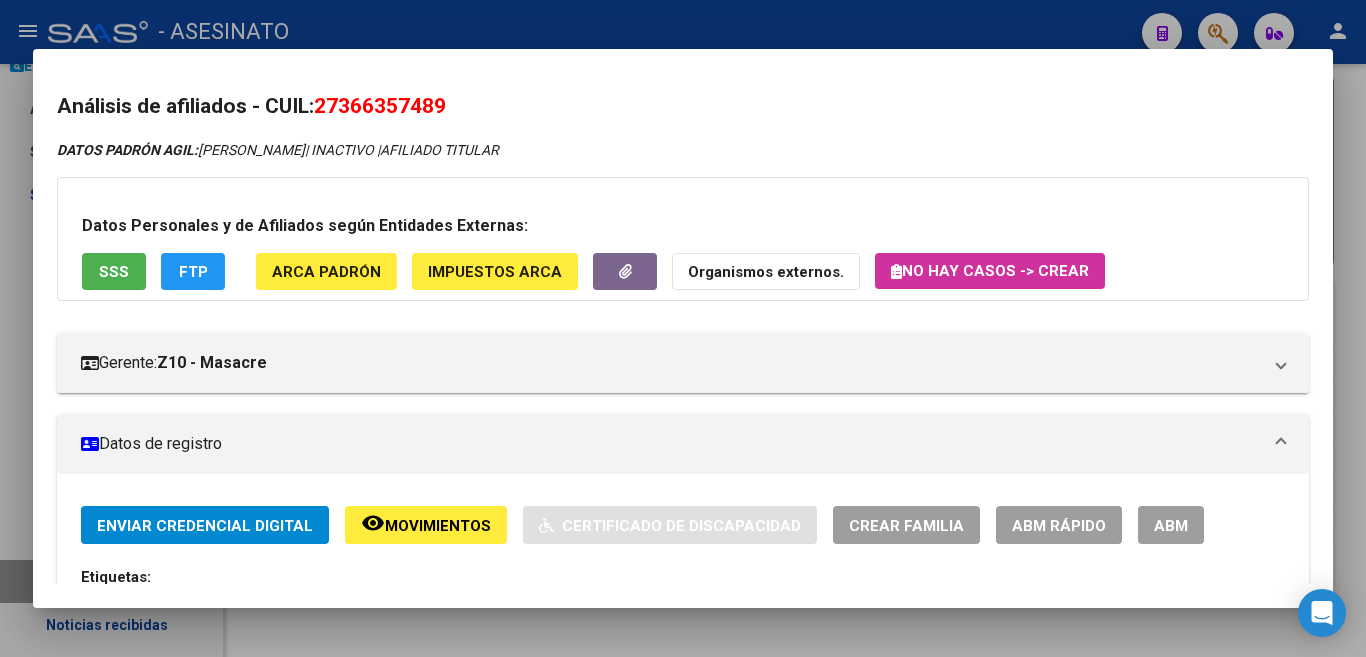 click on "SSS" at bounding box center (114, 272) 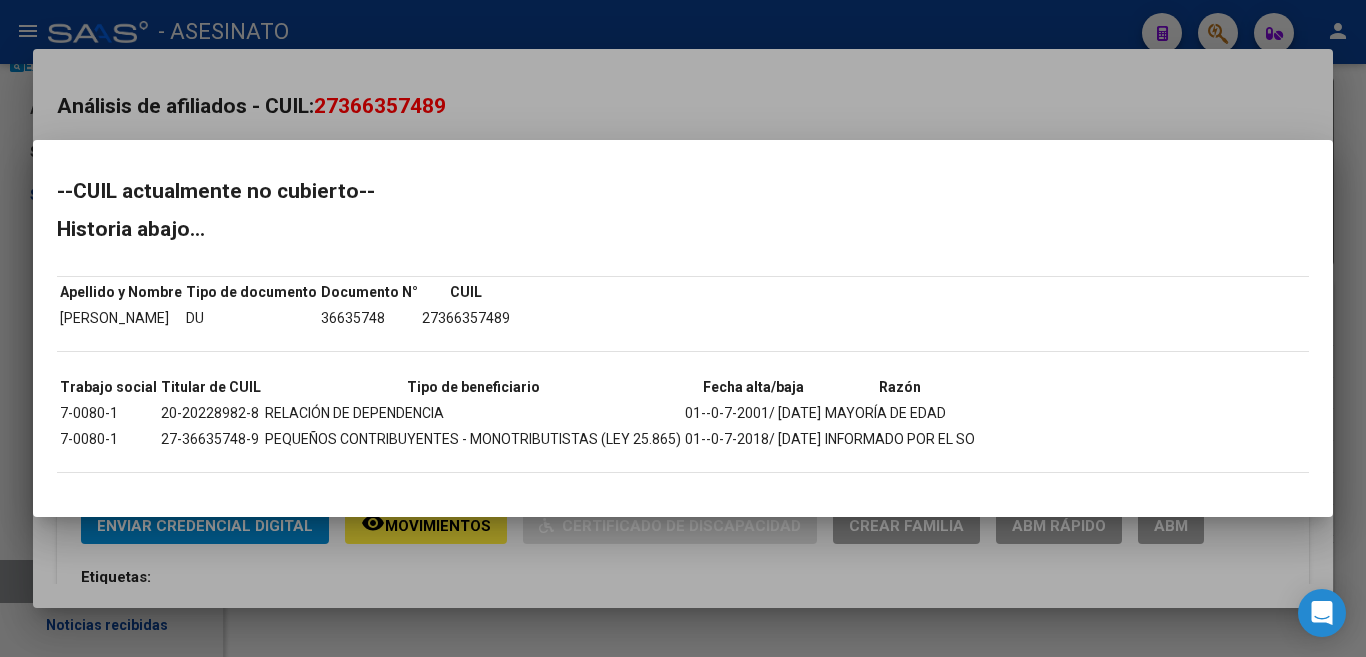 click at bounding box center (683, 328) 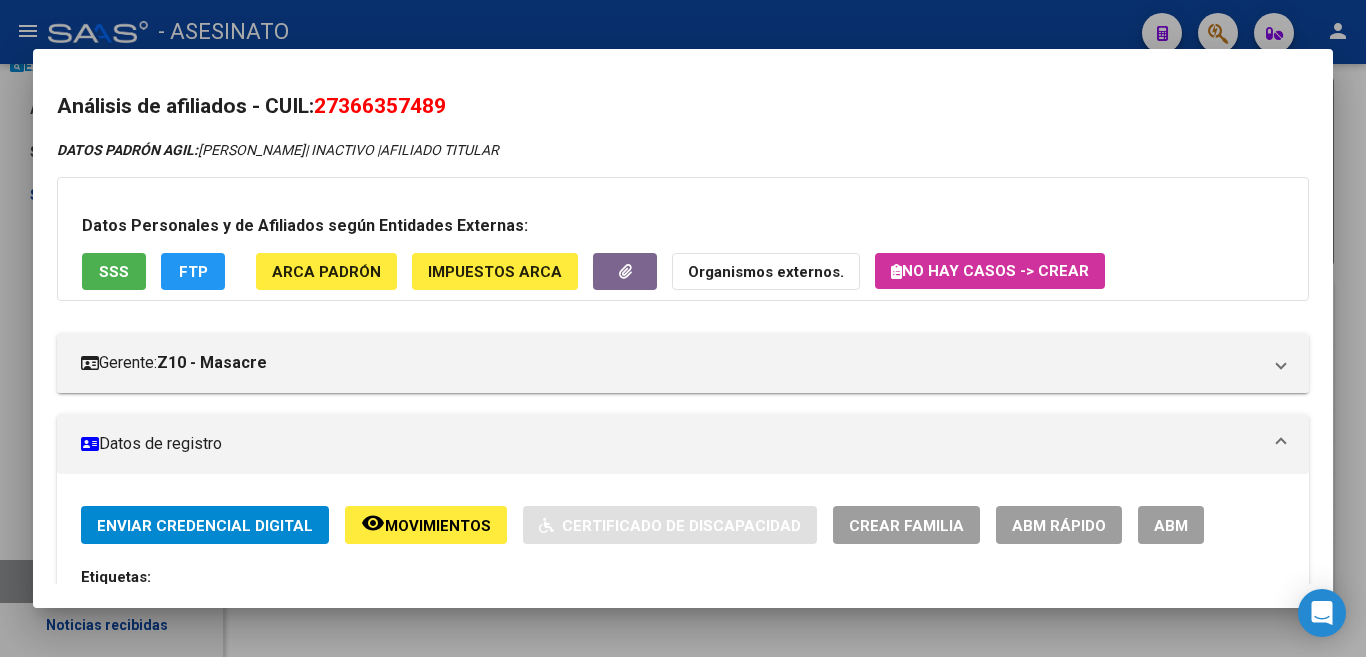 click at bounding box center (683, 328) 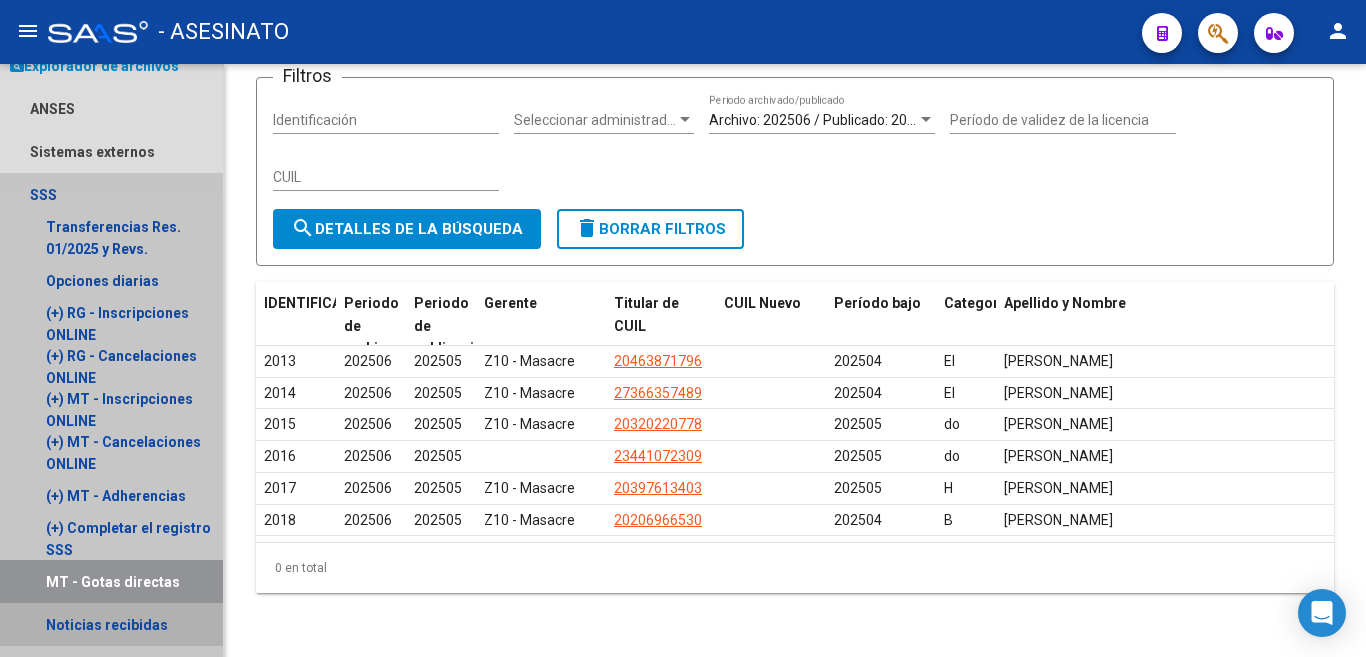 click on "Noticias recibidas" at bounding box center (107, 625) 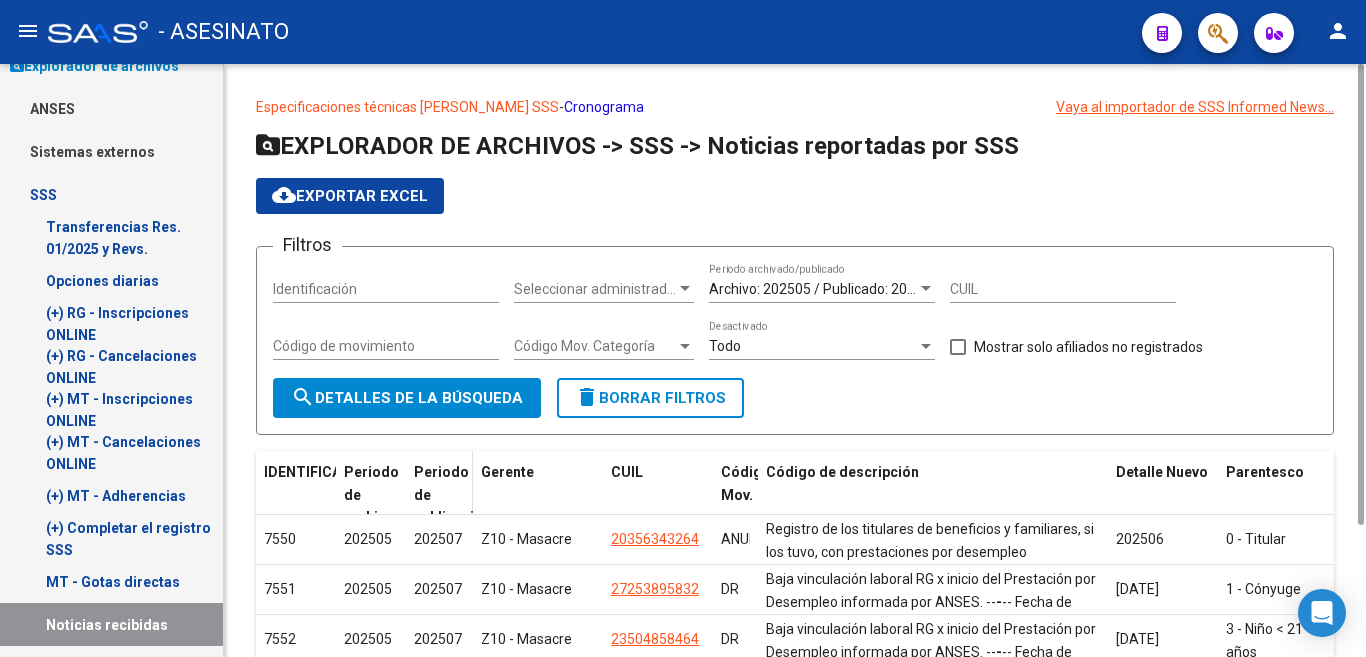 scroll, scrollTop: 200, scrollLeft: 0, axis: vertical 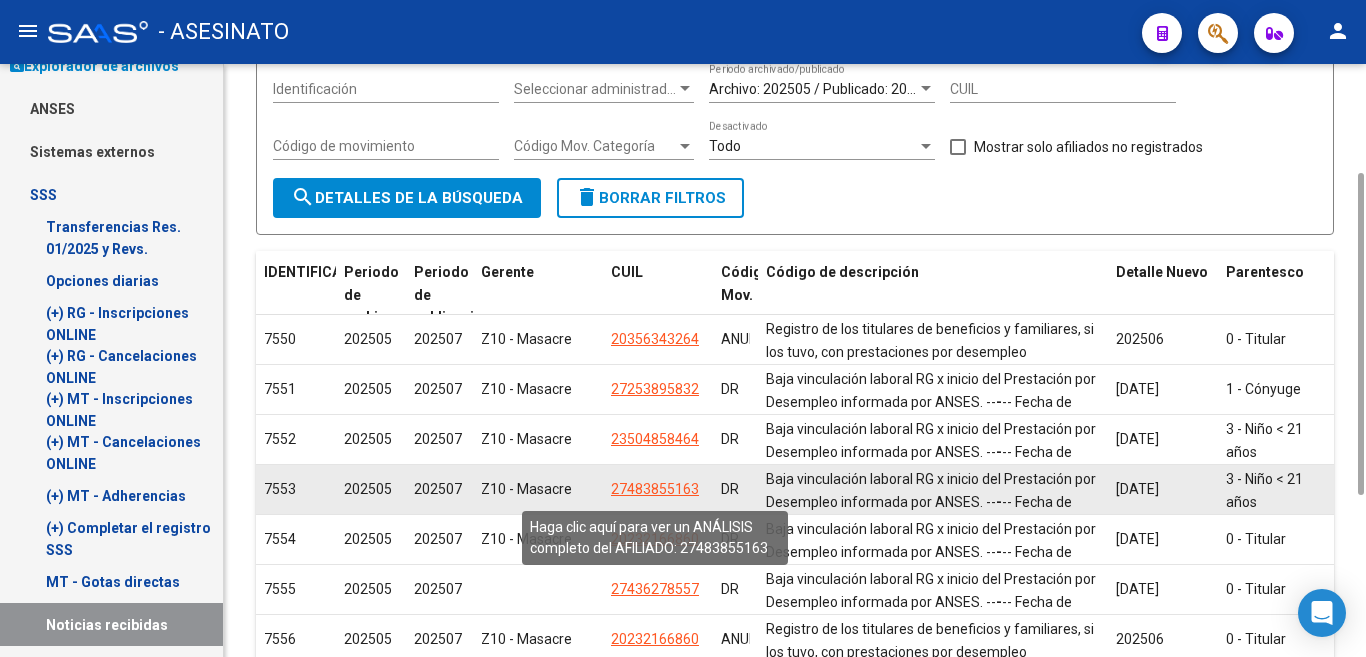 click on "27483855163" 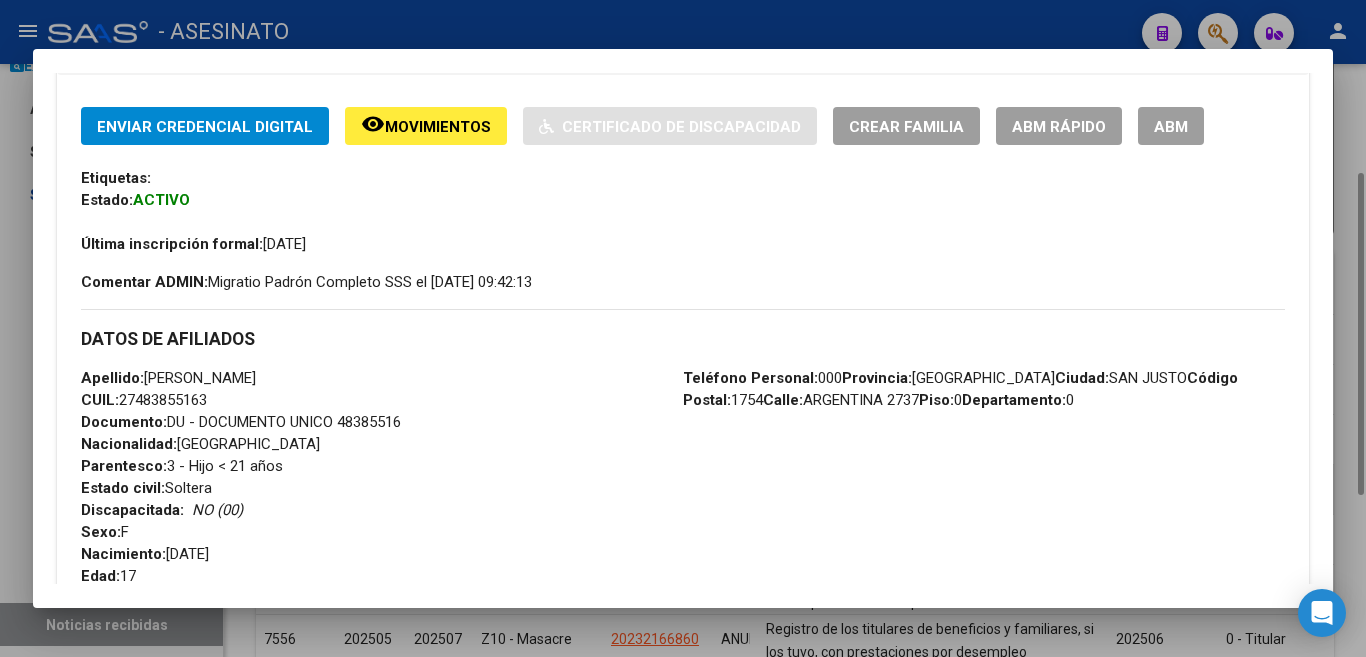 scroll, scrollTop: 400, scrollLeft: 0, axis: vertical 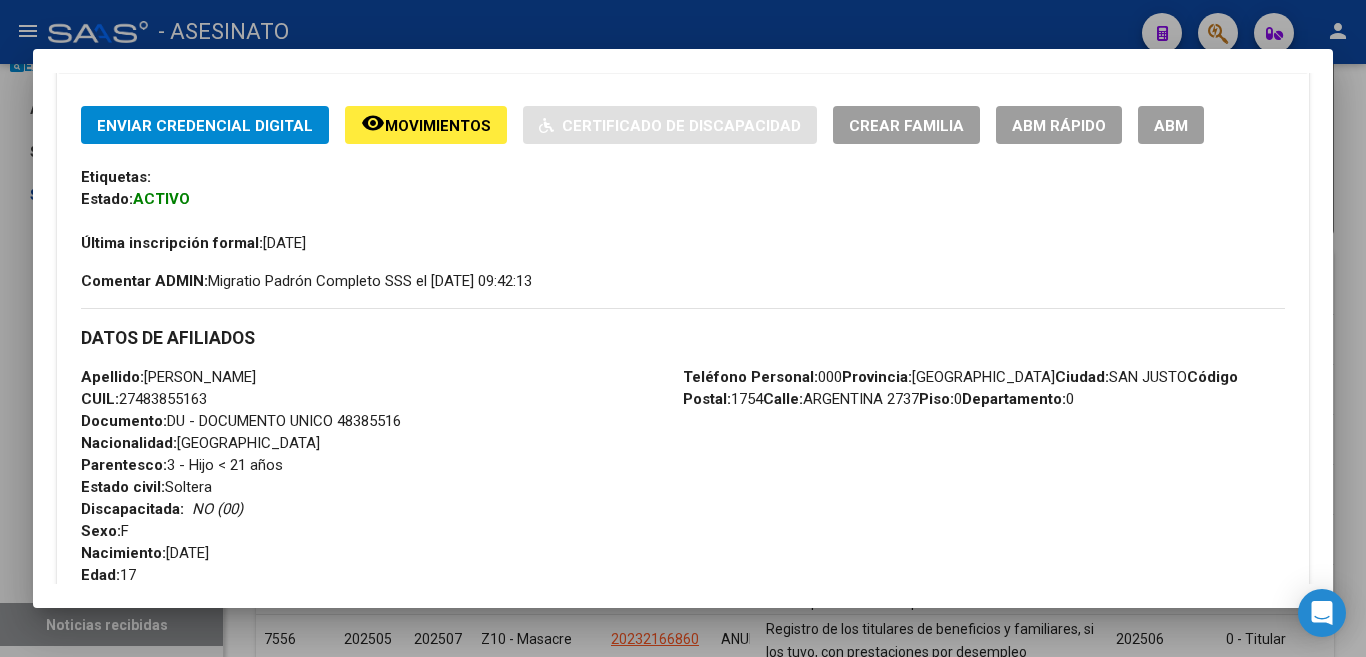 click at bounding box center (683, 328) 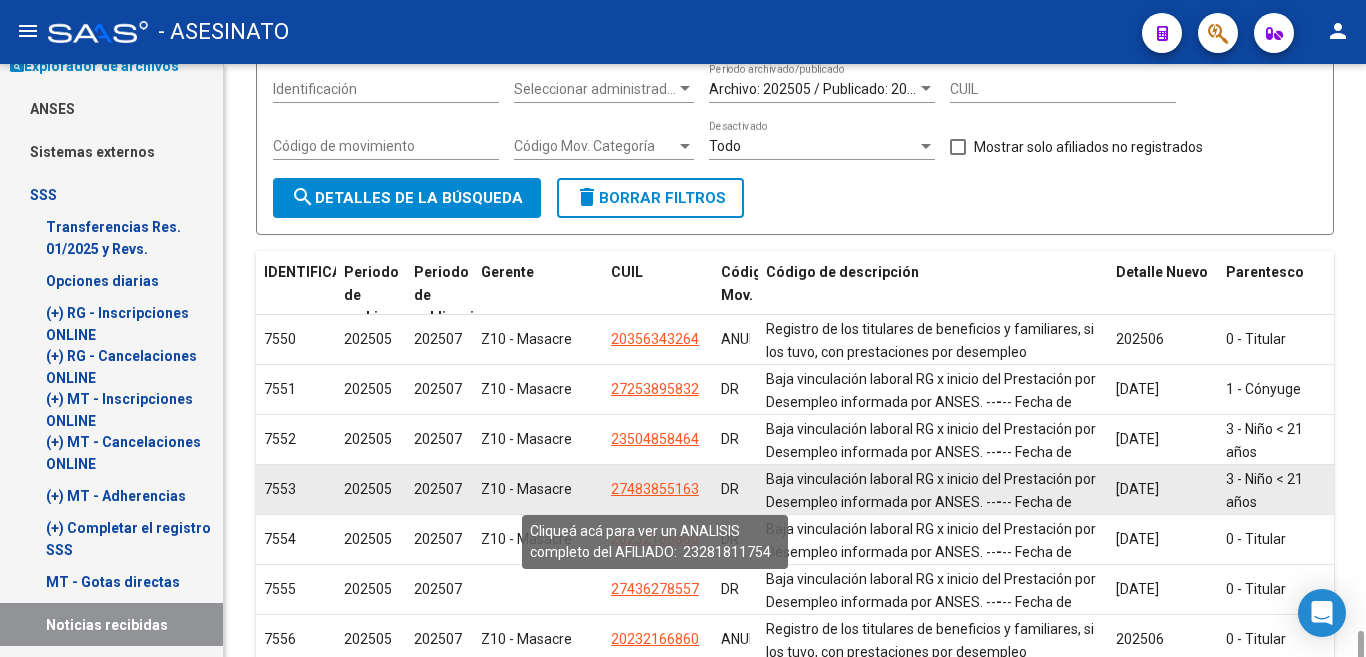 scroll, scrollTop: 496, scrollLeft: 0, axis: vertical 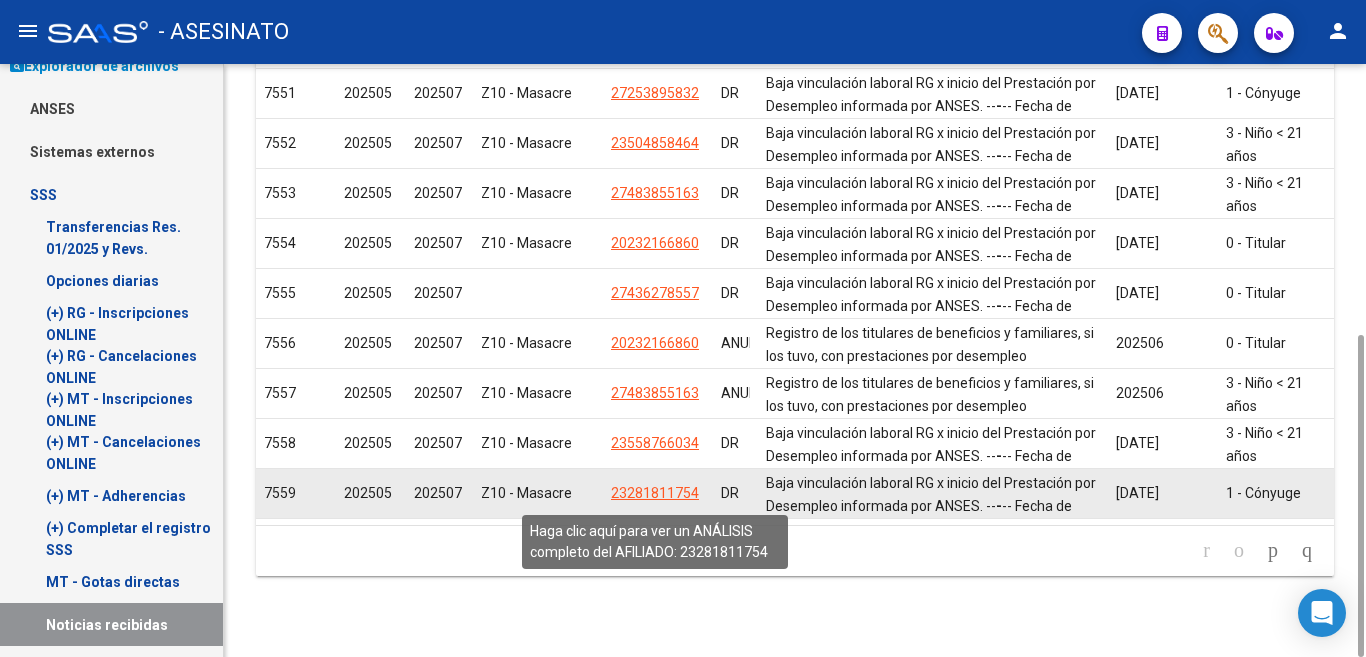 click on "23281811754" 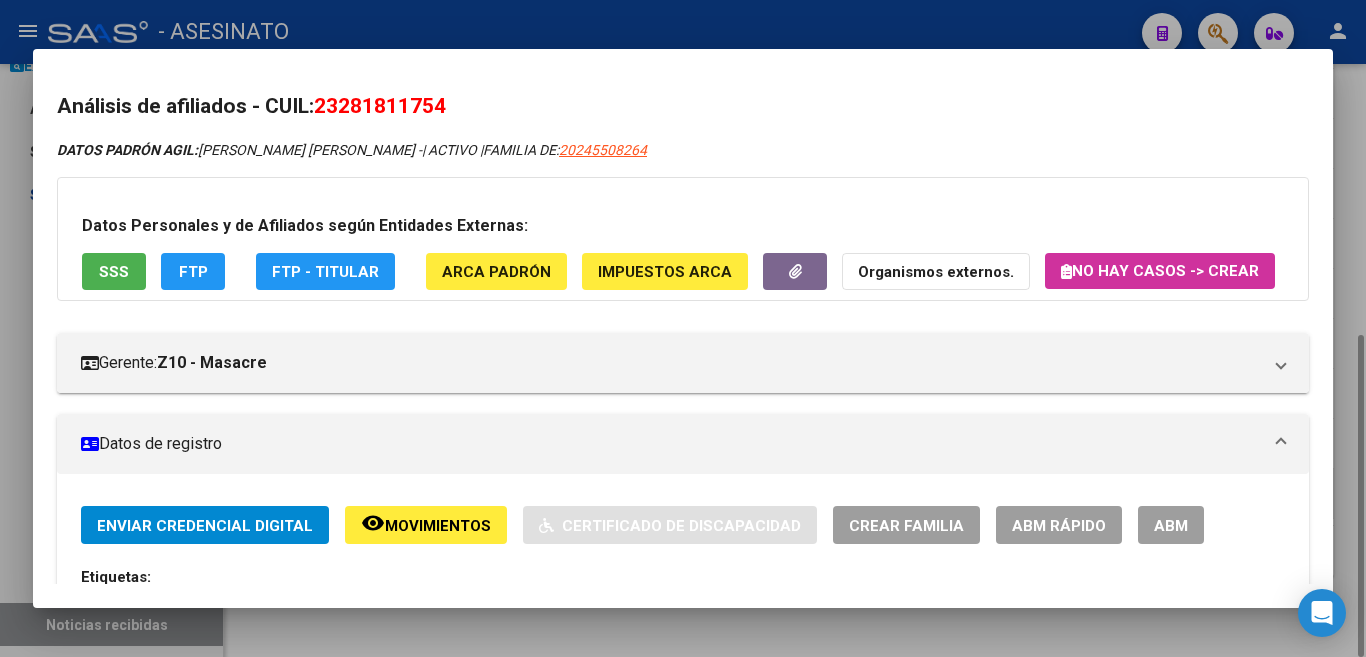 scroll, scrollTop: 500, scrollLeft: 0, axis: vertical 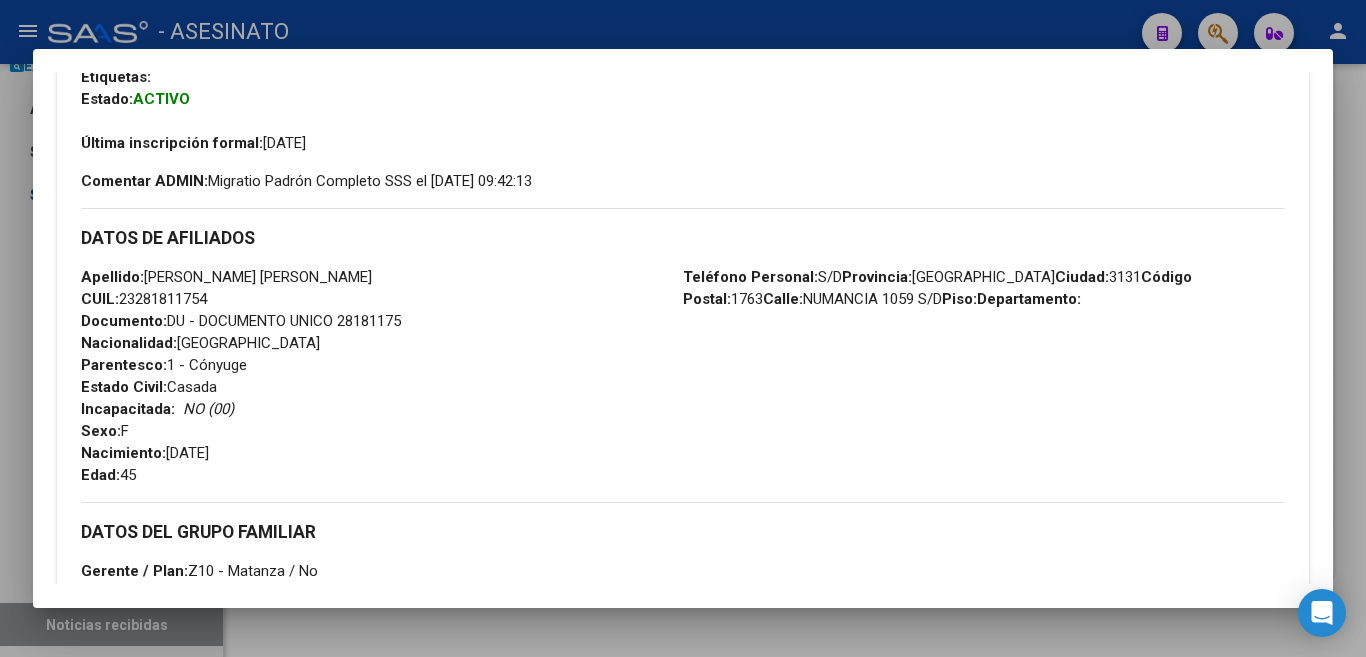 click at bounding box center [683, 328] 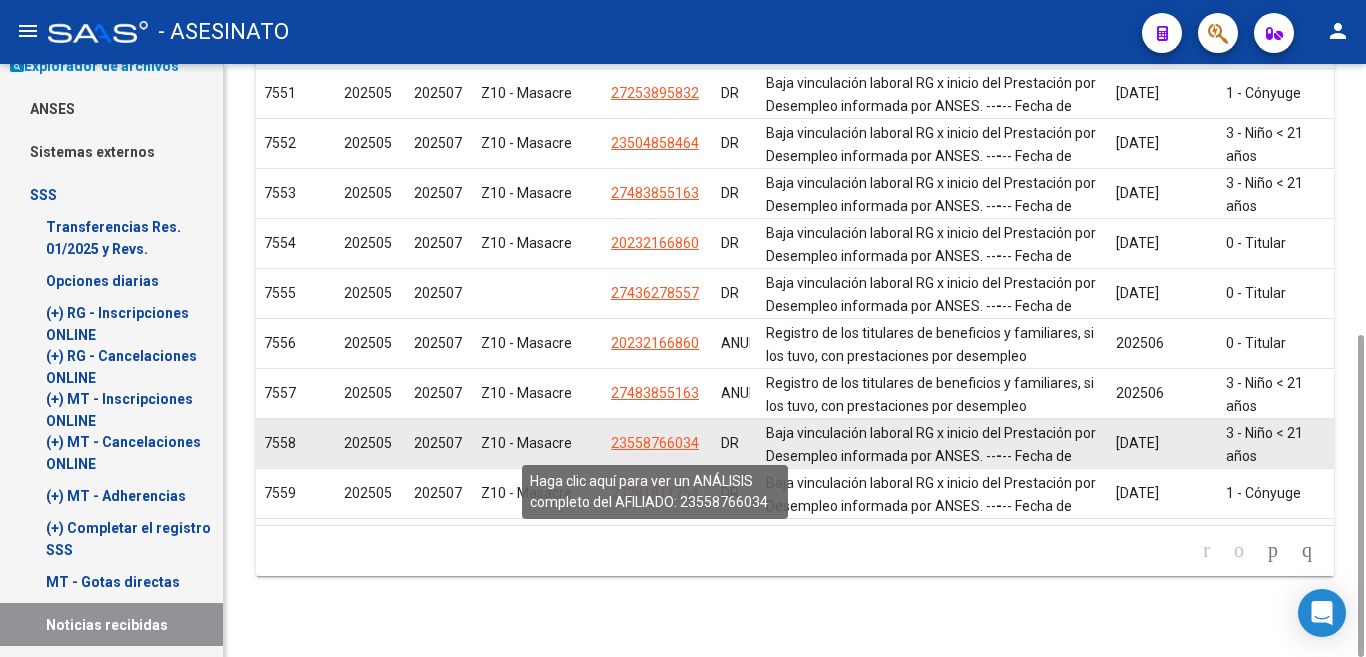 click on "23558766034" 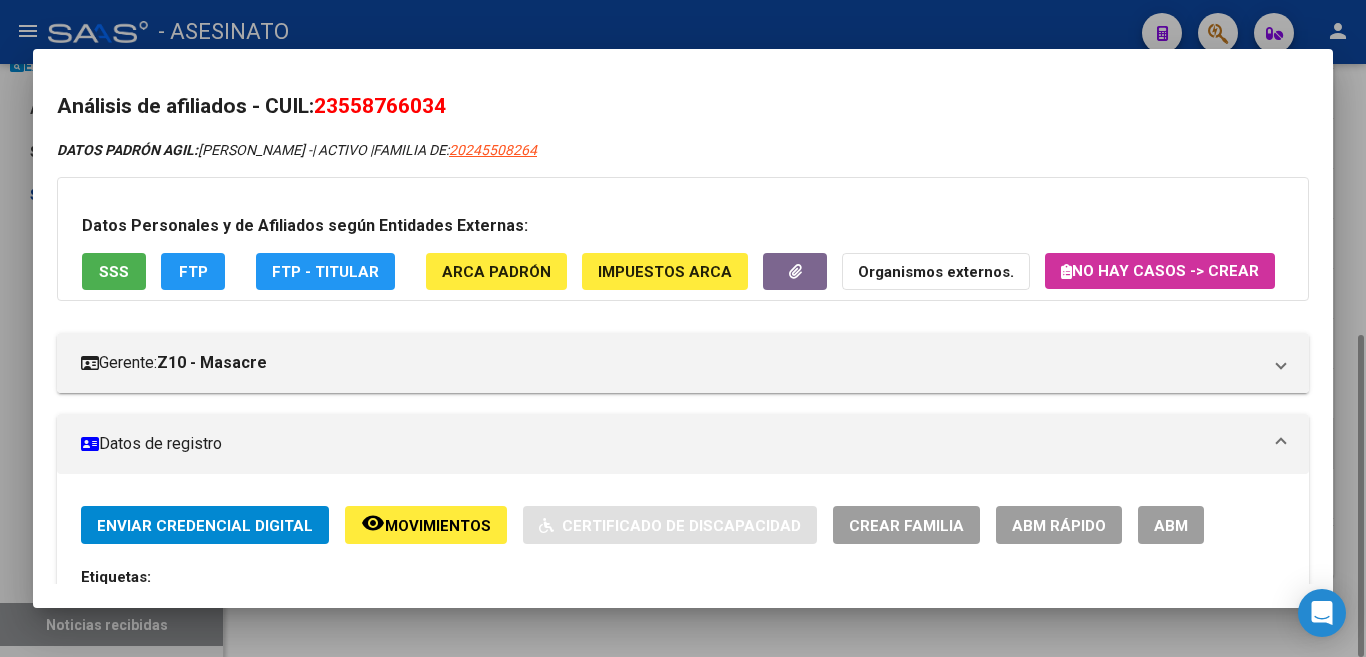 scroll, scrollTop: 400, scrollLeft: 0, axis: vertical 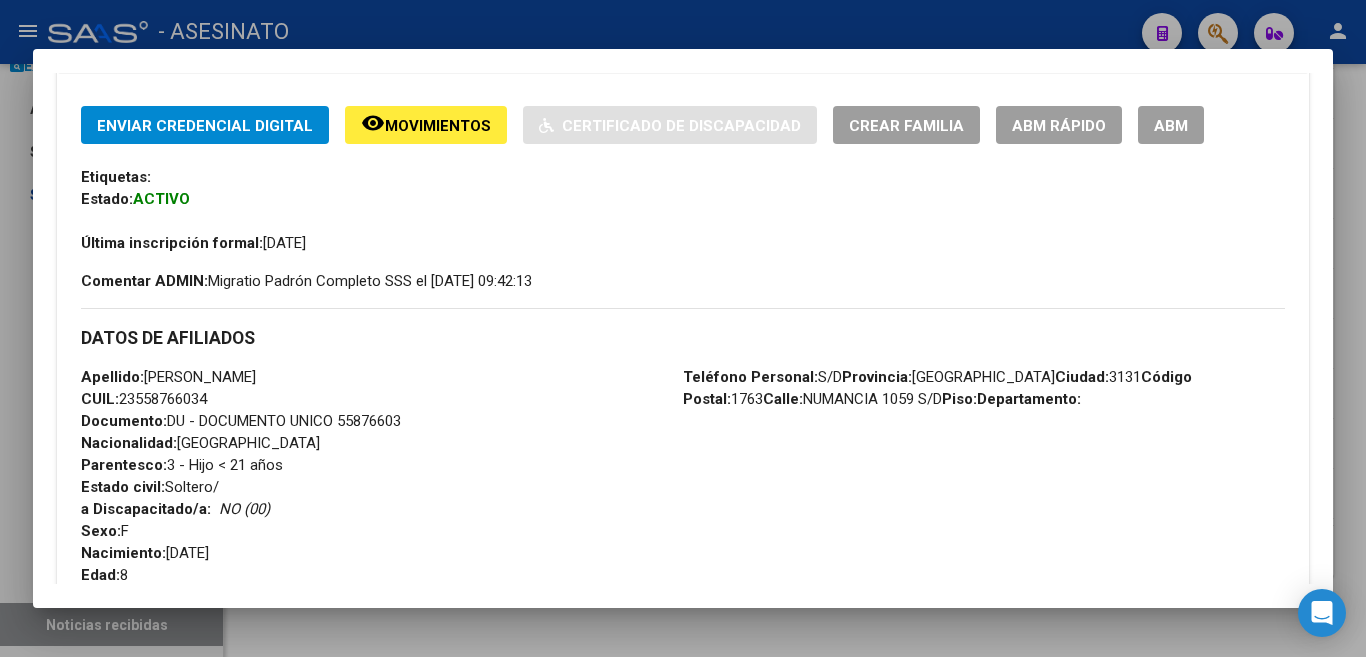click at bounding box center (683, 328) 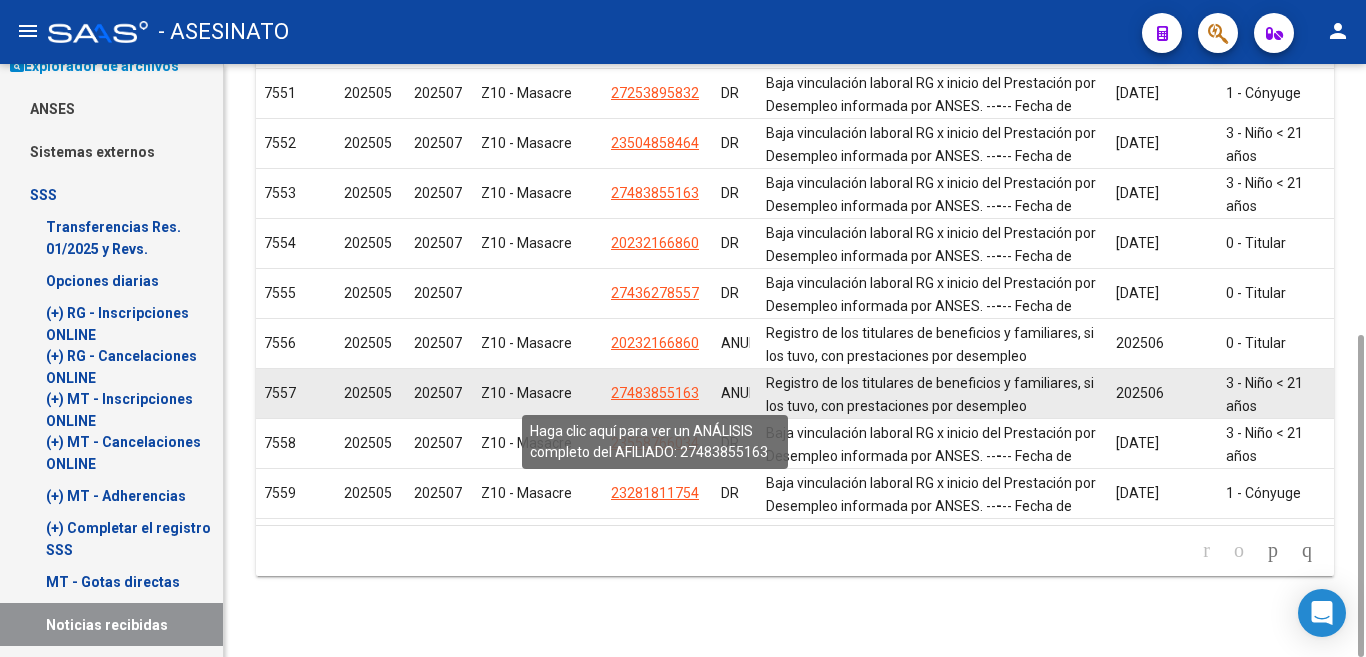 click on "27483855163" 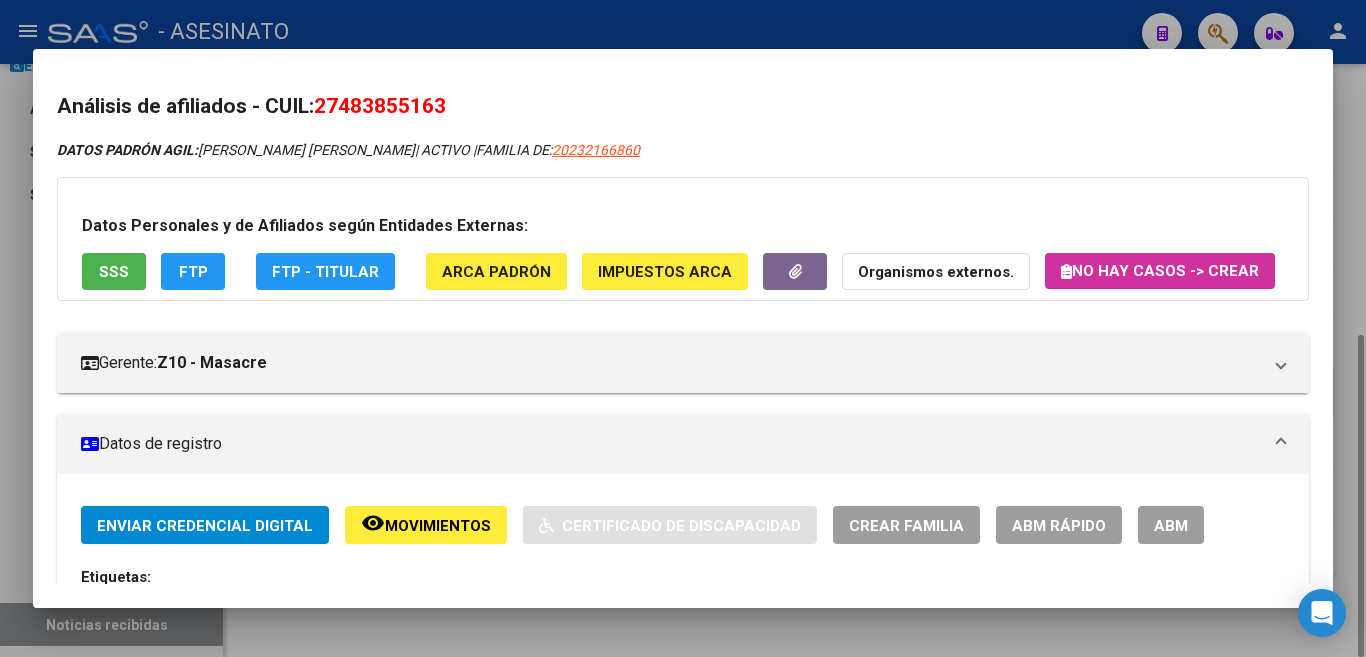 scroll, scrollTop: 300, scrollLeft: 0, axis: vertical 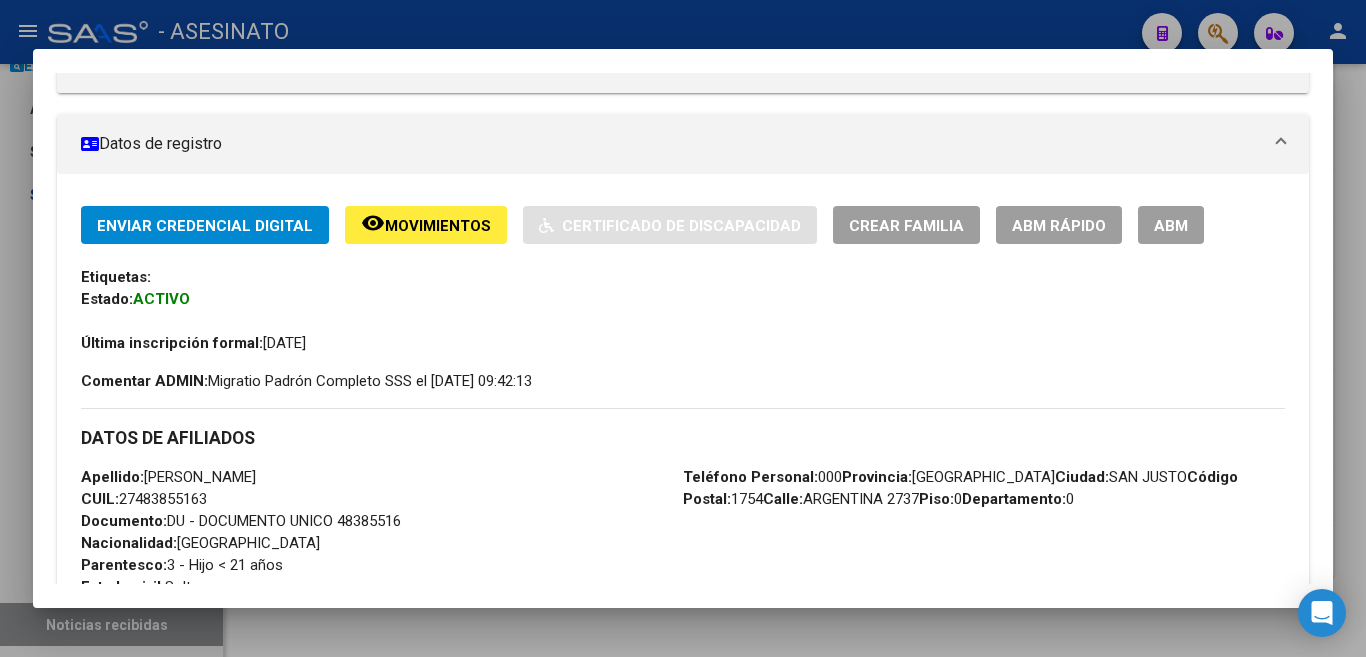 click at bounding box center [683, 328] 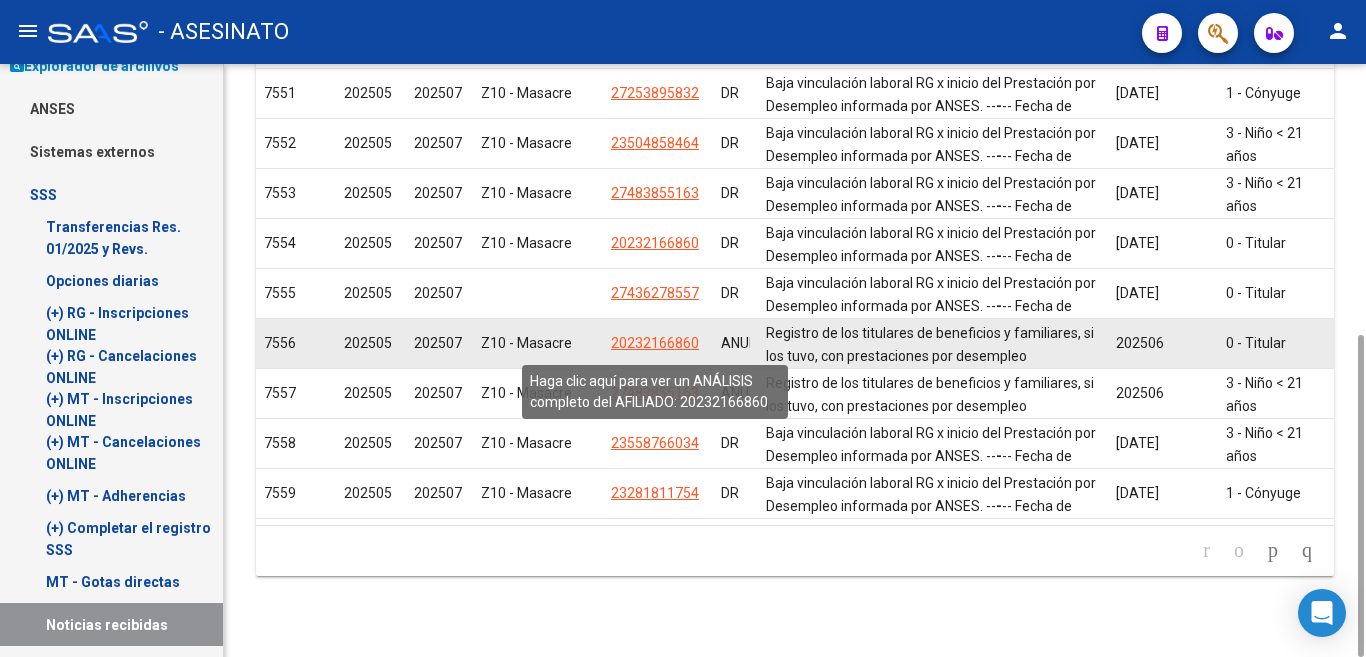 click on "20232166860" 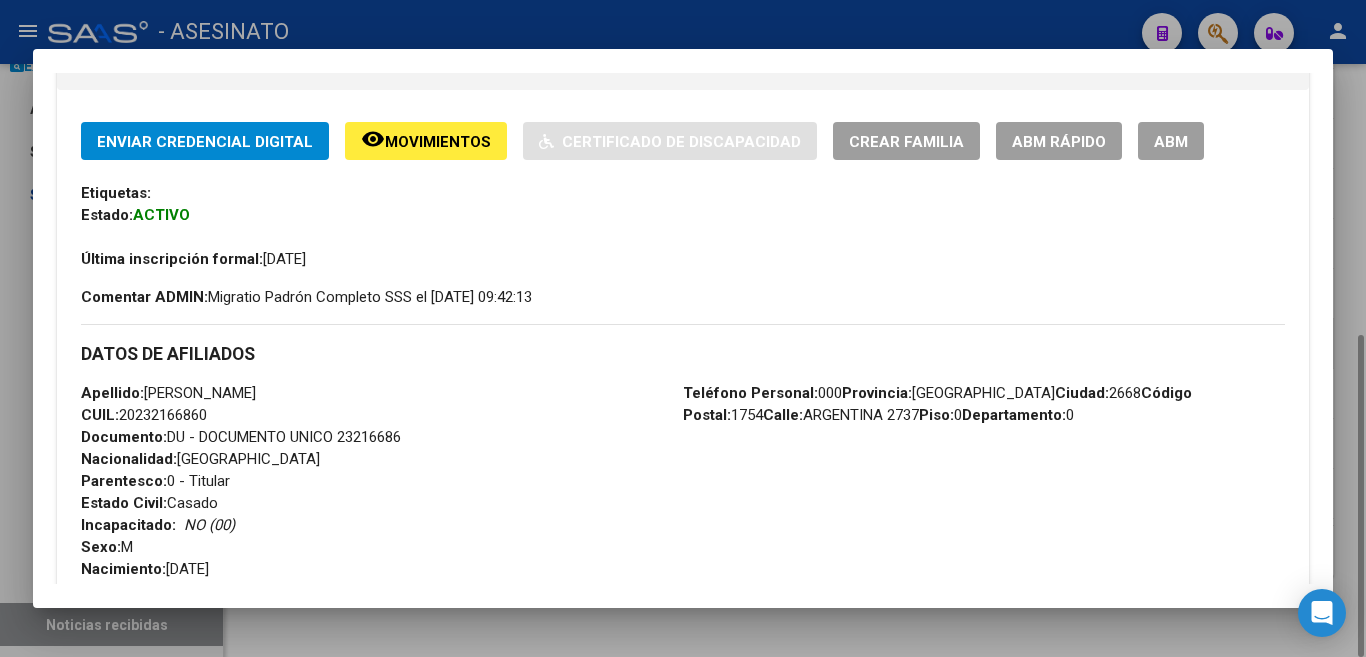 scroll, scrollTop: 400, scrollLeft: 0, axis: vertical 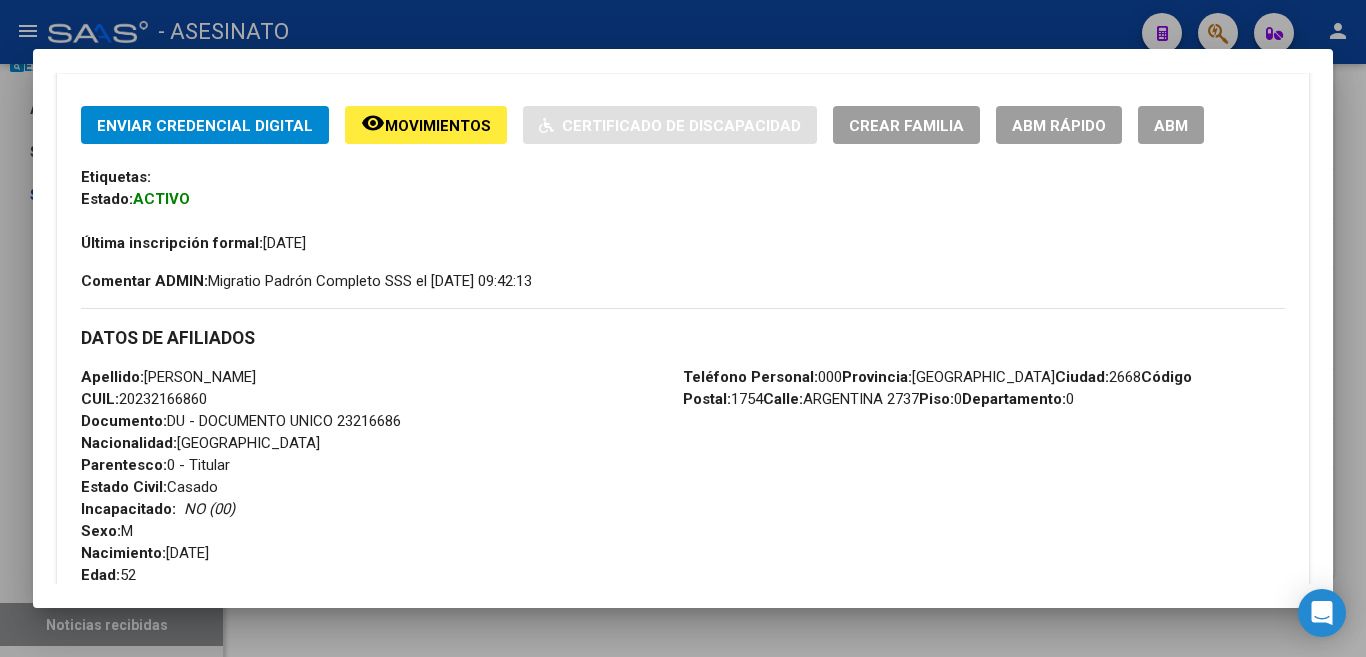 click at bounding box center (683, 328) 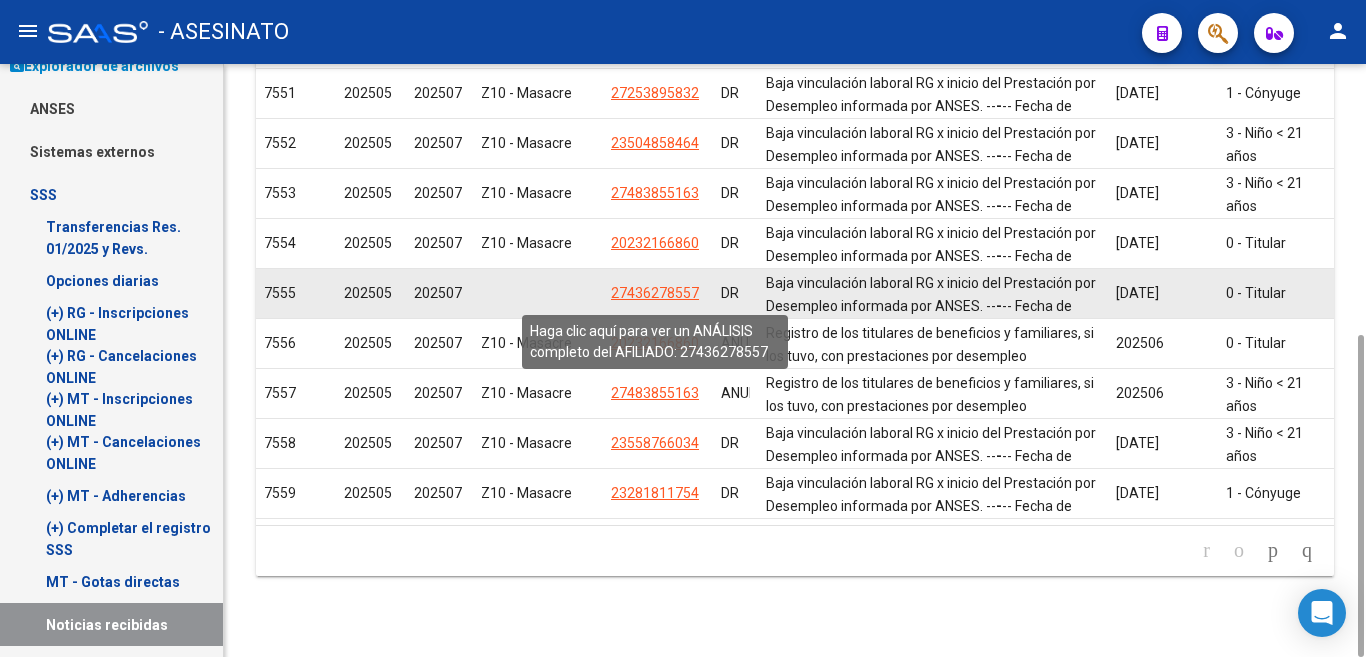 click on "27436278557" 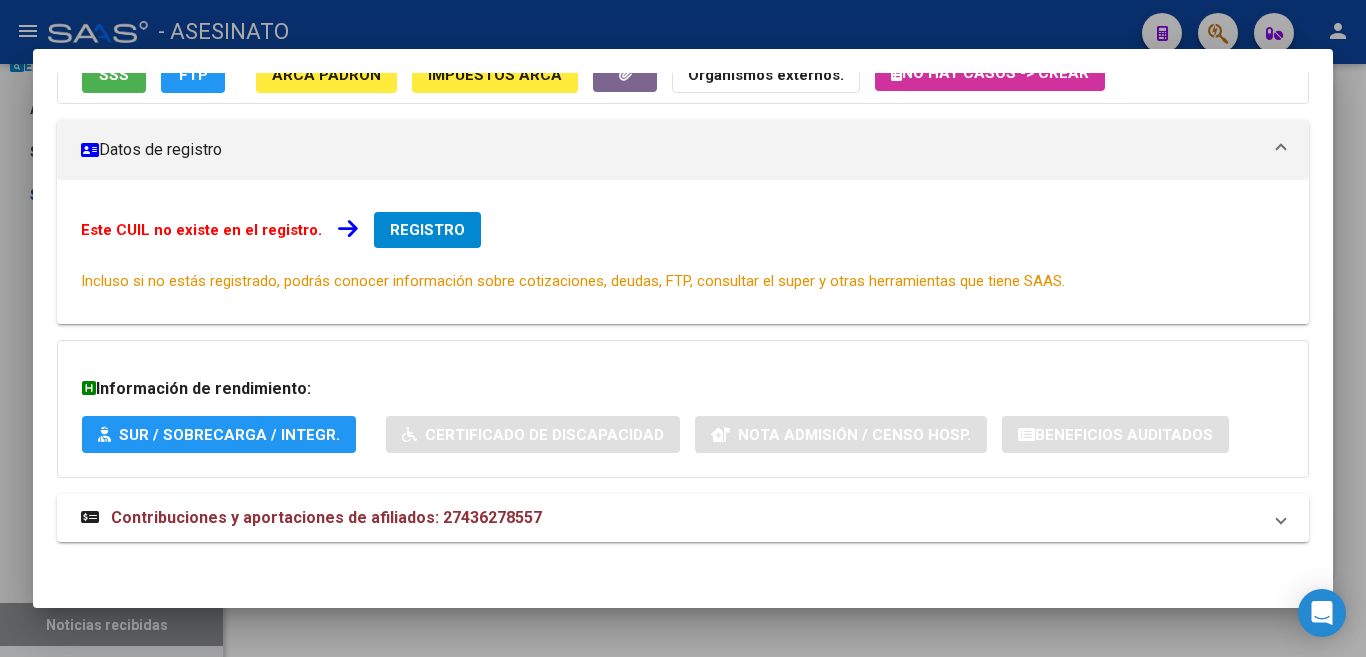 scroll, scrollTop: 0, scrollLeft: 0, axis: both 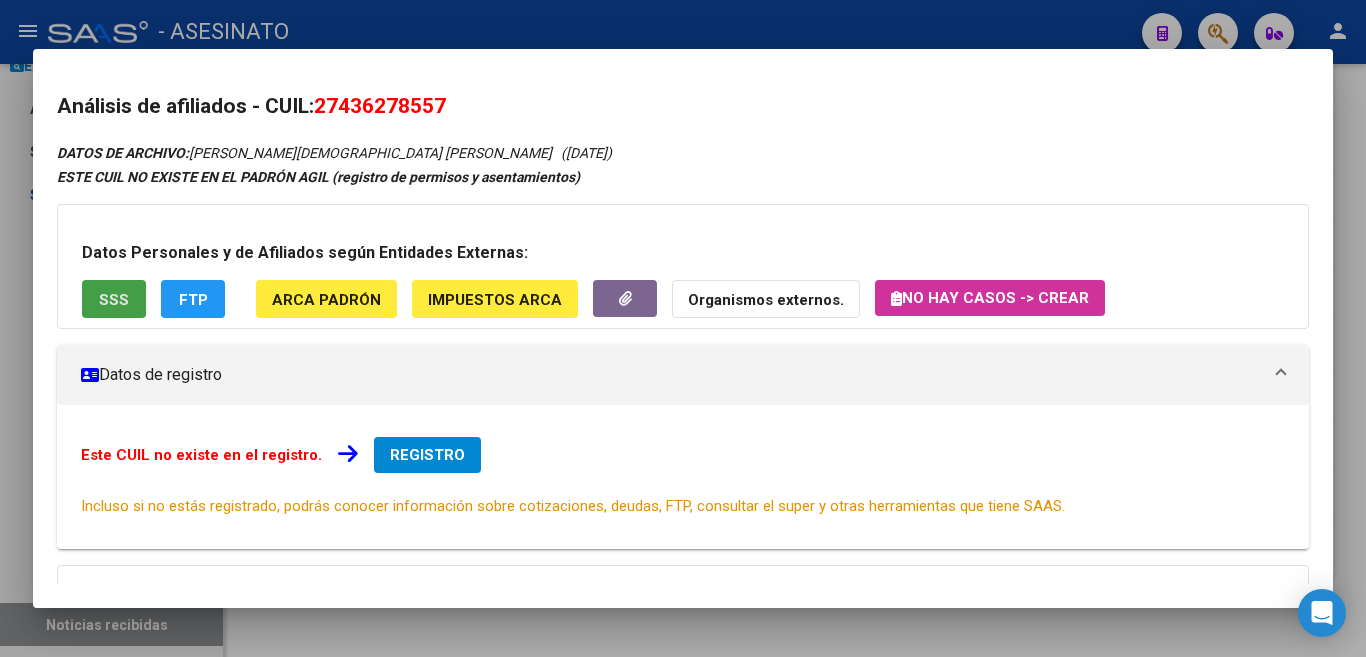 click on "SSS" at bounding box center [114, 300] 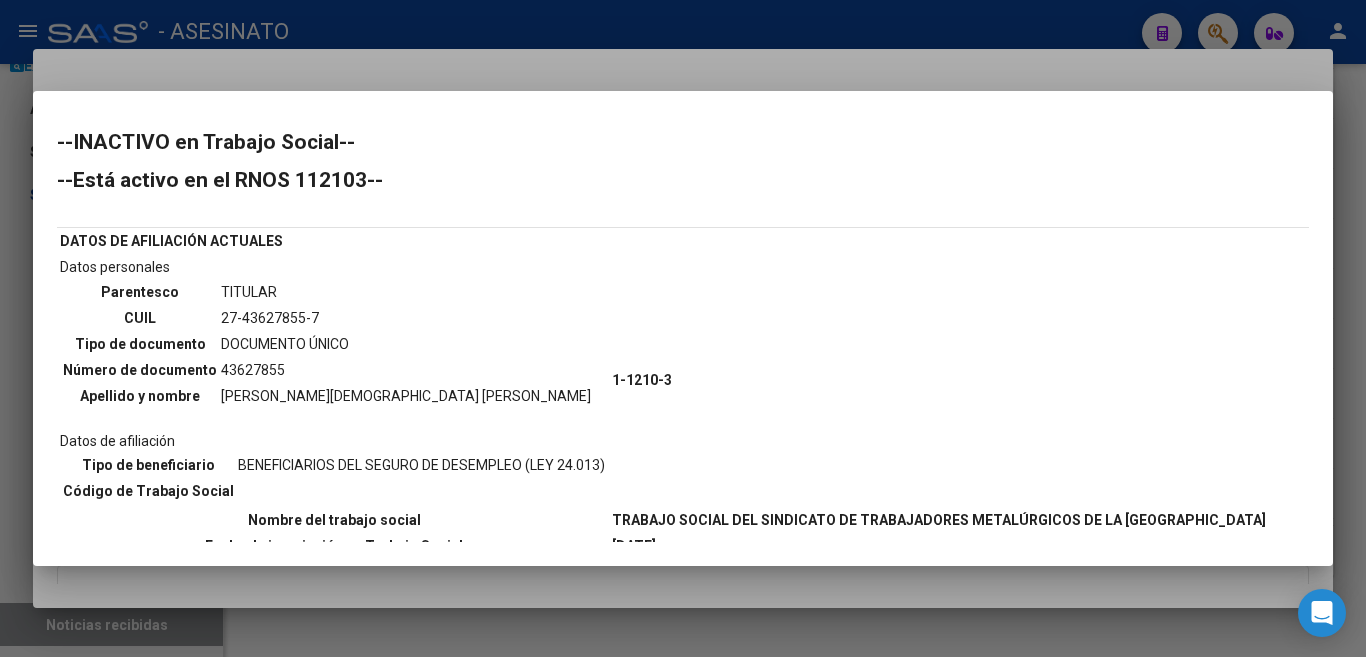 click at bounding box center [683, 328] 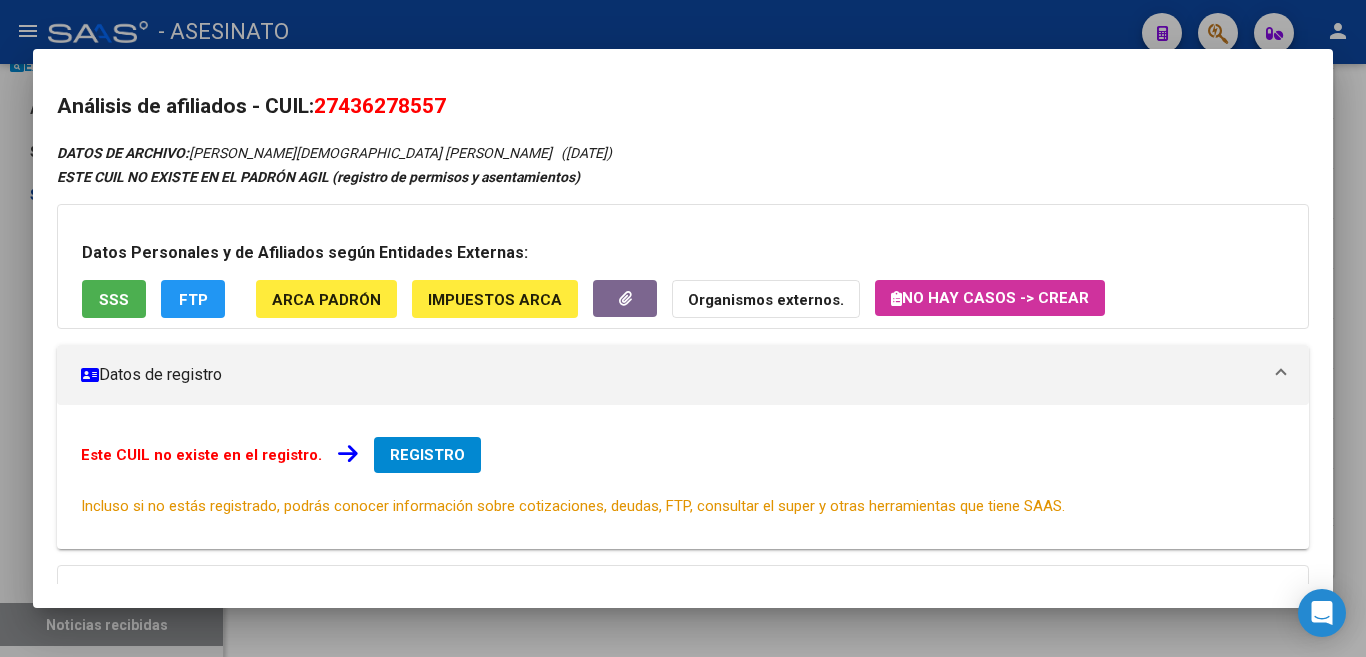 click at bounding box center (683, 328) 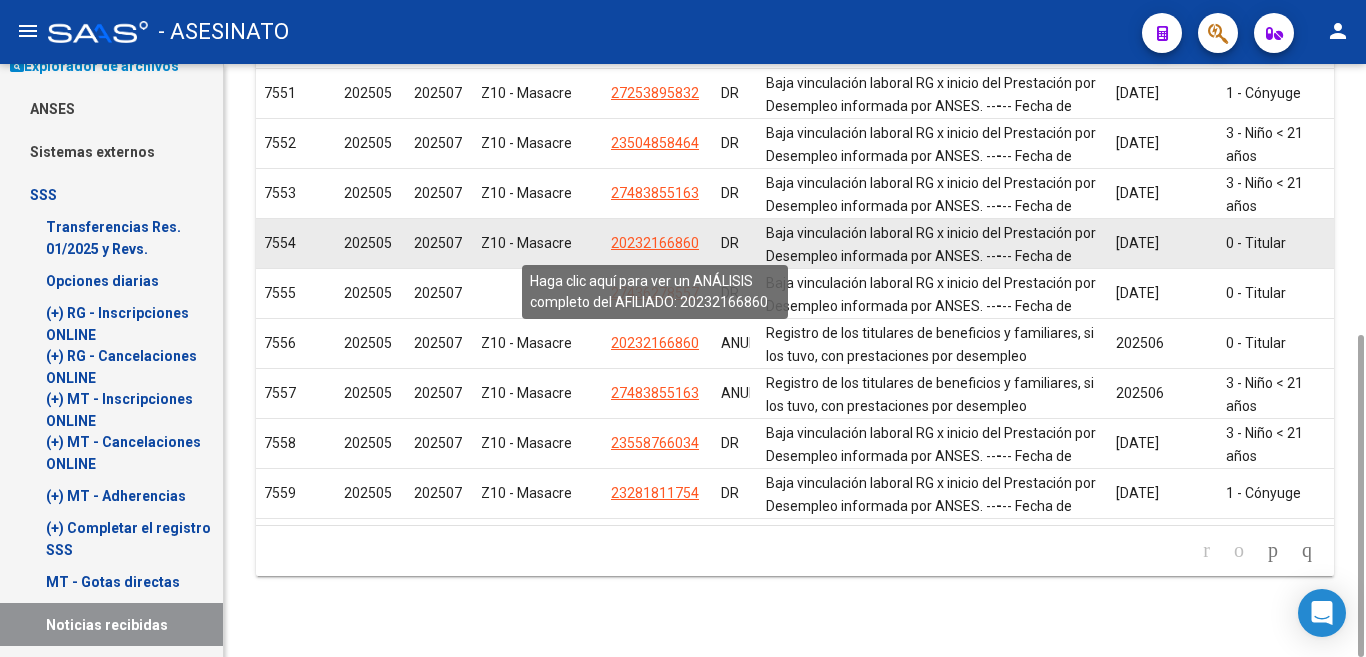 click on "20232166860" 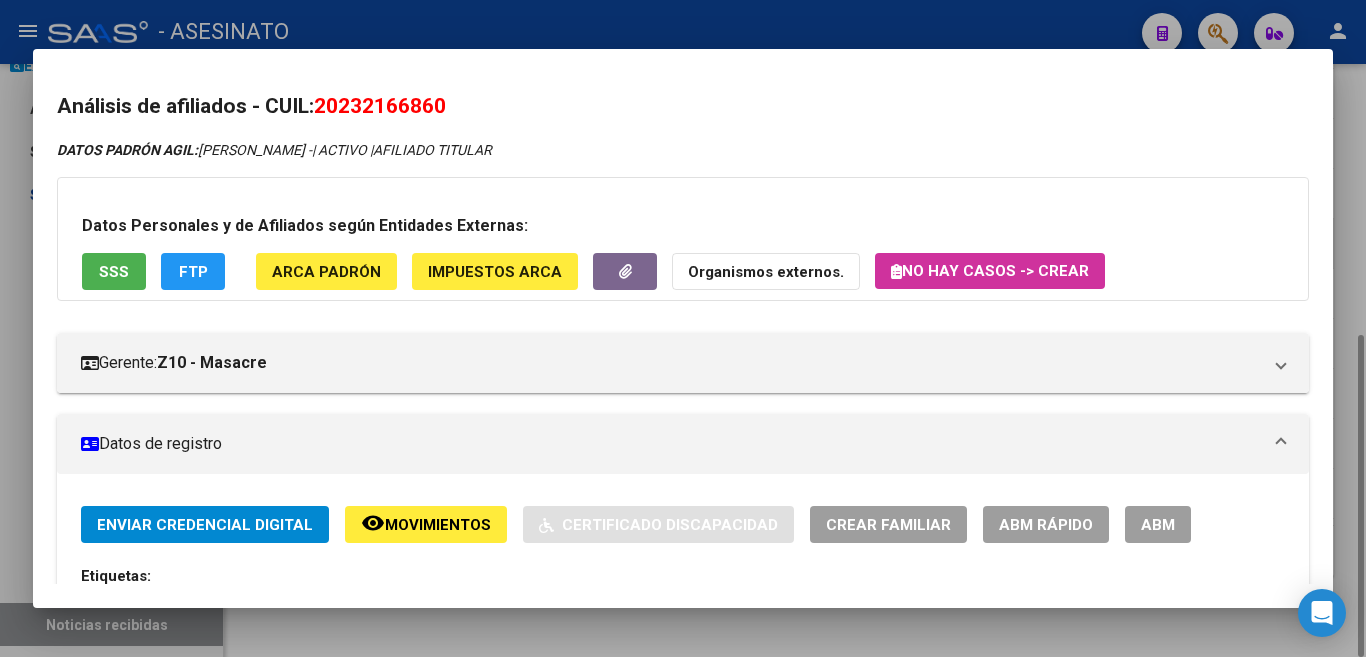 scroll, scrollTop: 251, scrollLeft: 0, axis: vertical 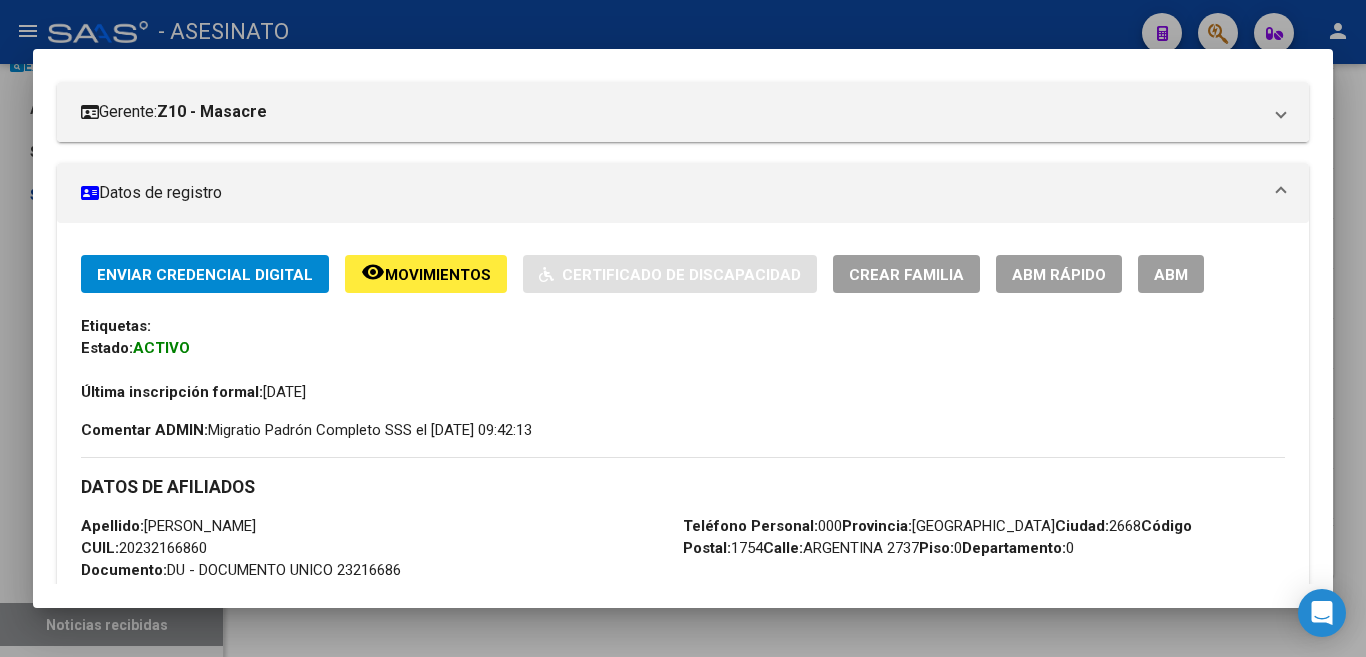 click at bounding box center [683, 328] 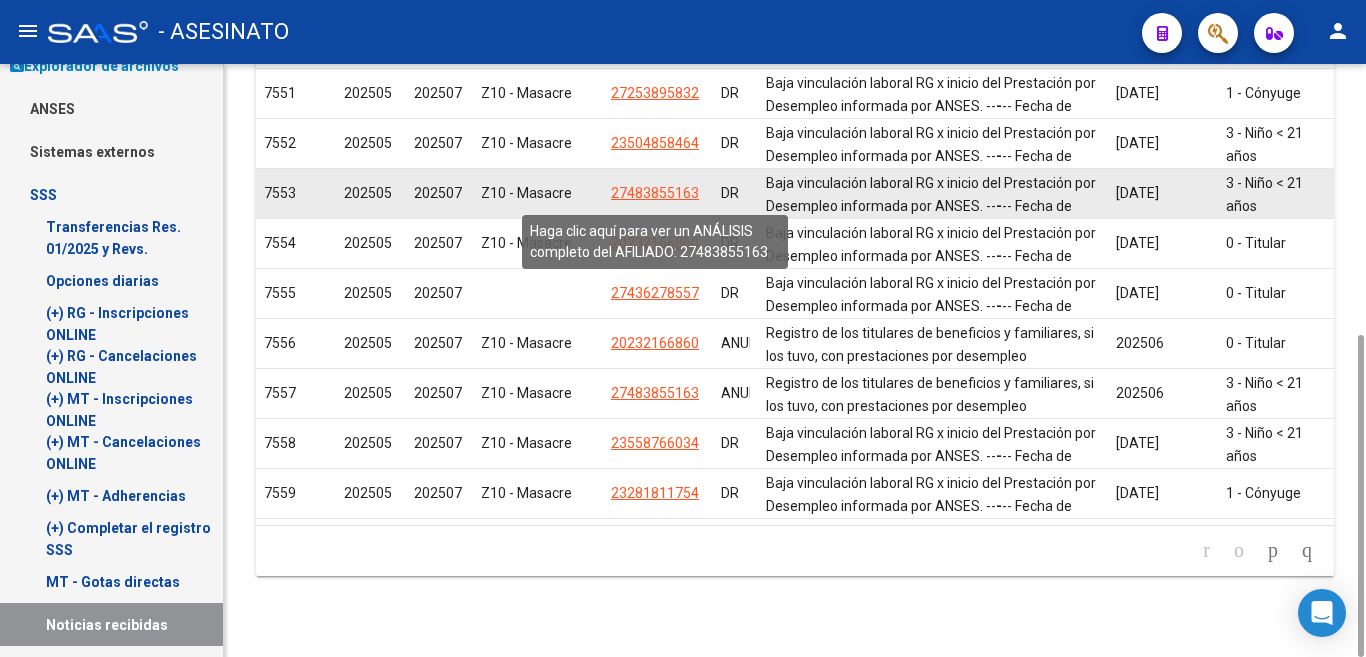 click on "27483855163" 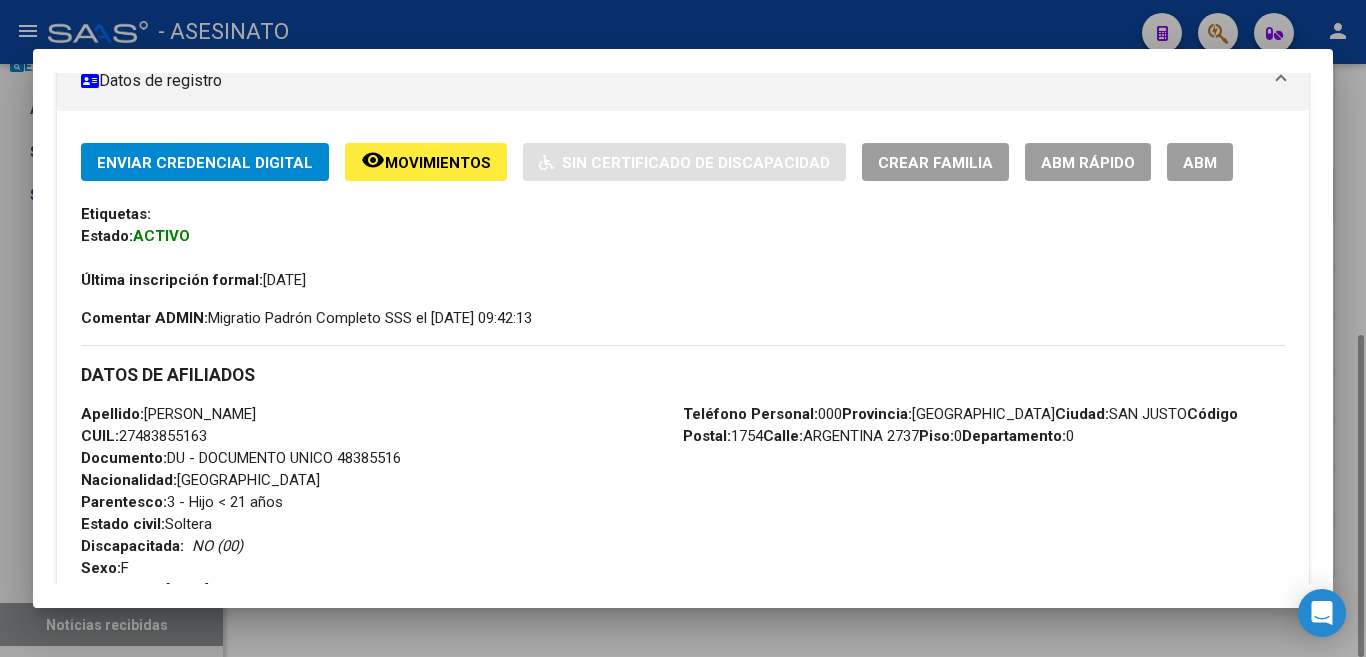 scroll, scrollTop: 100, scrollLeft: 0, axis: vertical 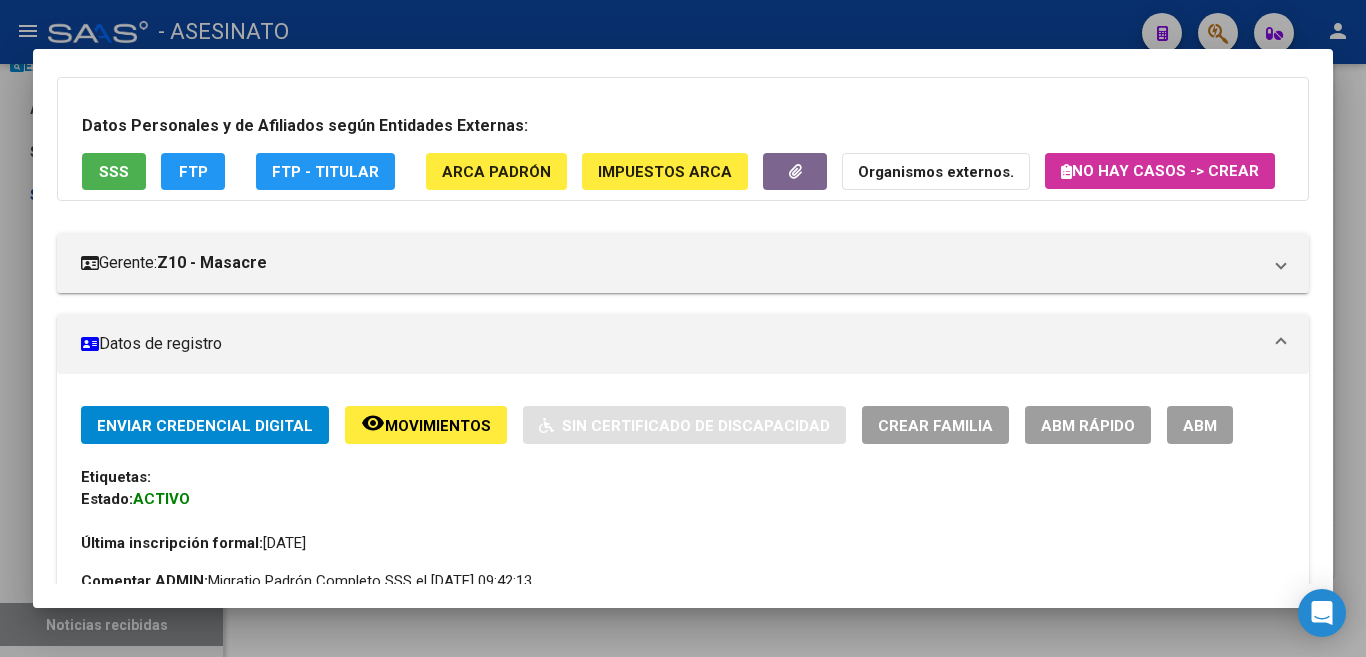 click at bounding box center (683, 328) 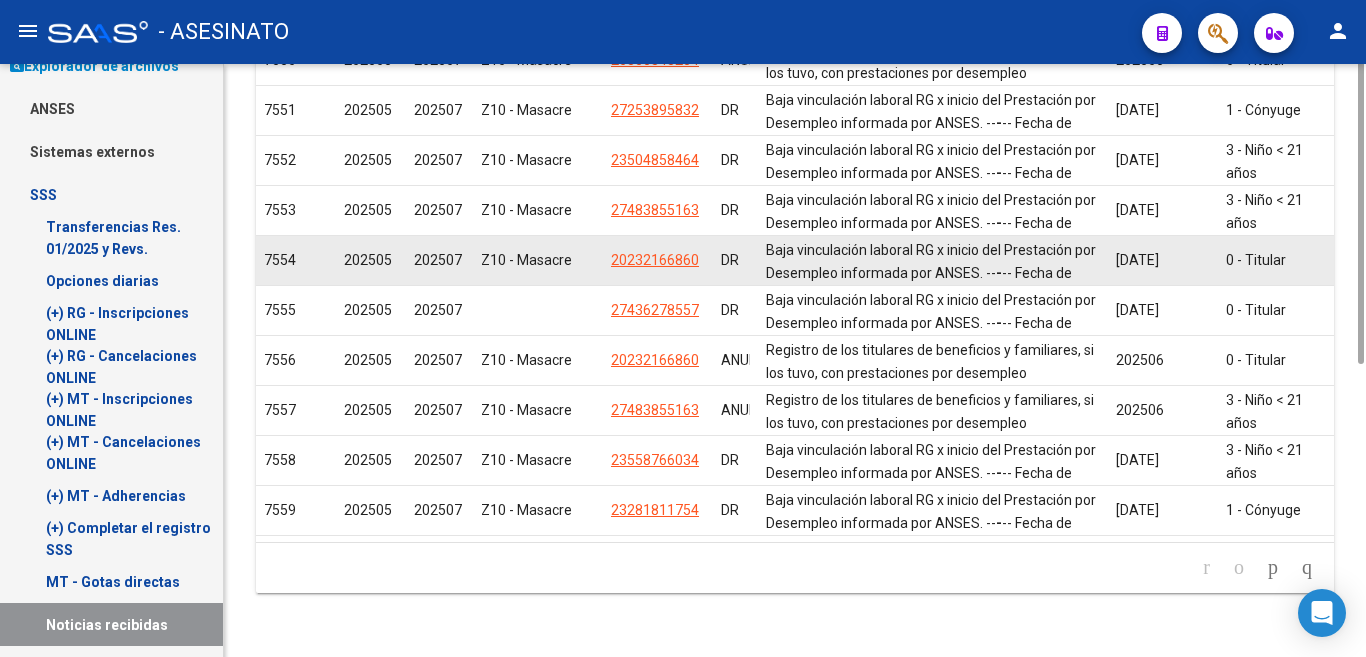 scroll, scrollTop: 296, scrollLeft: 0, axis: vertical 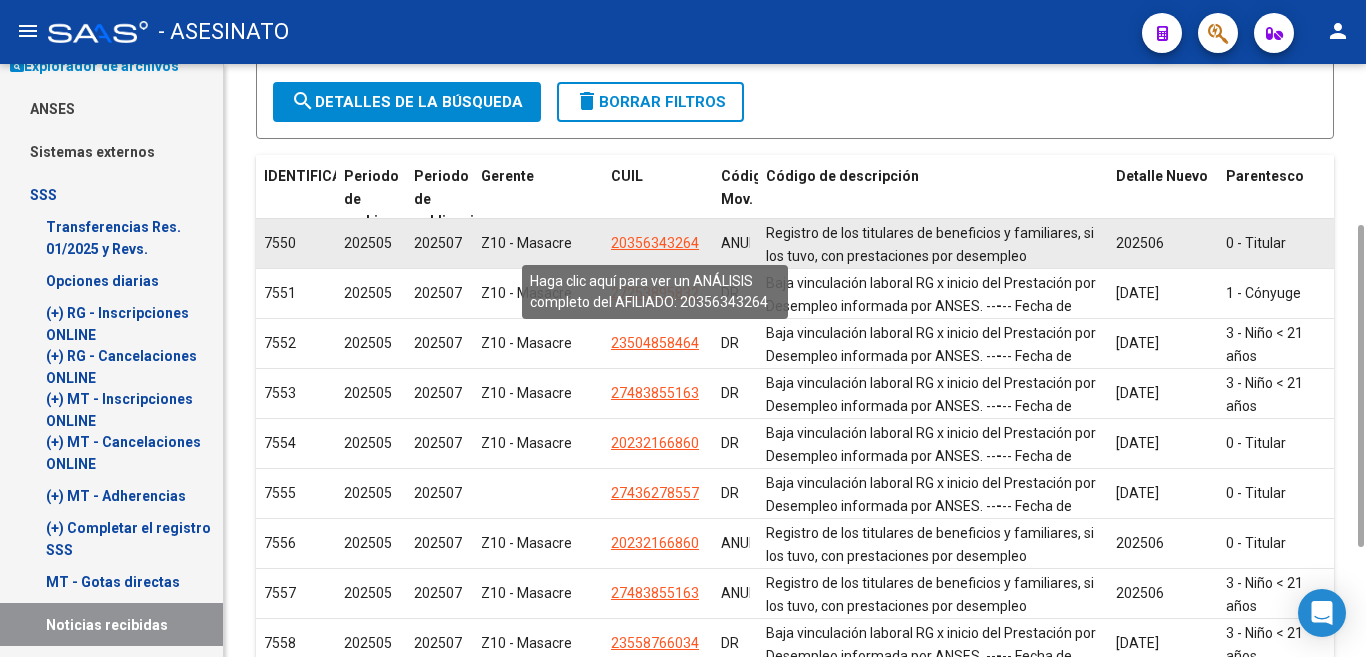 click on "20356343264" 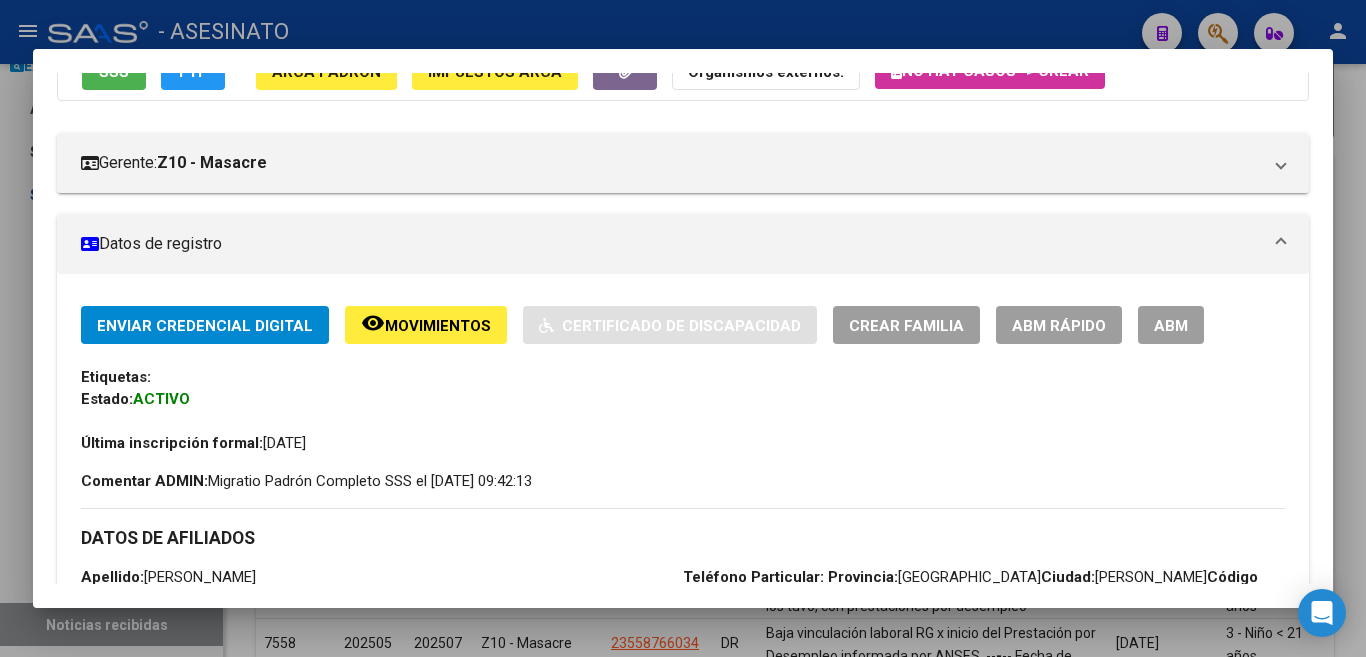 scroll, scrollTop: 300, scrollLeft: 0, axis: vertical 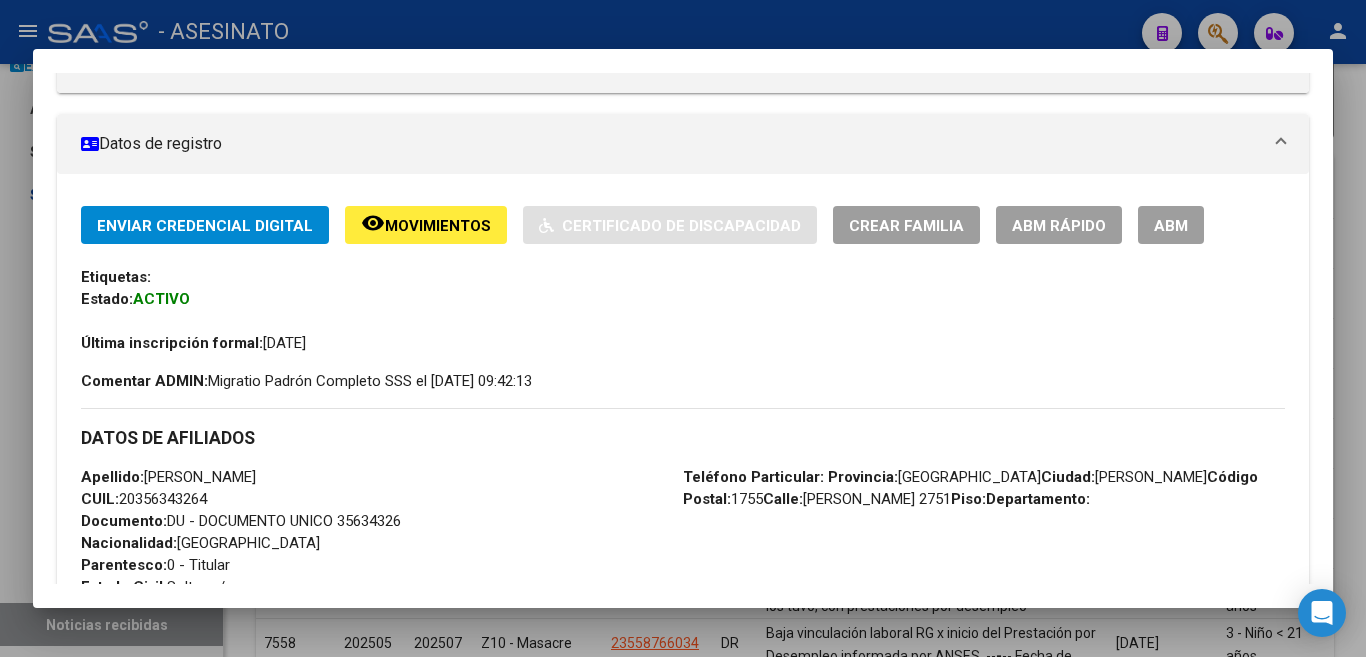 click at bounding box center [683, 328] 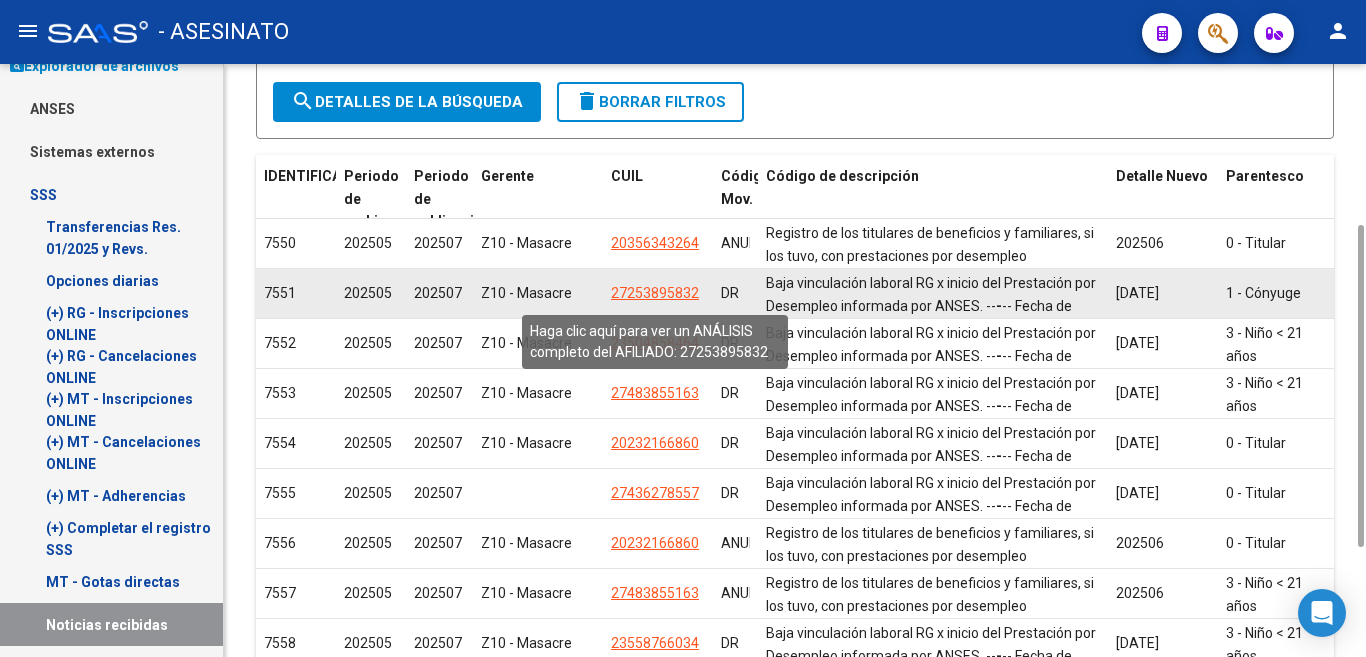 click on "27253895832" 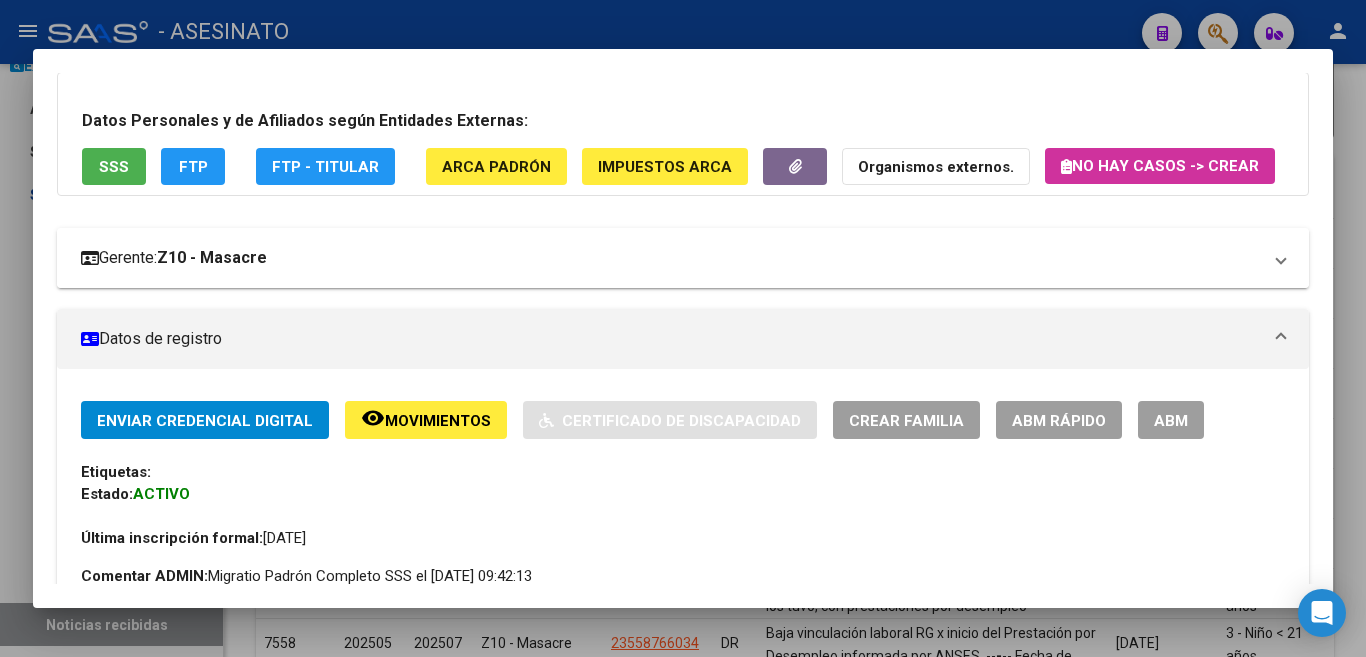 scroll, scrollTop: 100, scrollLeft: 0, axis: vertical 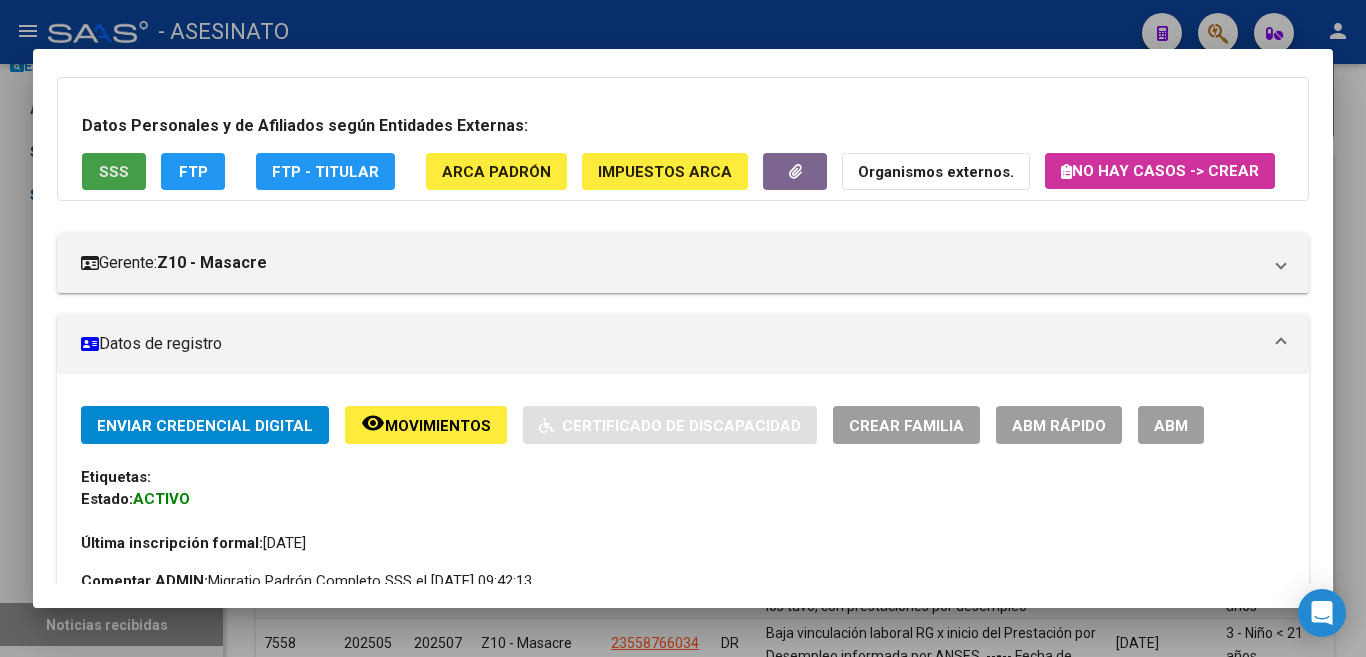 click on "SSS" at bounding box center [114, 172] 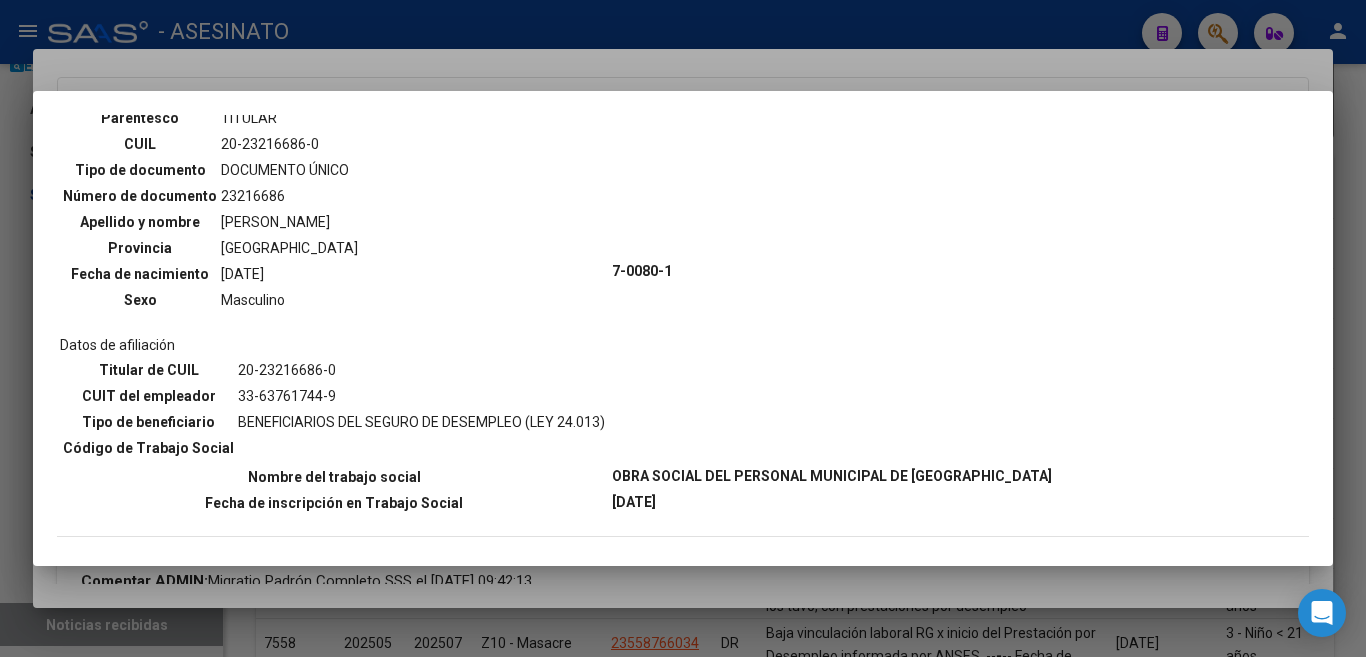 scroll, scrollTop: 200, scrollLeft: 0, axis: vertical 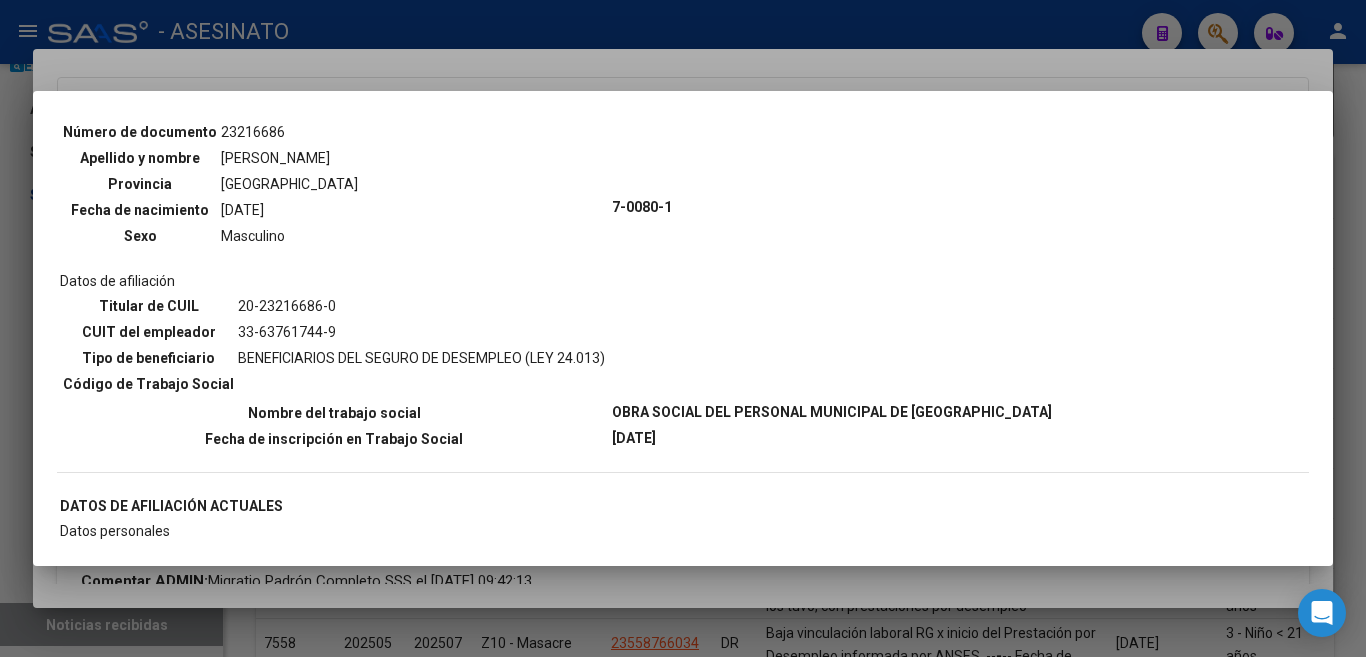 click at bounding box center (683, 328) 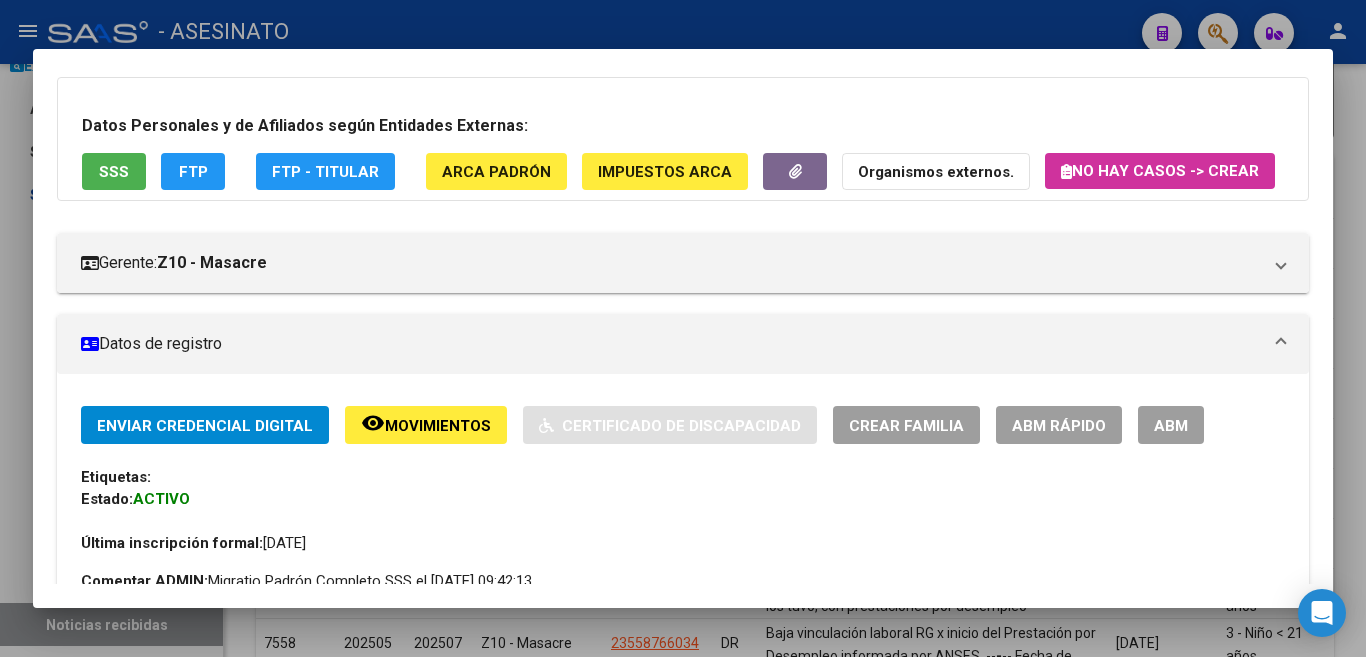 click at bounding box center [683, 328] 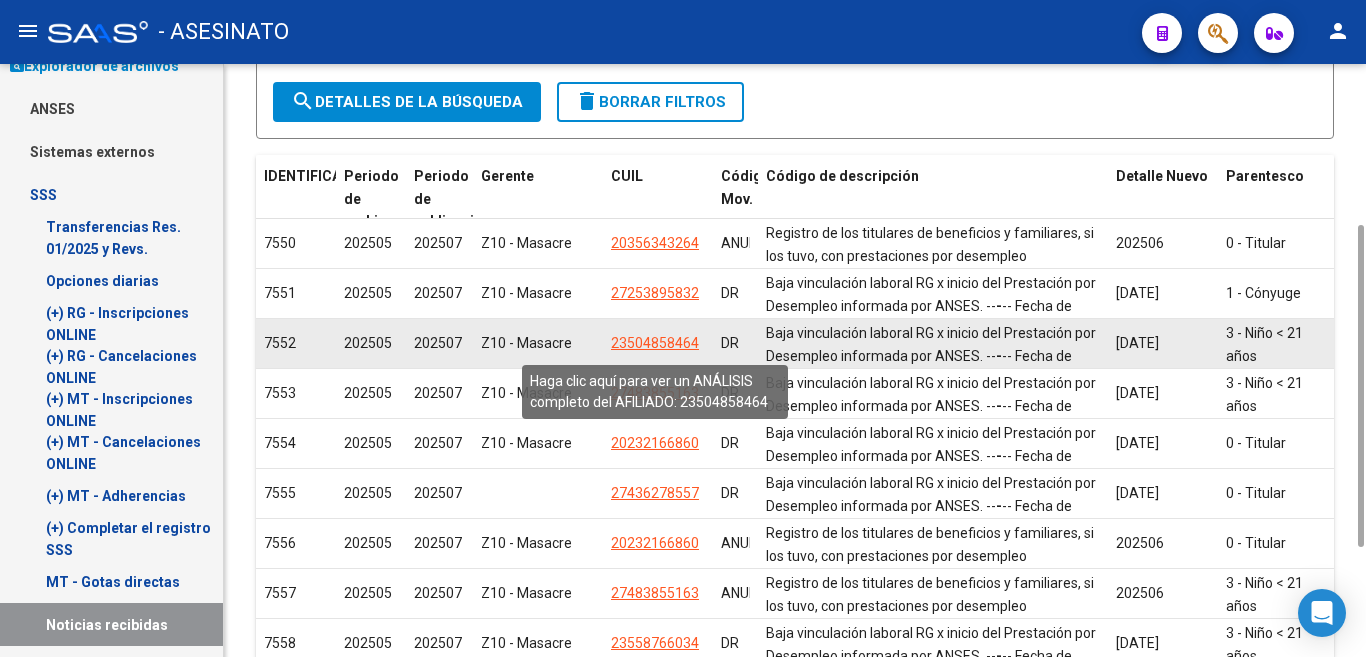 click on "23504858464" 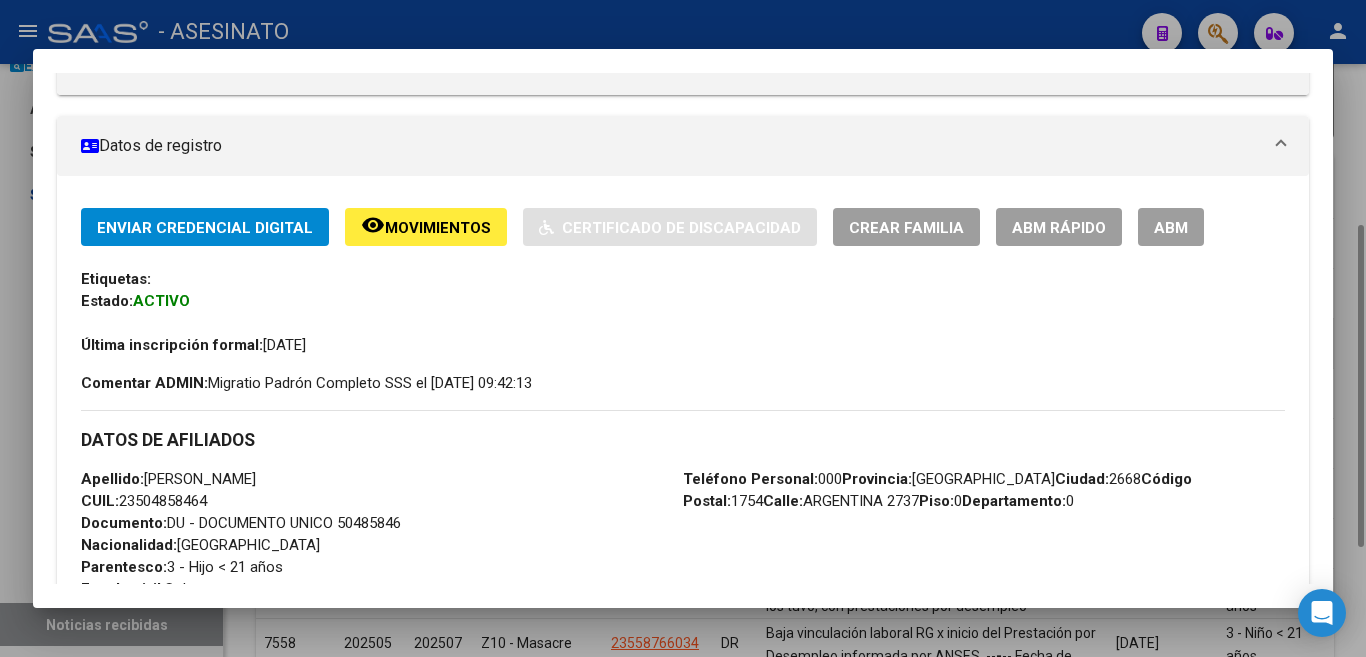 scroll, scrollTop: 300, scrollLeft: 0, axis: vertical 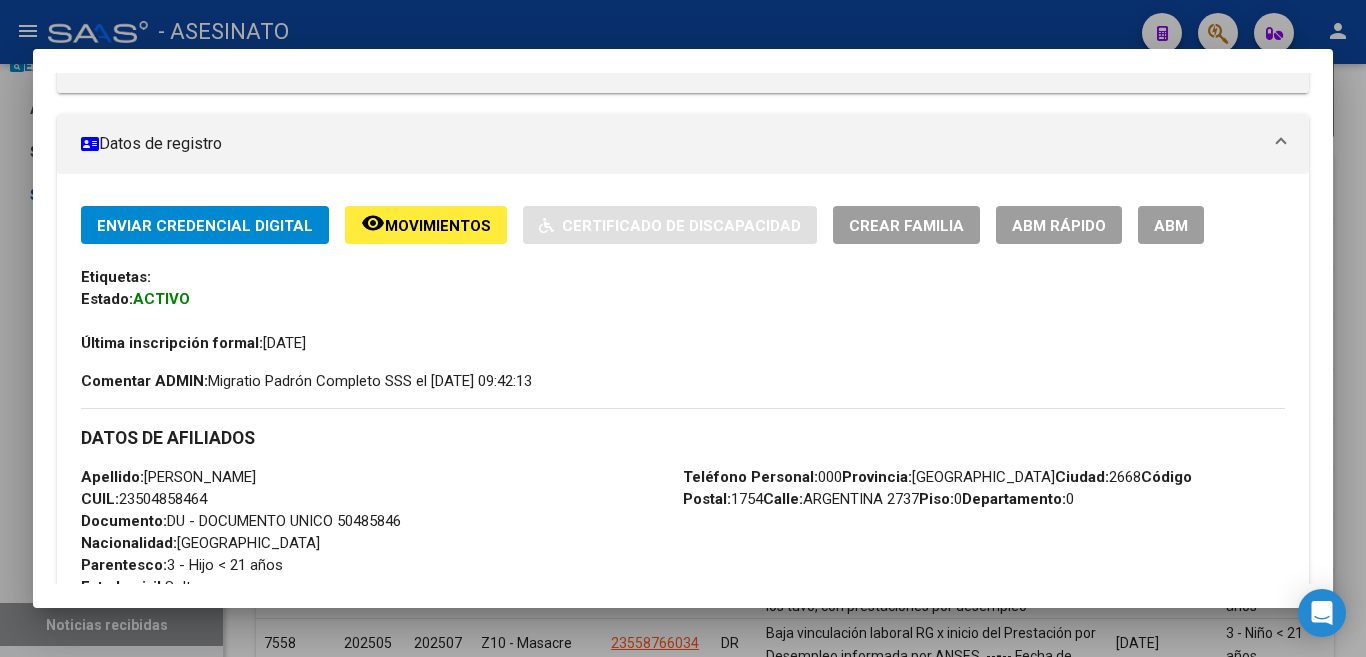 click at bounding box center [683, 328] 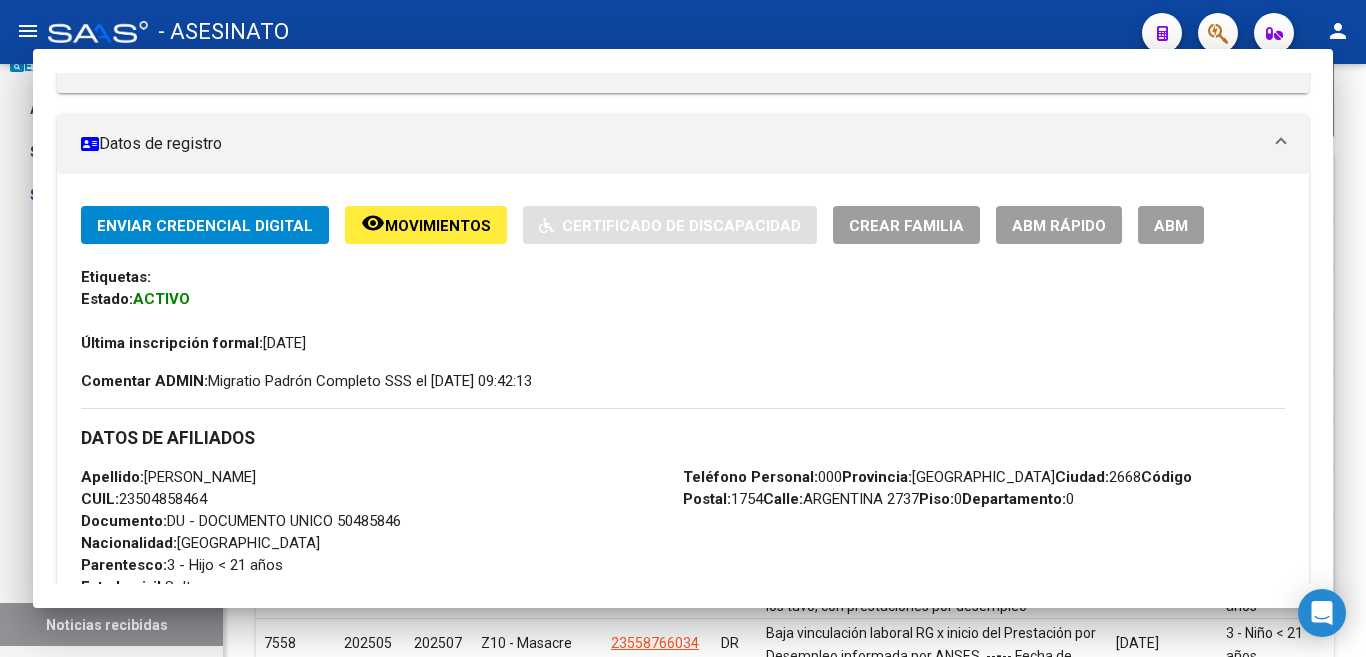 click on "- ASESINATO" 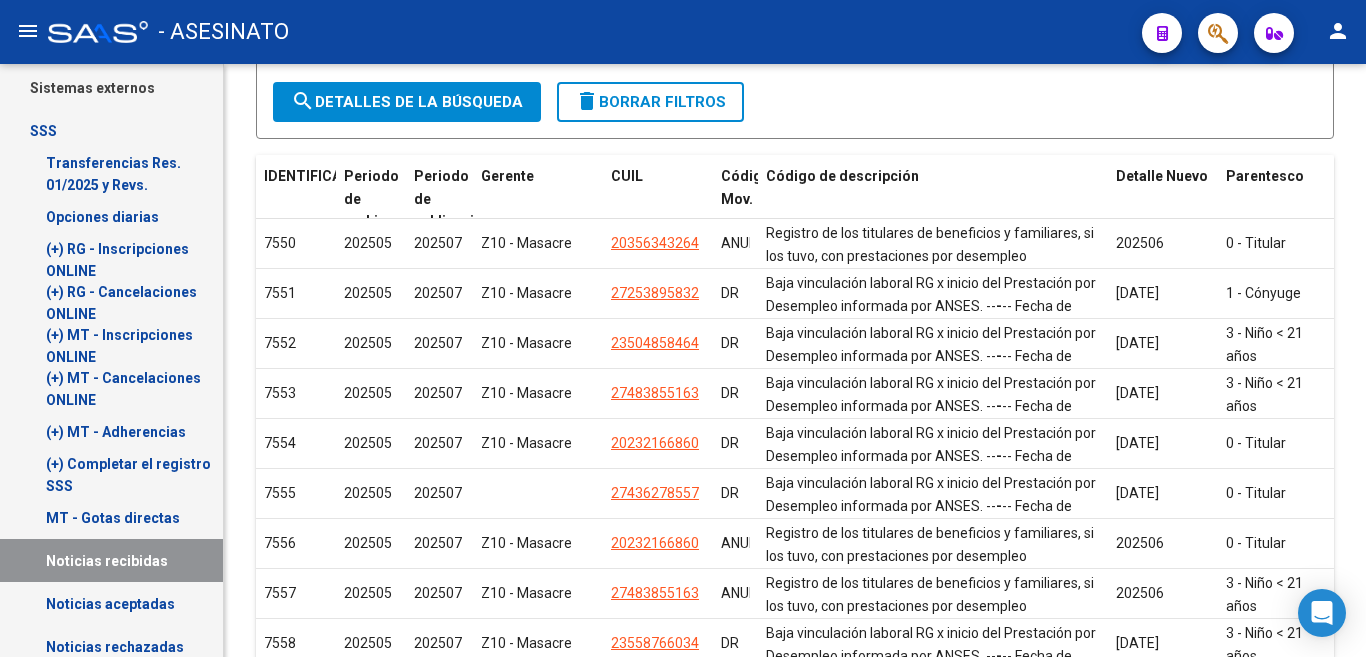 scroll, scrollTop: 300, scrollLeft: 0, axis: vertical 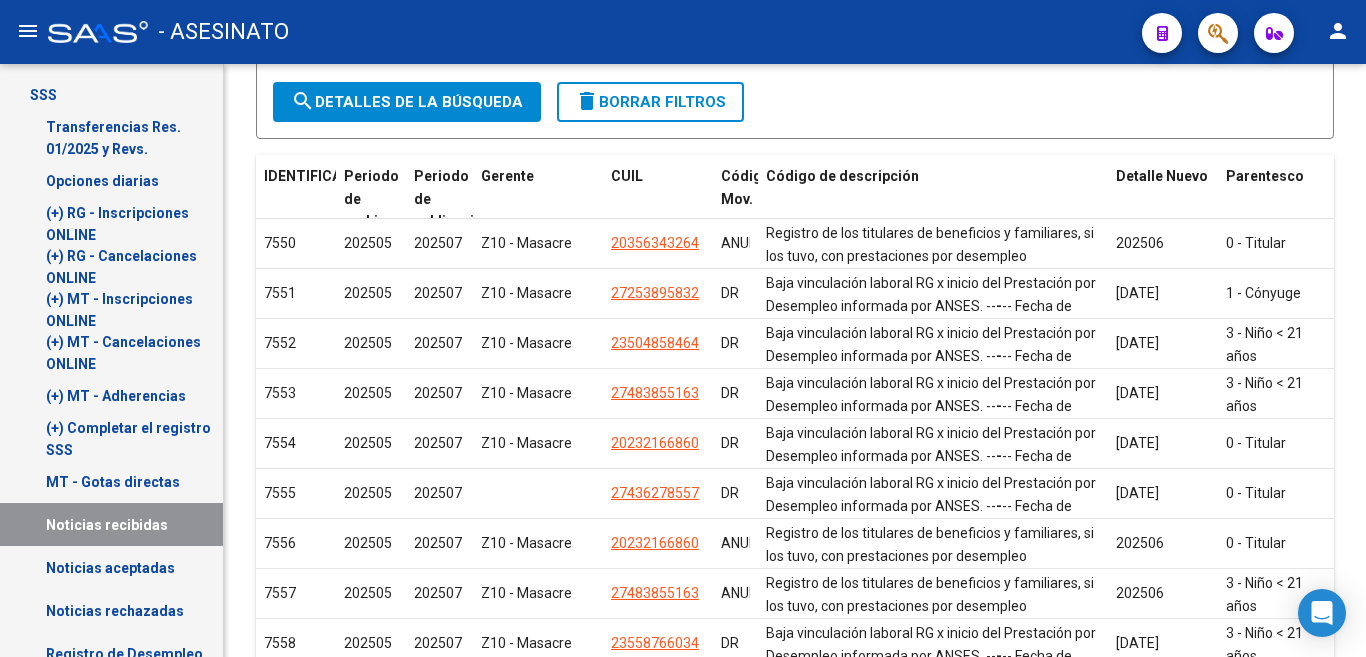 click on "Noticias rechazadas" at bounding box center (115, 611) 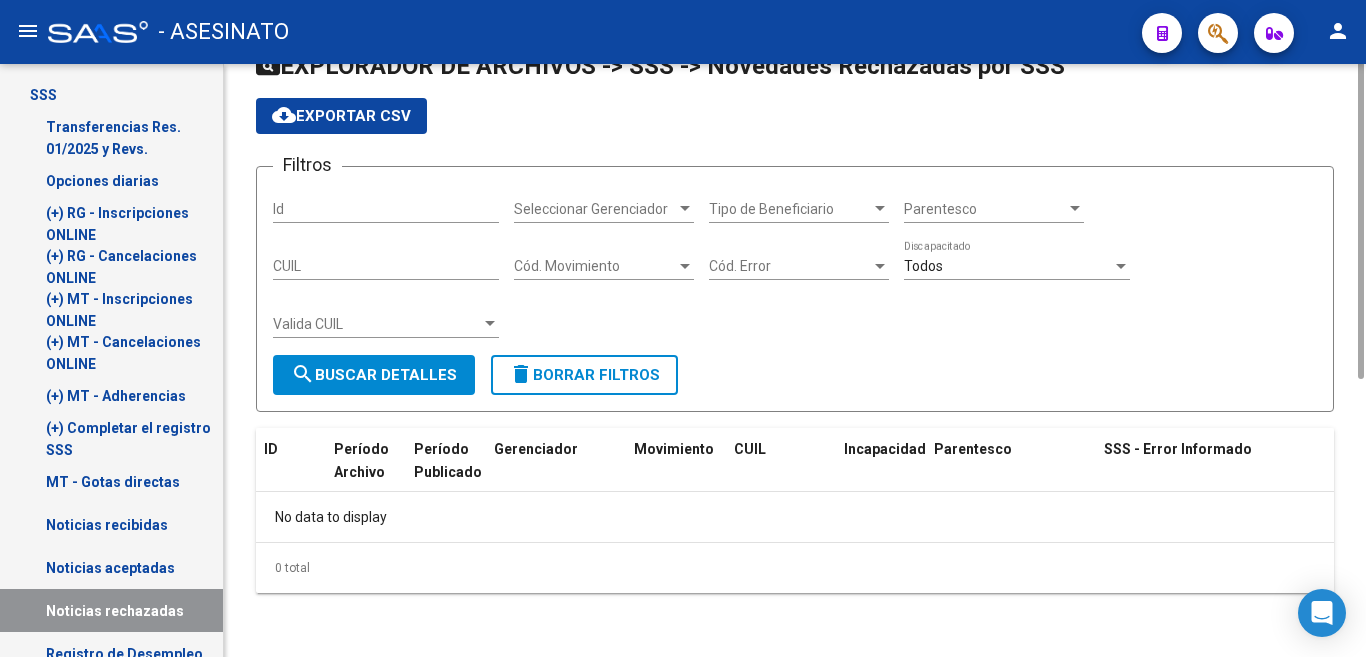scroll, scrollTop: 0, scrollLeft: 0, axis: both 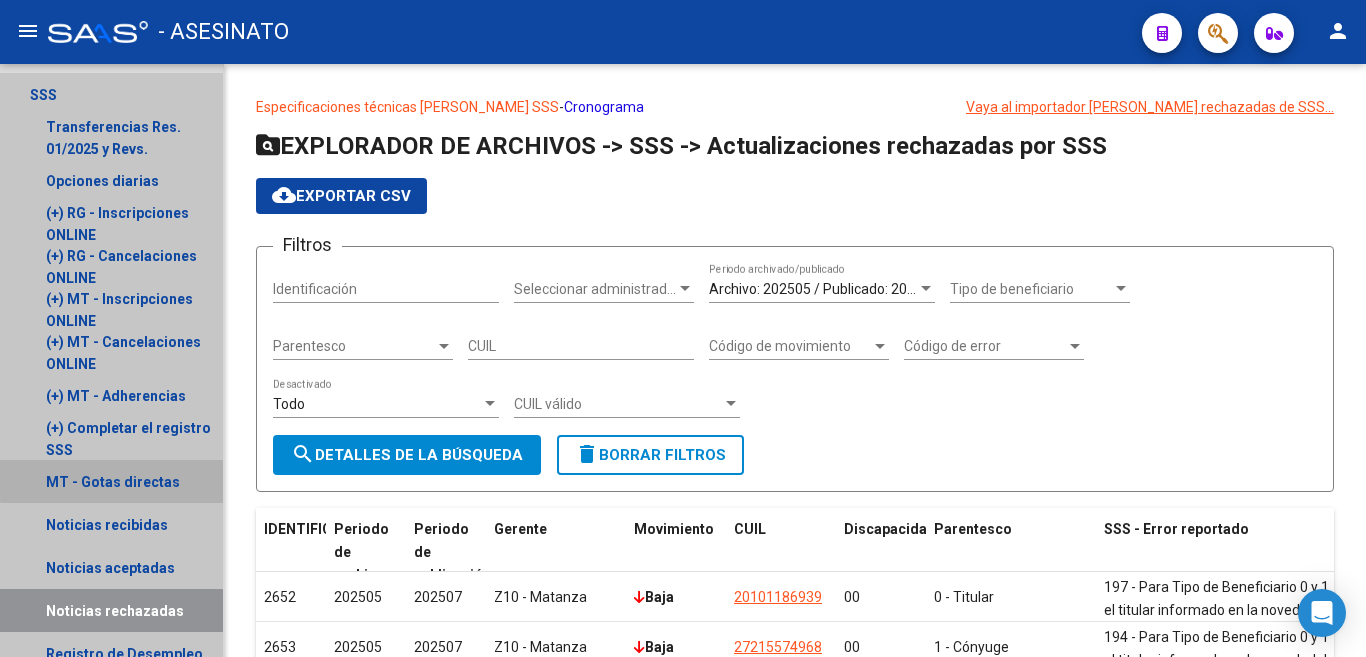 click on "MT - Gotas directas" at bounding box center (113, 482) 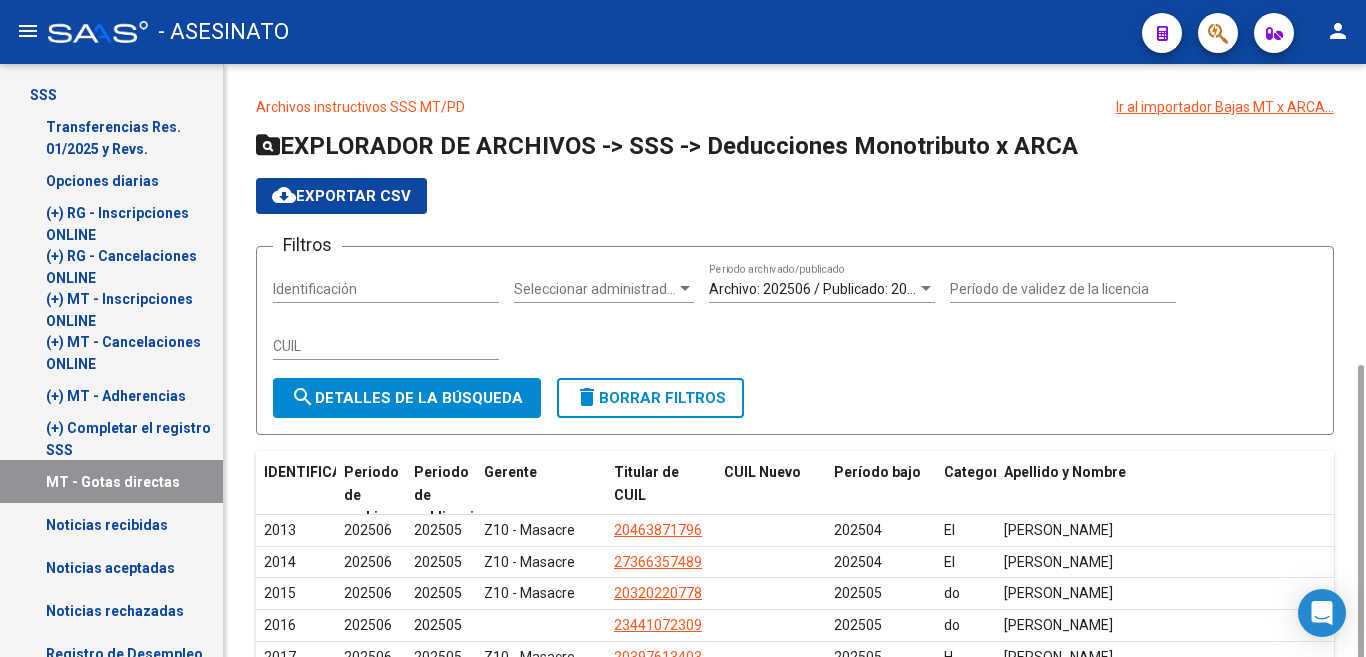 scroll, scrollTop: 169, scrollLeft: 0, axis: vertical 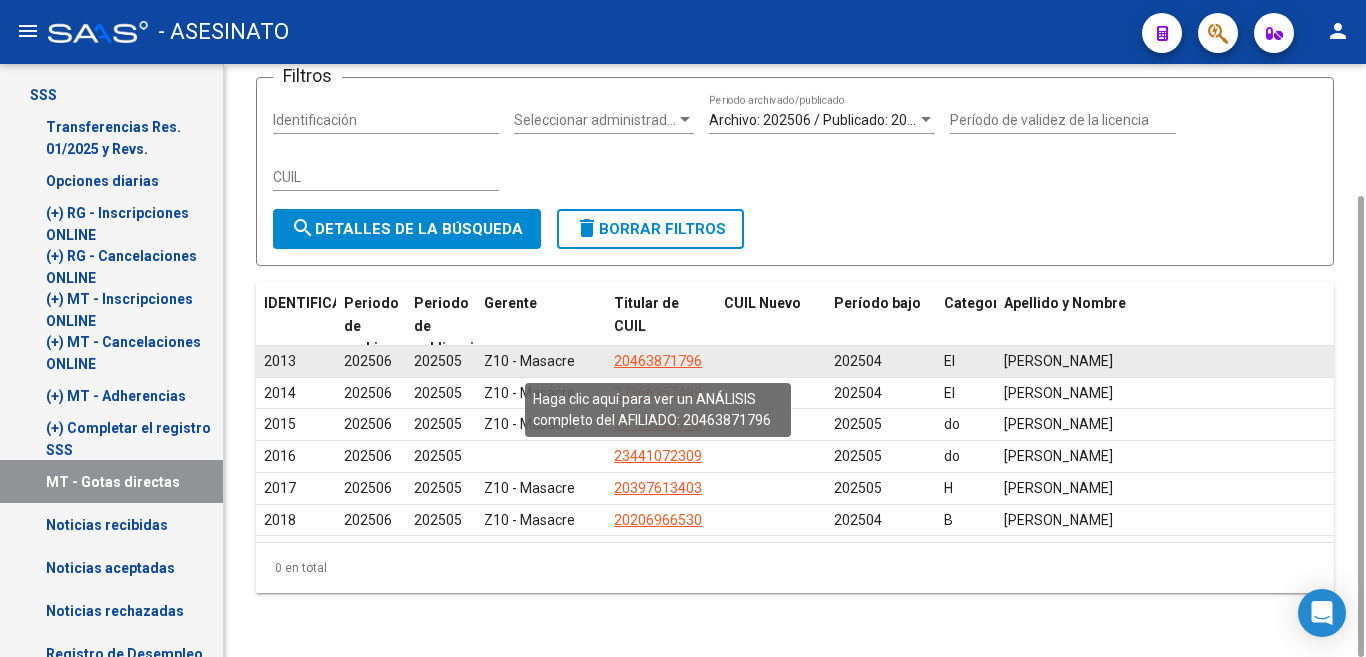 click on "20463871796" 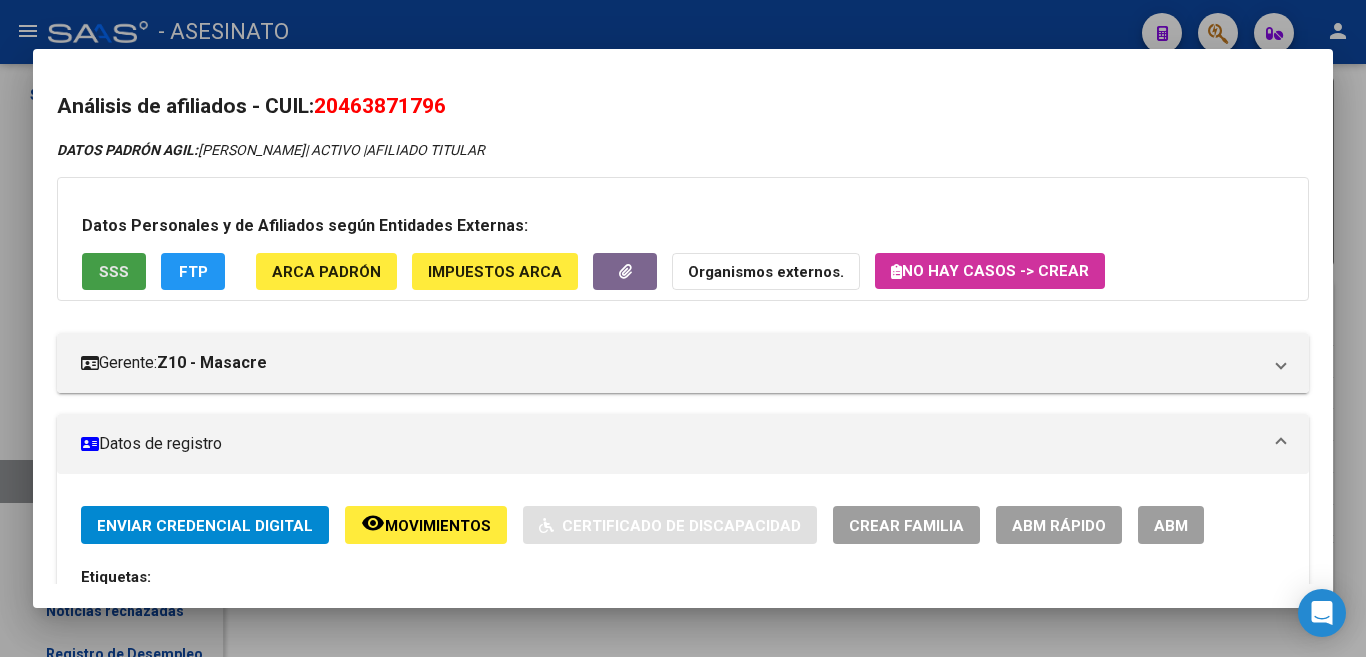 click on "SSS" at bounding box center [114, 272] 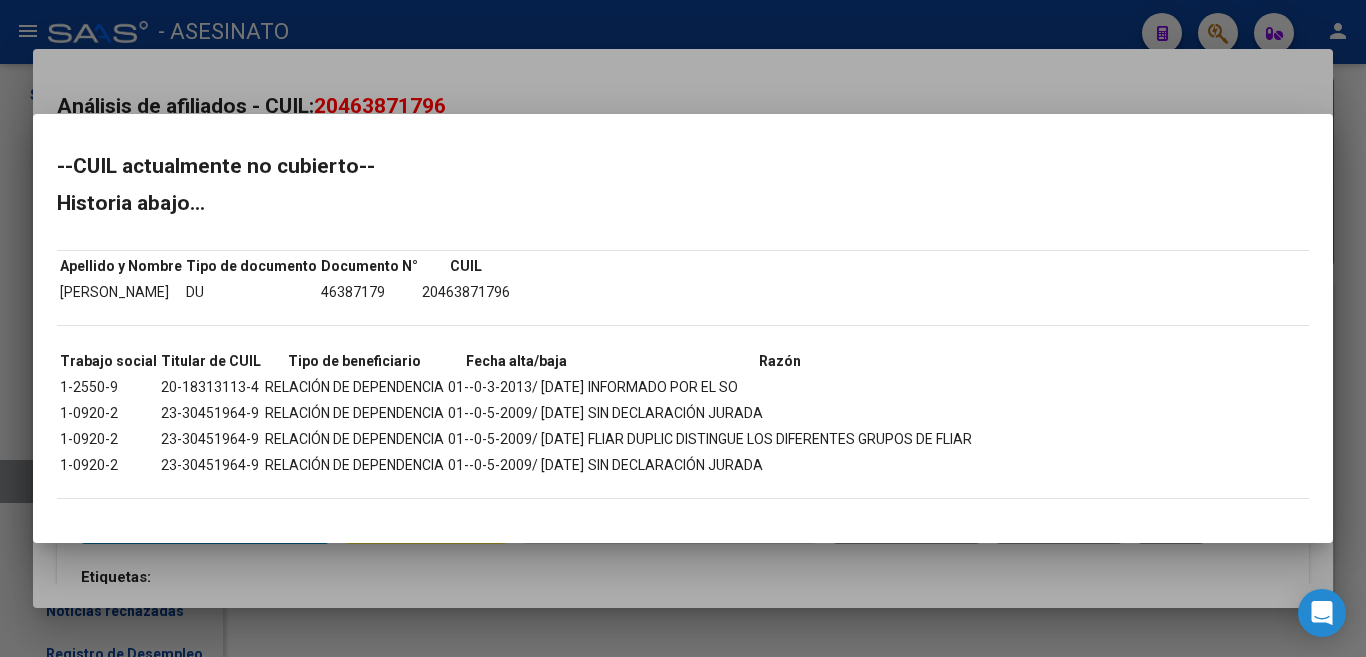 click at bounding box center (683, 328) 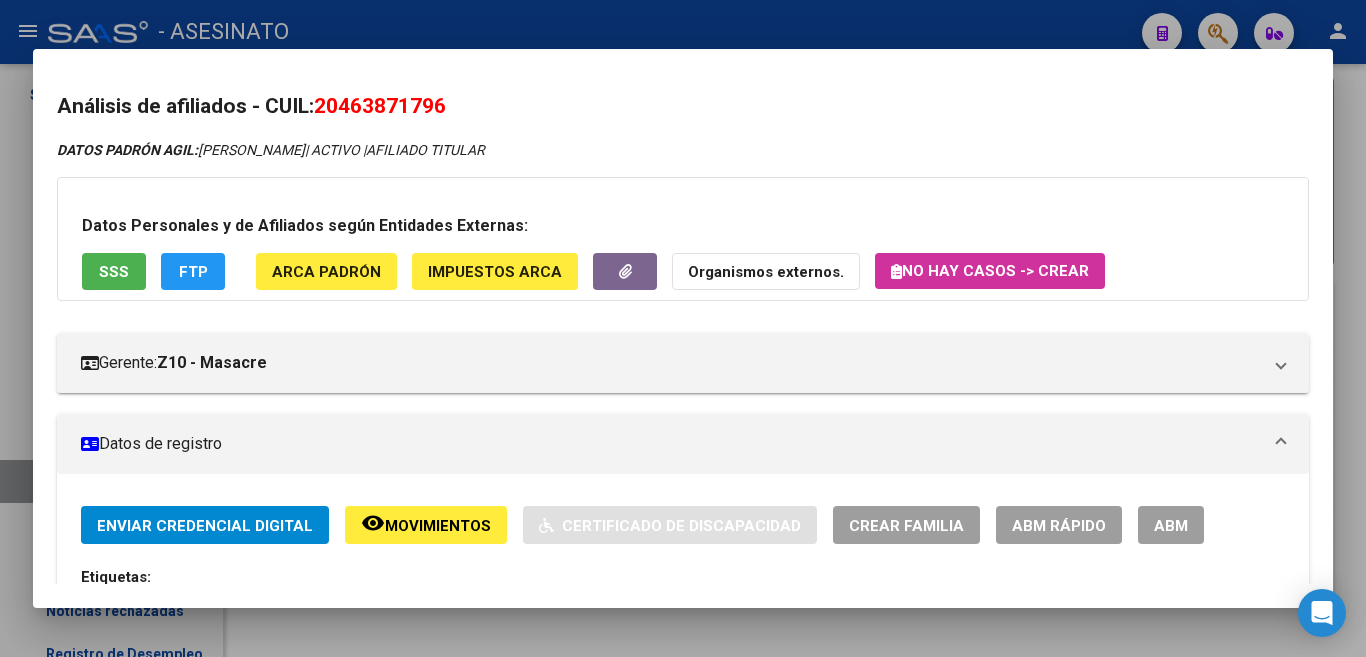 click on "FTP" 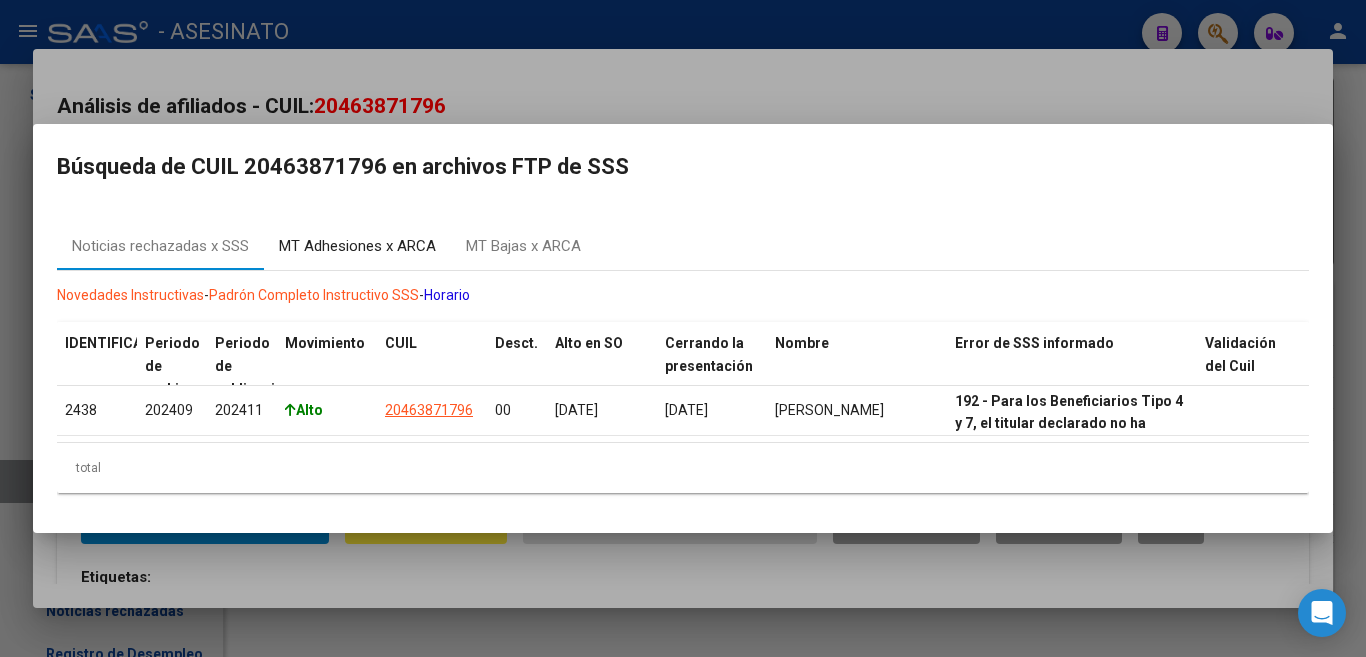 click on "MT Adhesiones x ARCA" at bounding box center [357, 246] 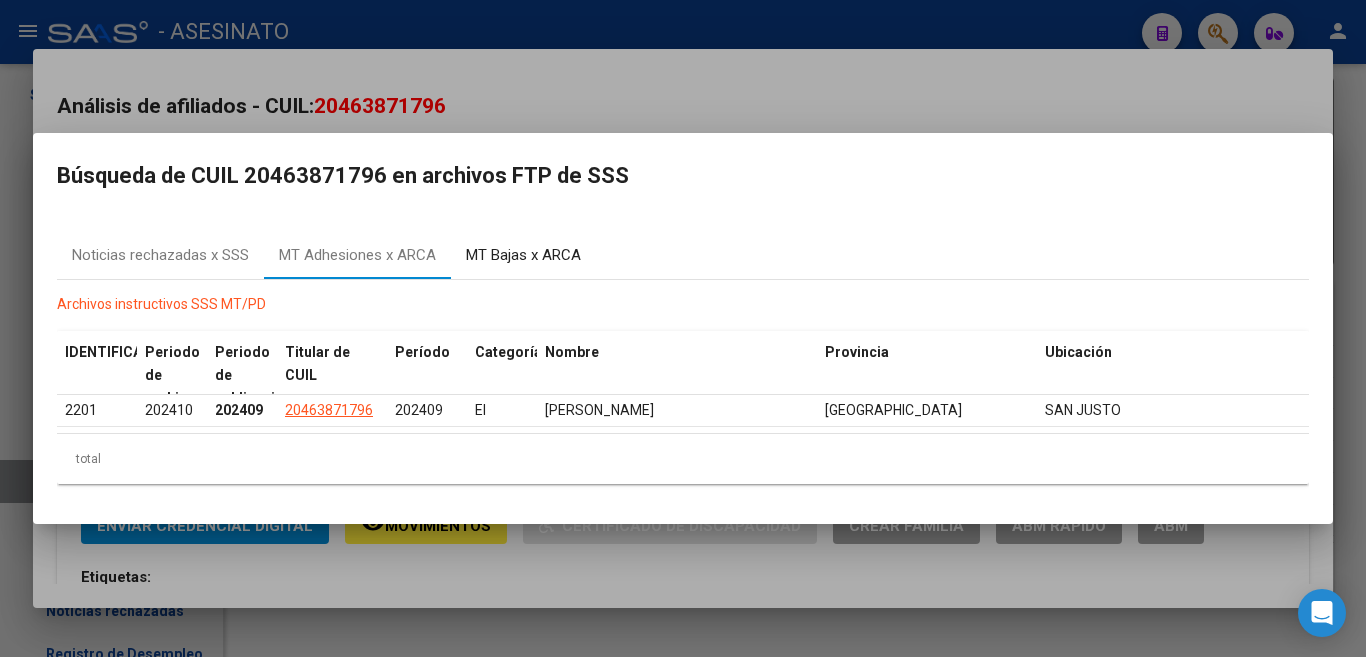 click on "MT Bajas x ARCA" at bounding box center [523, 255] 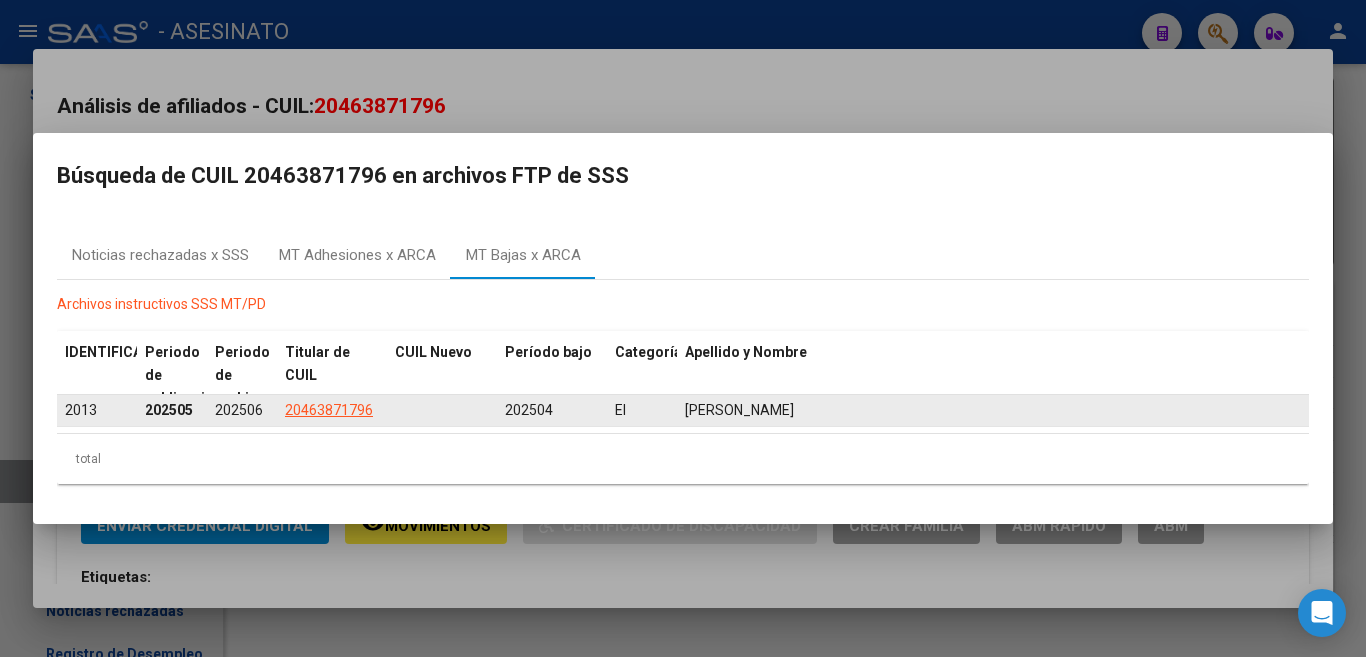 drag, startPoint x: 286, startPoint y: 405, endPoint x: 379, endPoint y: 408, distance: 93.04838 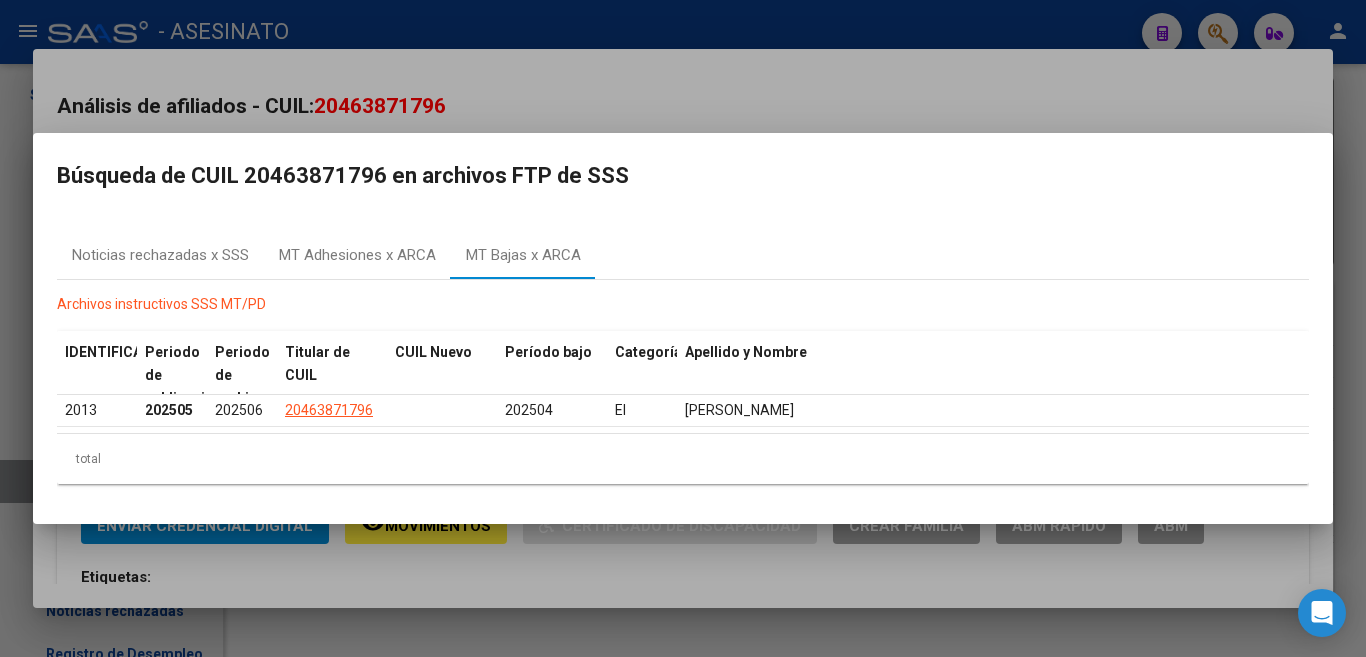 click at bounding box center [683, 328] 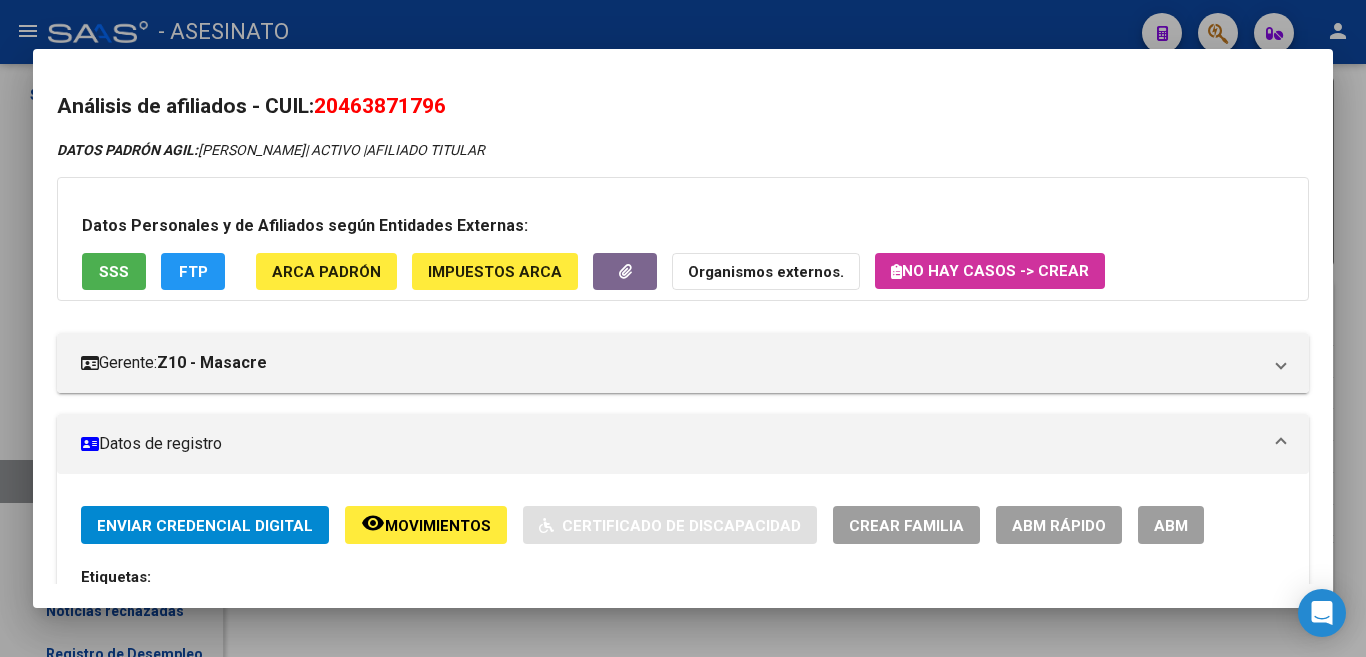 click at bounding box center (683, 328) 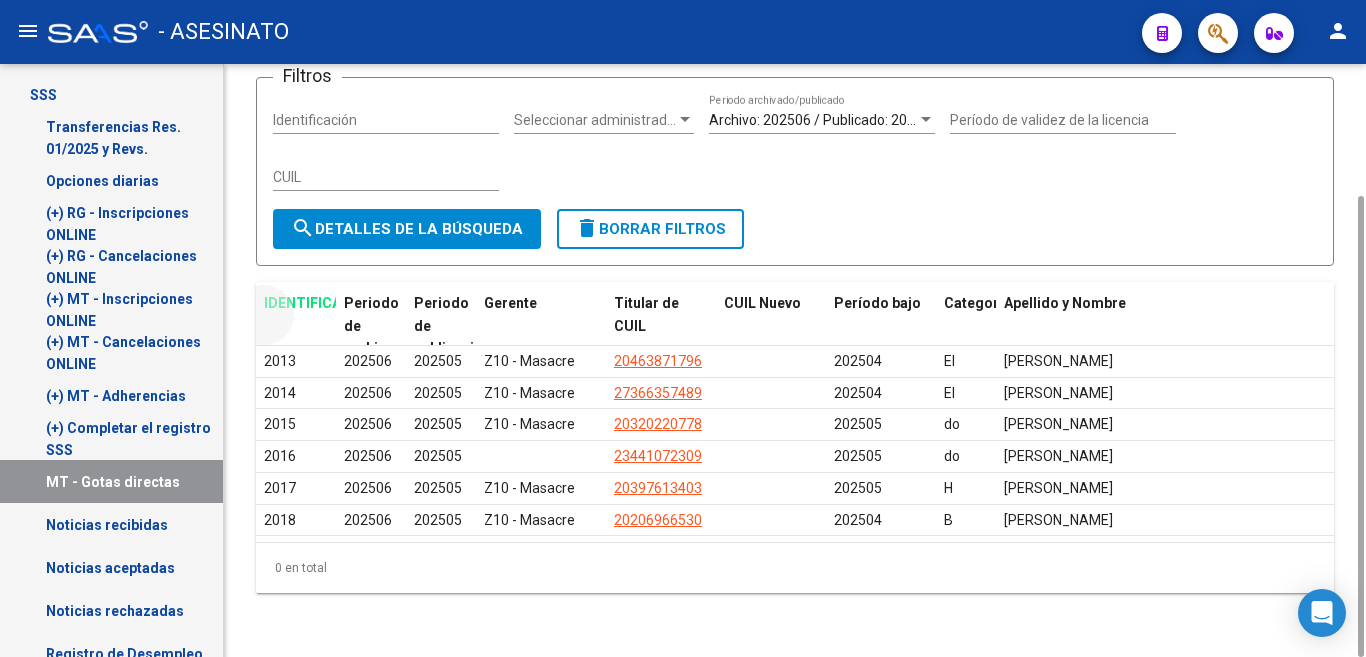 drag, startPoint x: 259, startPoint y: 283, endPoint x: 253, endPoint y: 438, distance: 155.11609 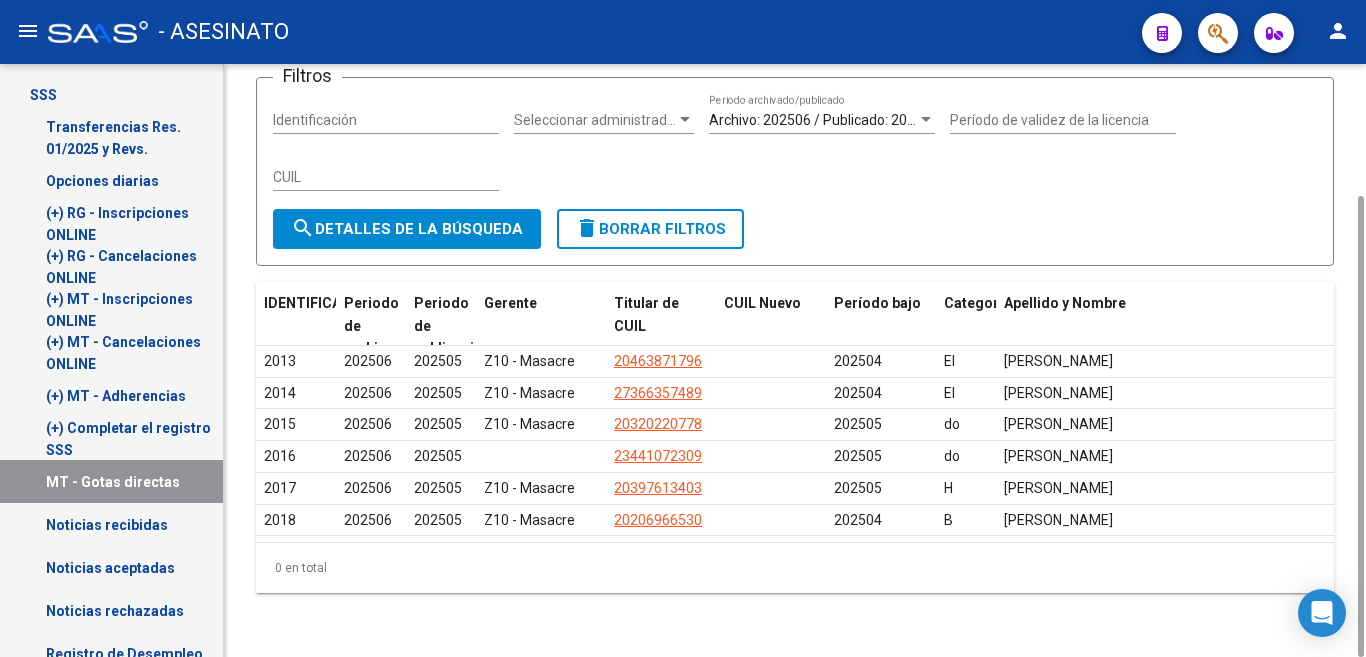 click on "Archivos instructivos SSS MT/PD Ir al importador Bajas MT x ARCA...
EXPLORADOR DE ARCHIVOS -> SSS -> Deducciones Monotributo x ARCA cloud_download Exportar CSV Filtros Identificación Seleccionar administrador Seleccionar administrador Archivo: 202506 / Publicado: 202505 Periodo archivado/publicado Período de validez de la licencia CUIL search Detalles de la búsqueda delete Borrar filtros IDENTIFICACIÓN Periodo de archivo Periodo de publicación Gerente Titular de CUIL CUIL Nuevo Período bajo Categoría Apellido y Nombre 2013 202506 202505 Z10 - Masacre 20463871796 202504 [GEOGRAPHIC_DATA][PERSON_NAME]                           2014 202506 202505 Z10 - Masacre 27366357489 202504 El [PERSON_NAME]                            2015 202506 202505 Z10 - Masacre 20320220778 202505 do [PERSON_NAME]                                2016 202506 202505 23441072309 202505 do [PERSON_NAME]                             2017 202506 202505 Z10 - Masacre 20397613403 202505 H 2018 202506 202505 B 1" 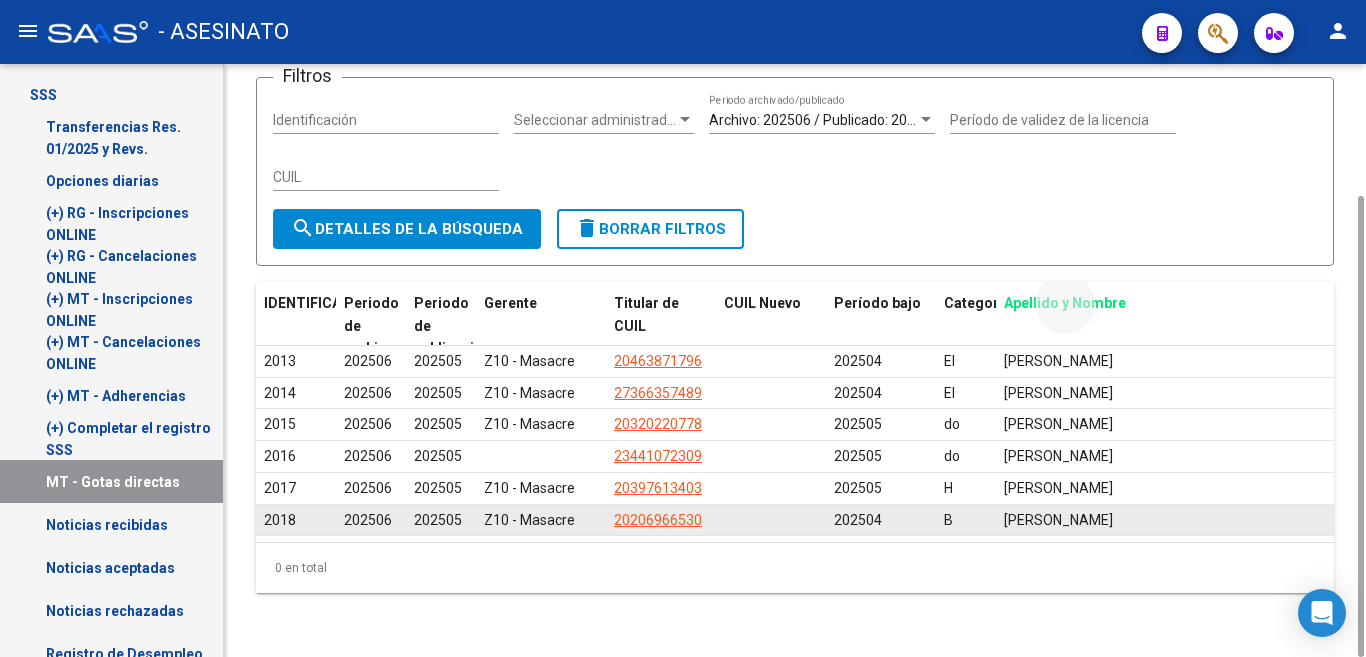 drag, startPoint x: 1220, startPoint y: 325, endPoint x: 1237, endPoint y: 520, distance: 195.73962 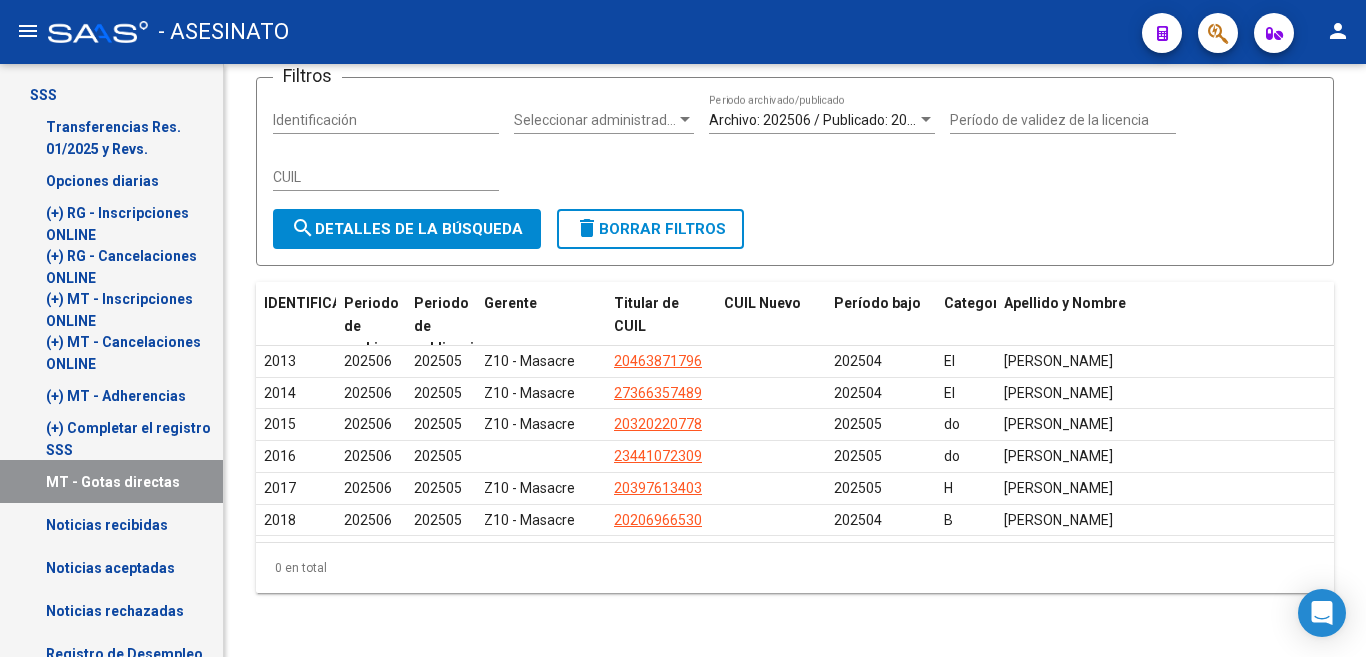 click on "(+) Completar el registro SSS" at bounding box center (128, 439) 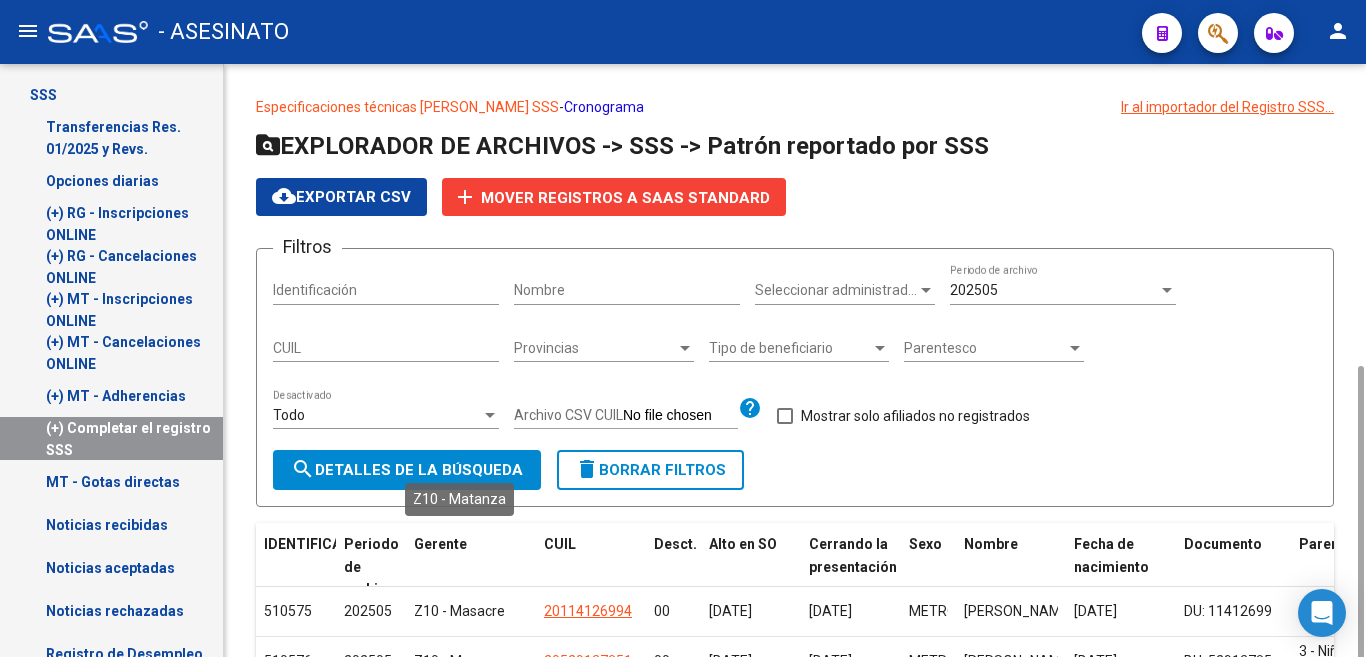 scroll, scrollTop: 200, scrollLeft: 0, axis: vertical 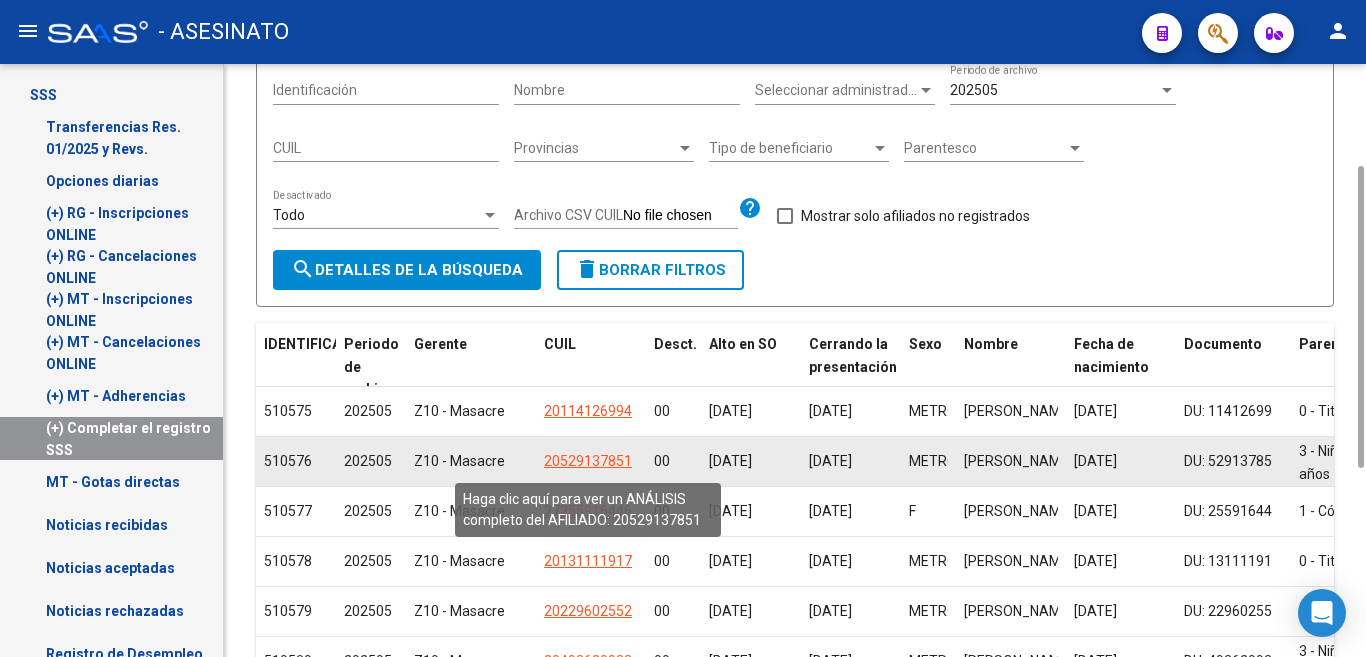 click on "20529137851" 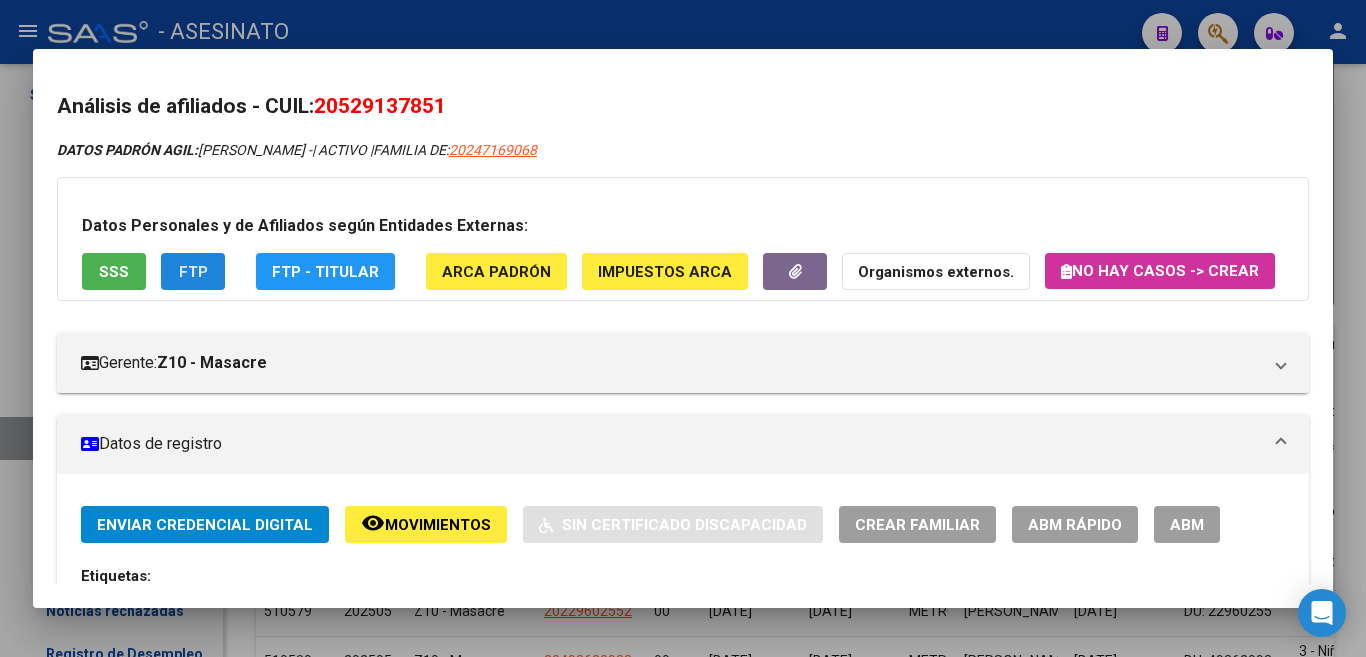 click on "FTP" 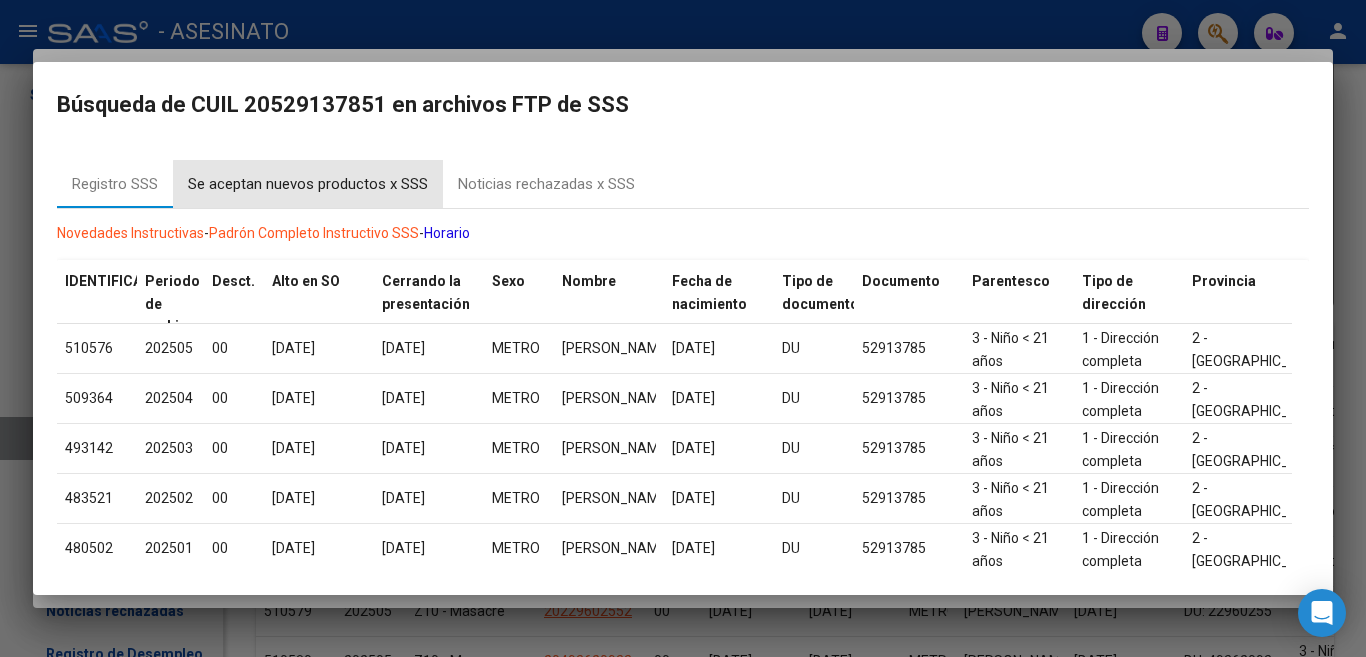 click on "Se aceptan nuevos productos x SSS" at bounding box center [308, 184] 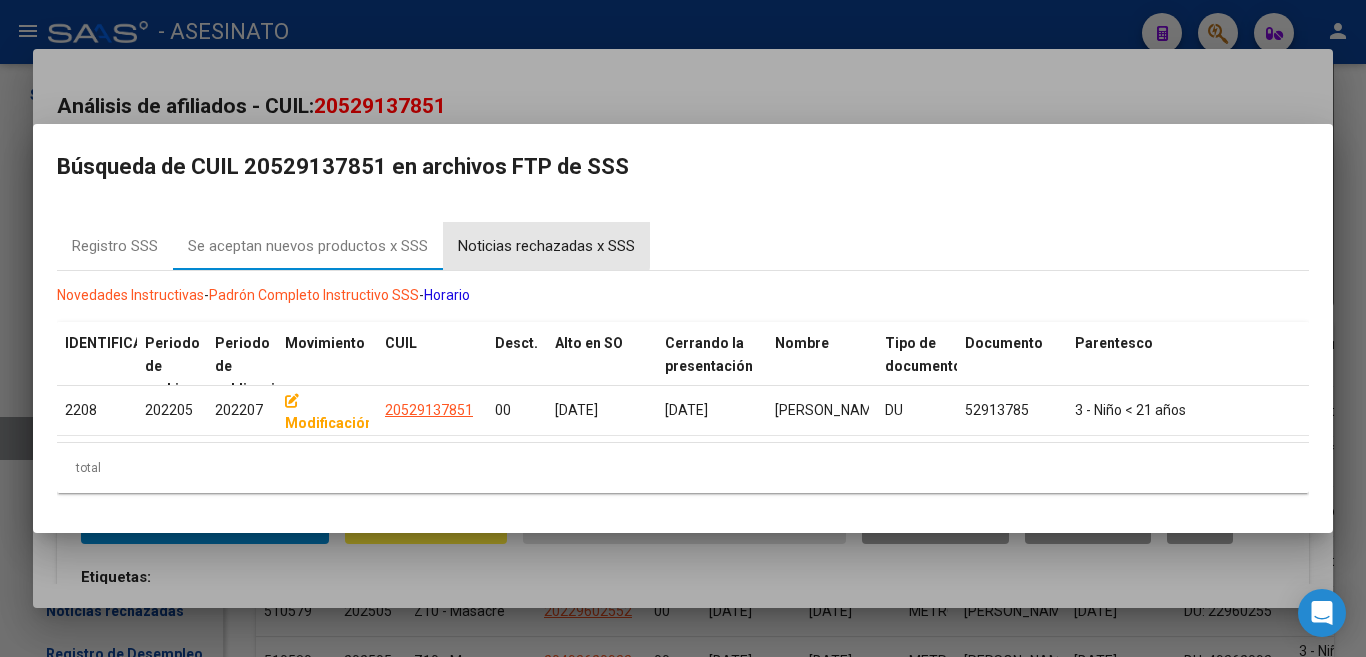 click on "Noticias rechazadas x SSS" at bounding box center (546, 246) 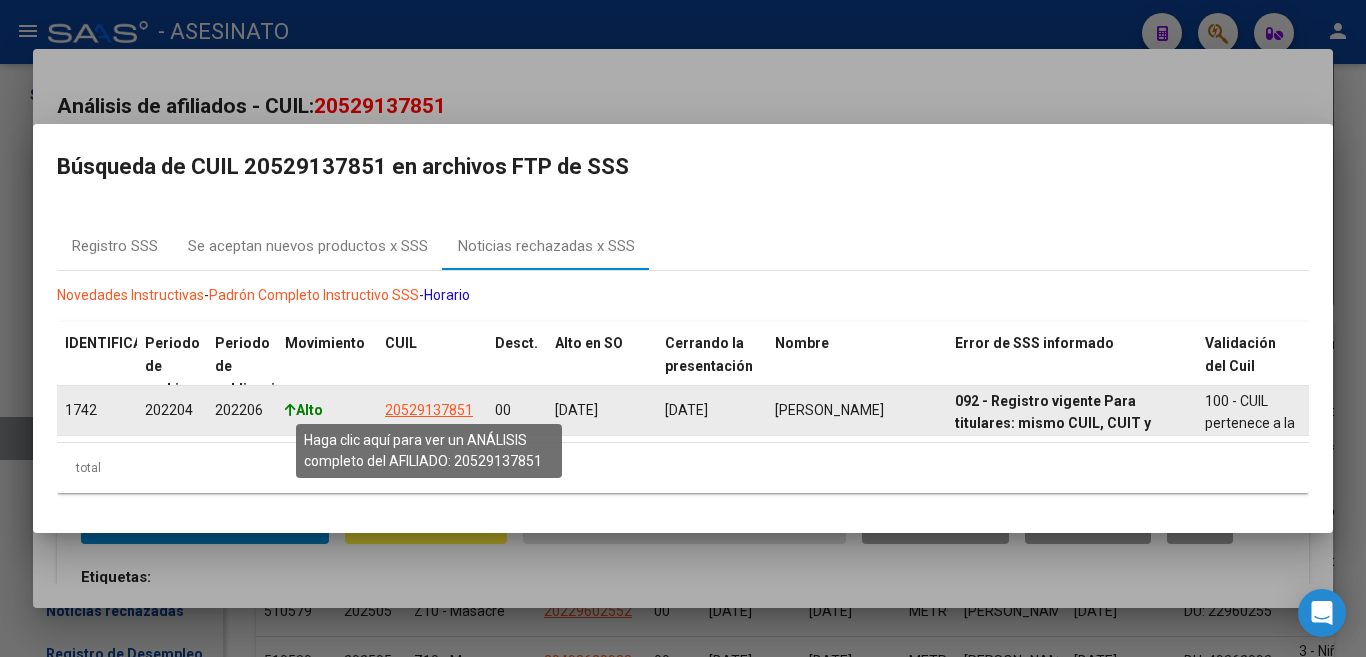 click on "20529137851" 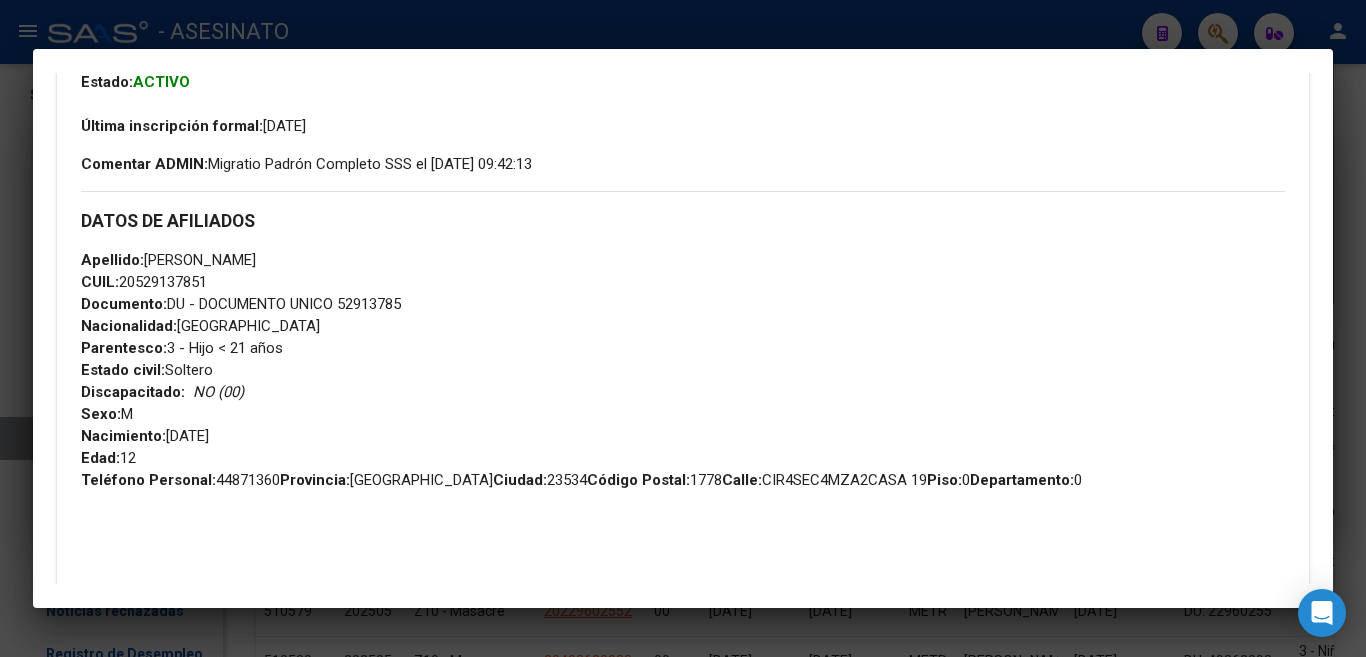scroll, scrollTop: 300, scrollLeft: 0, axis: vertical 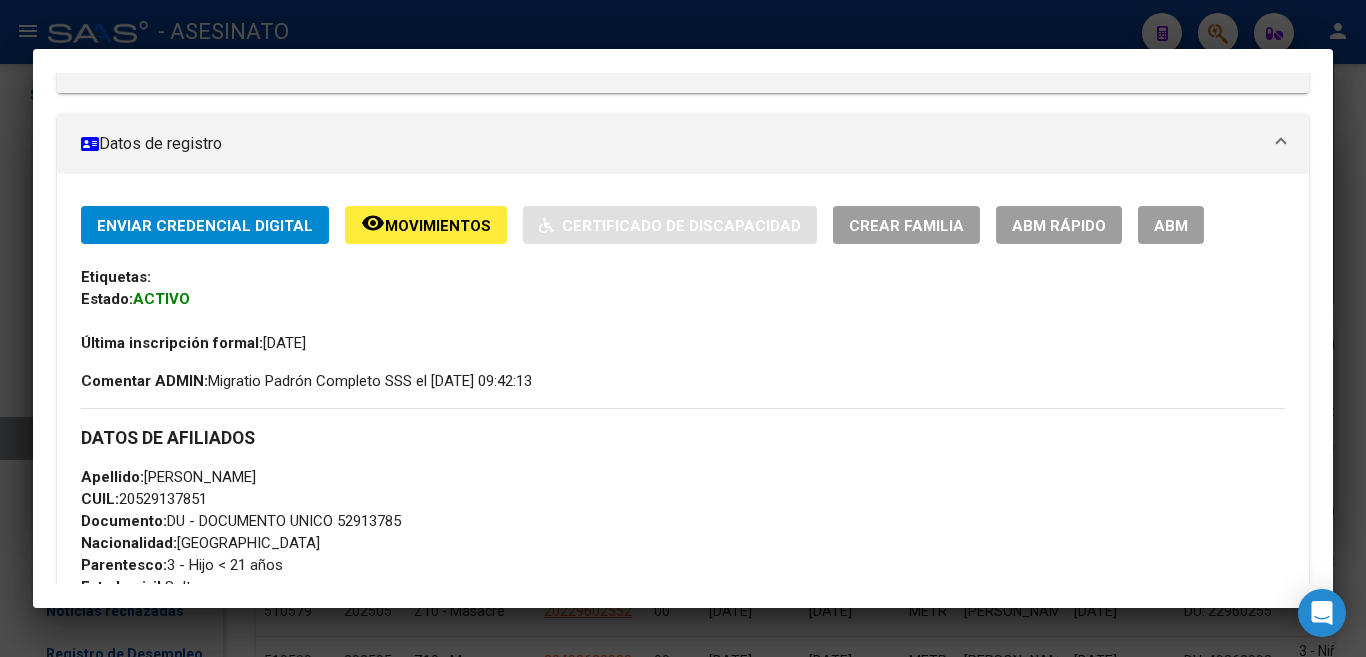 click at bounding box center (683, 328) 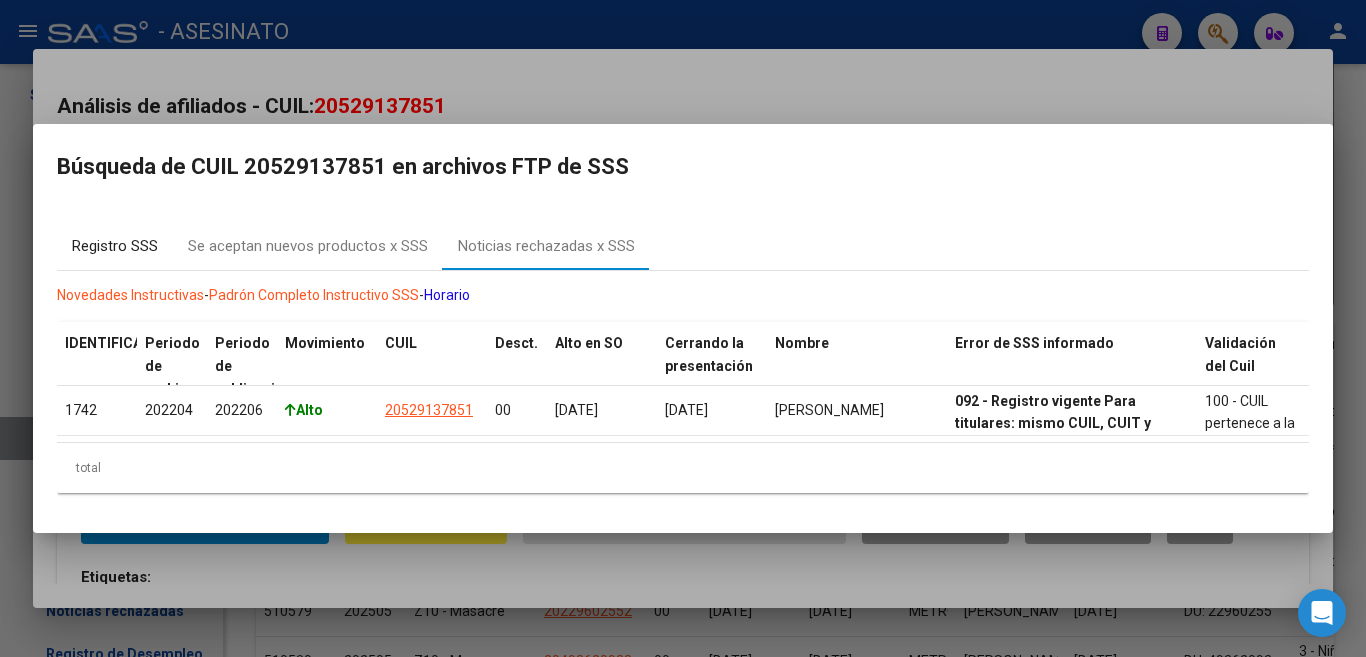 click on "Registro SSS" at bounding box center (115, 246) 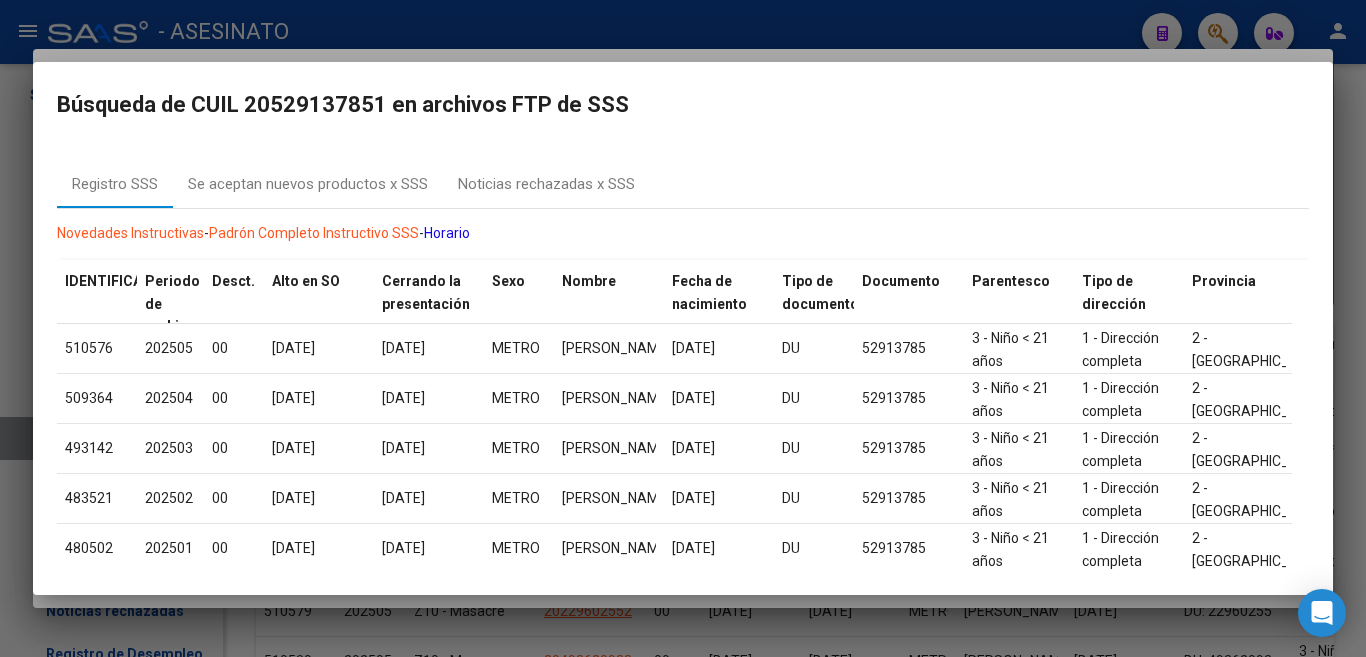 click at bounding box center [683, 328] 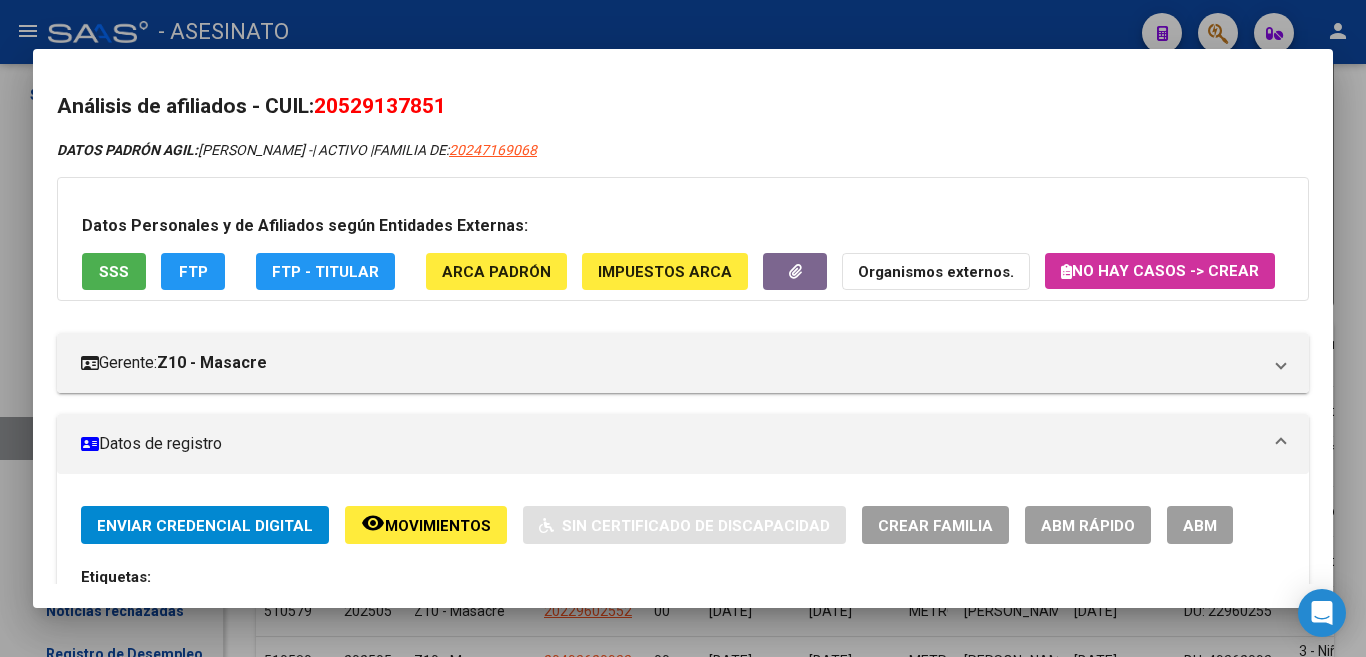 click at bounding box center (683, 328) 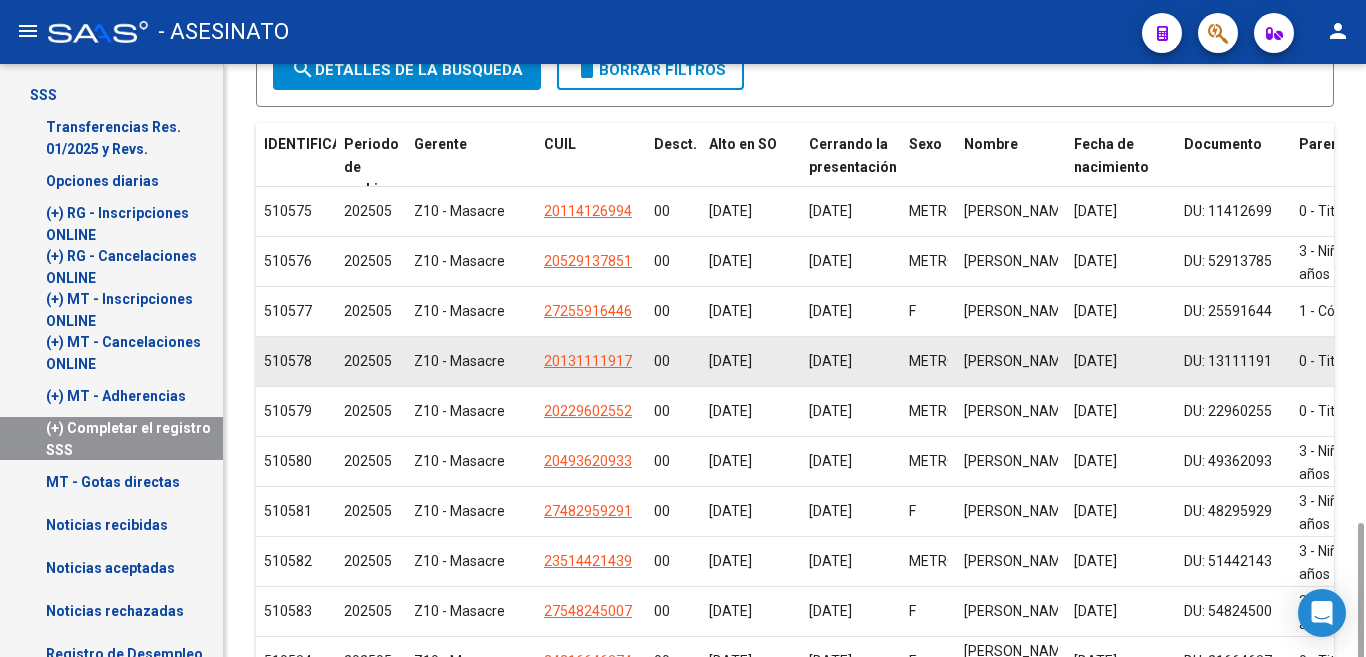 scroll, scrollTop: 568, scrollLeft: 0, axis: vertical 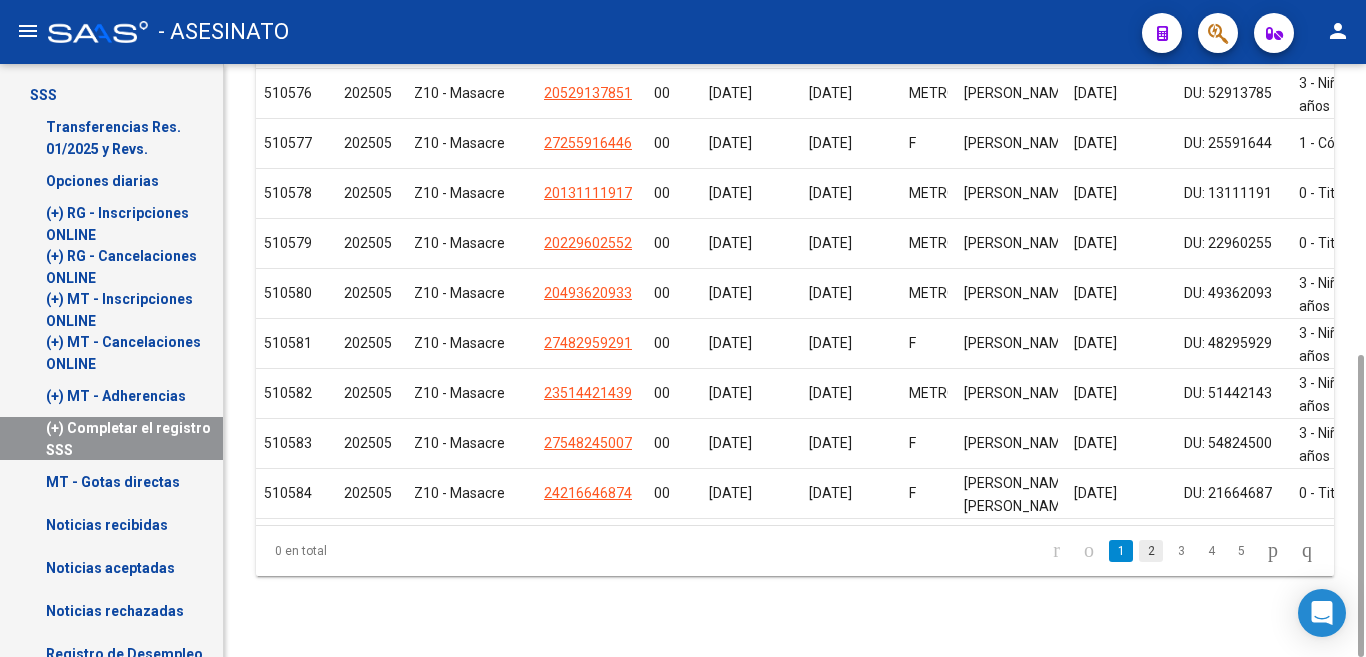 click on "2" 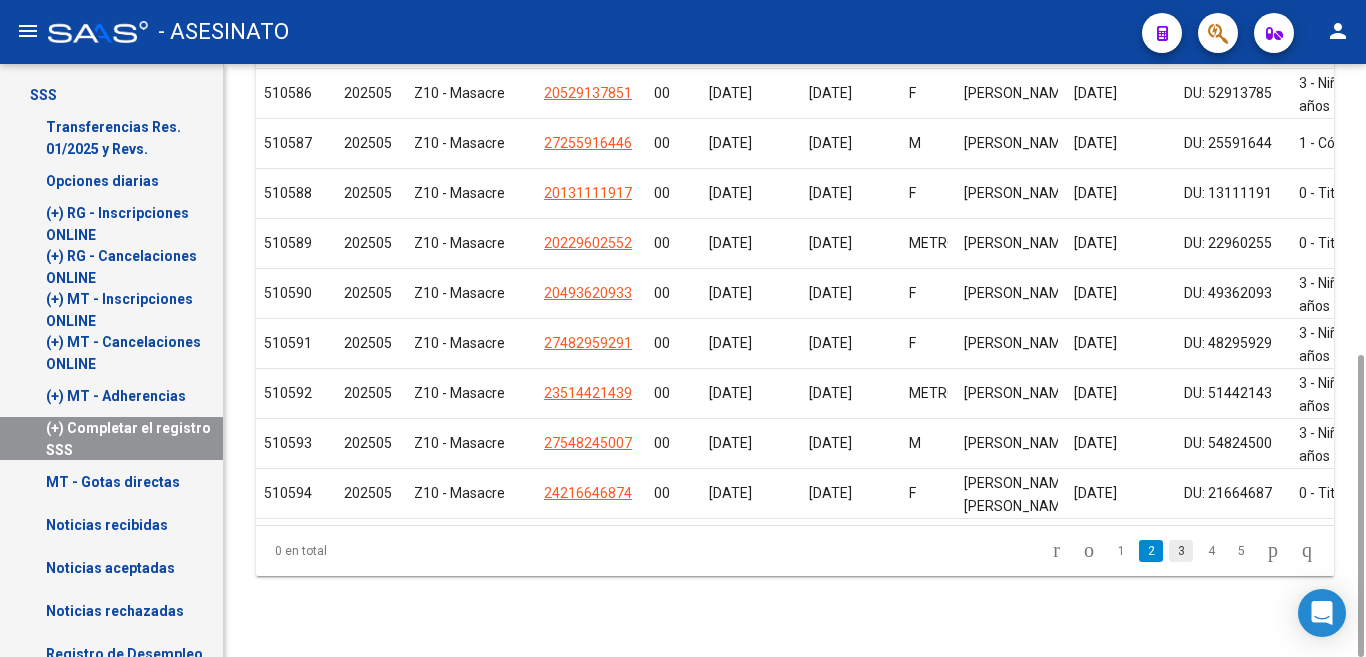 click on "3" 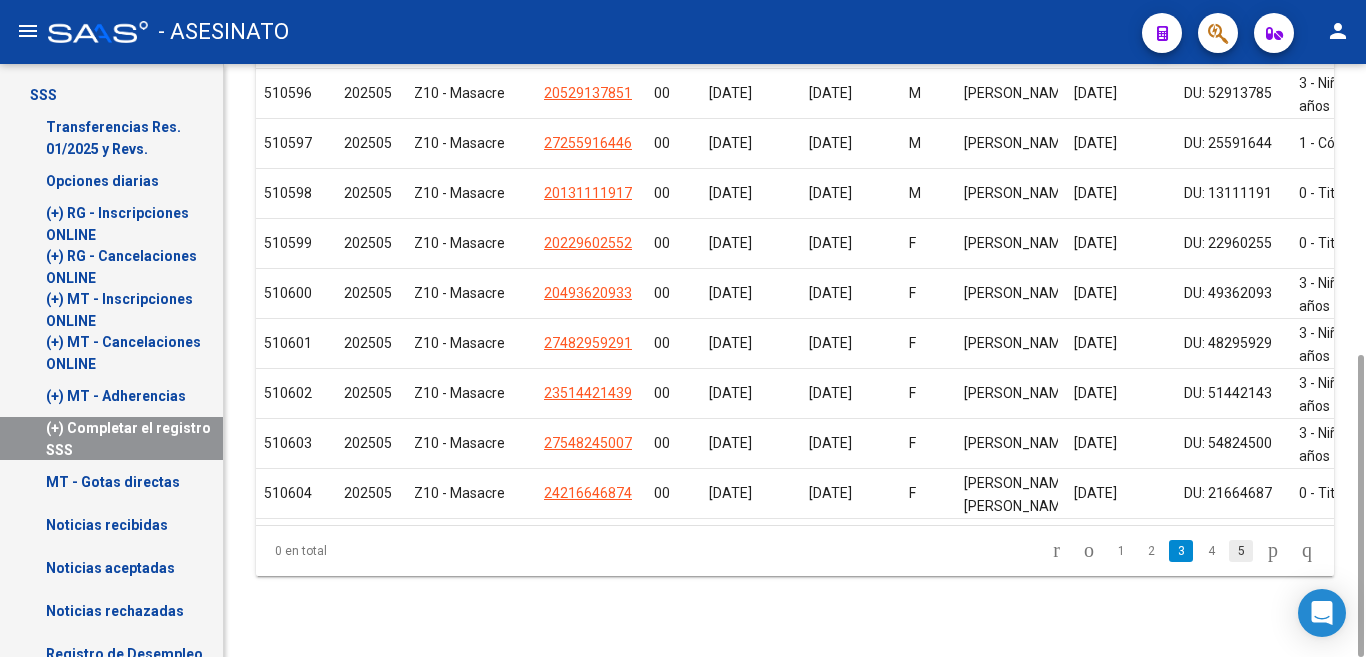click on "5" 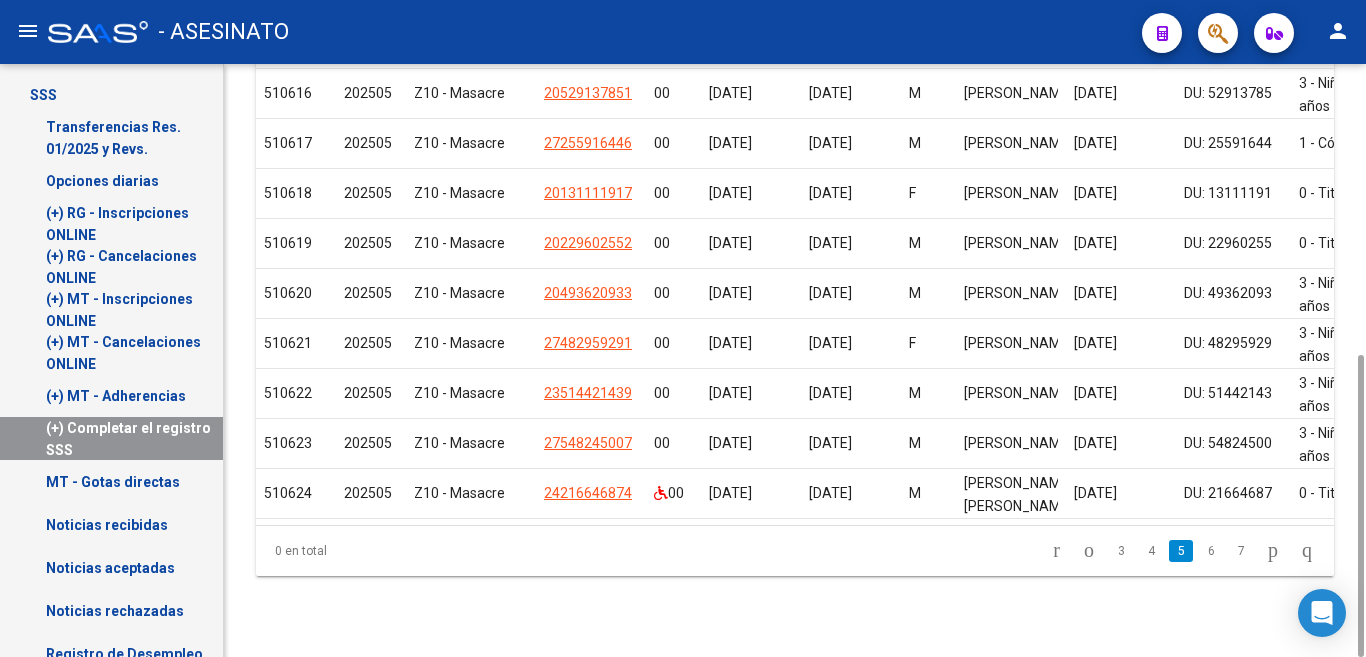 click on "7" 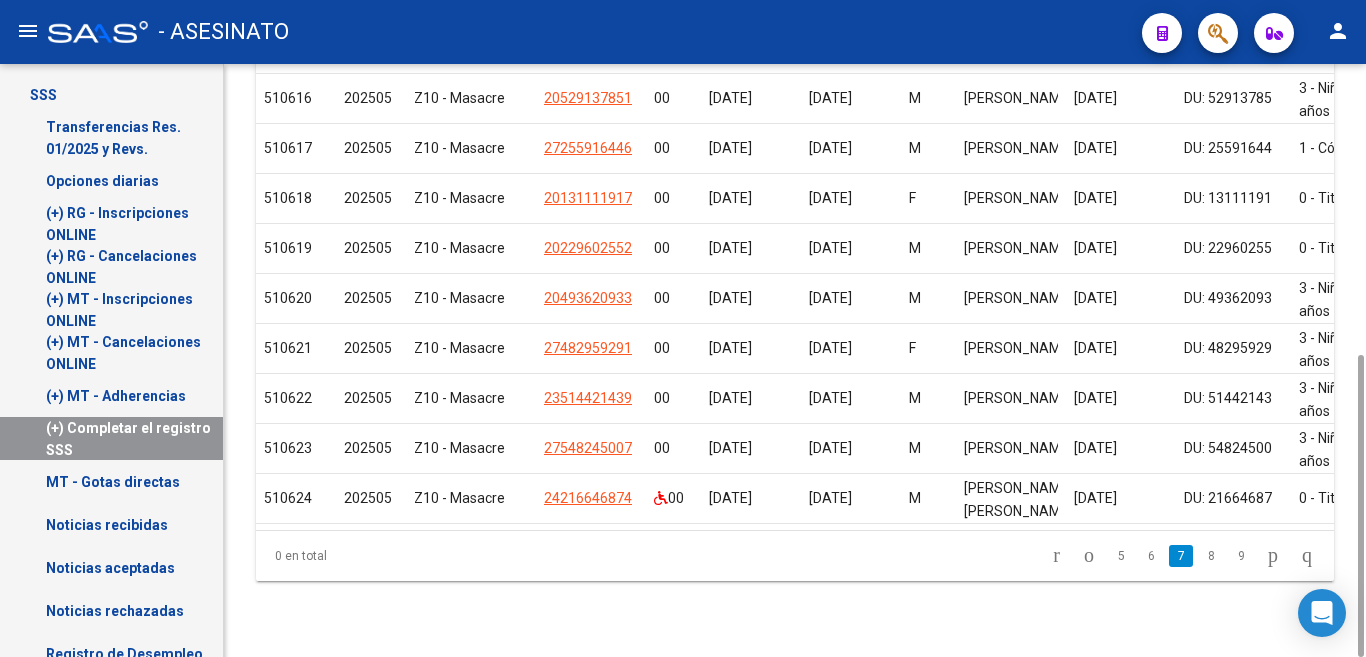 click on "0 en total 5 6 7 8 9" 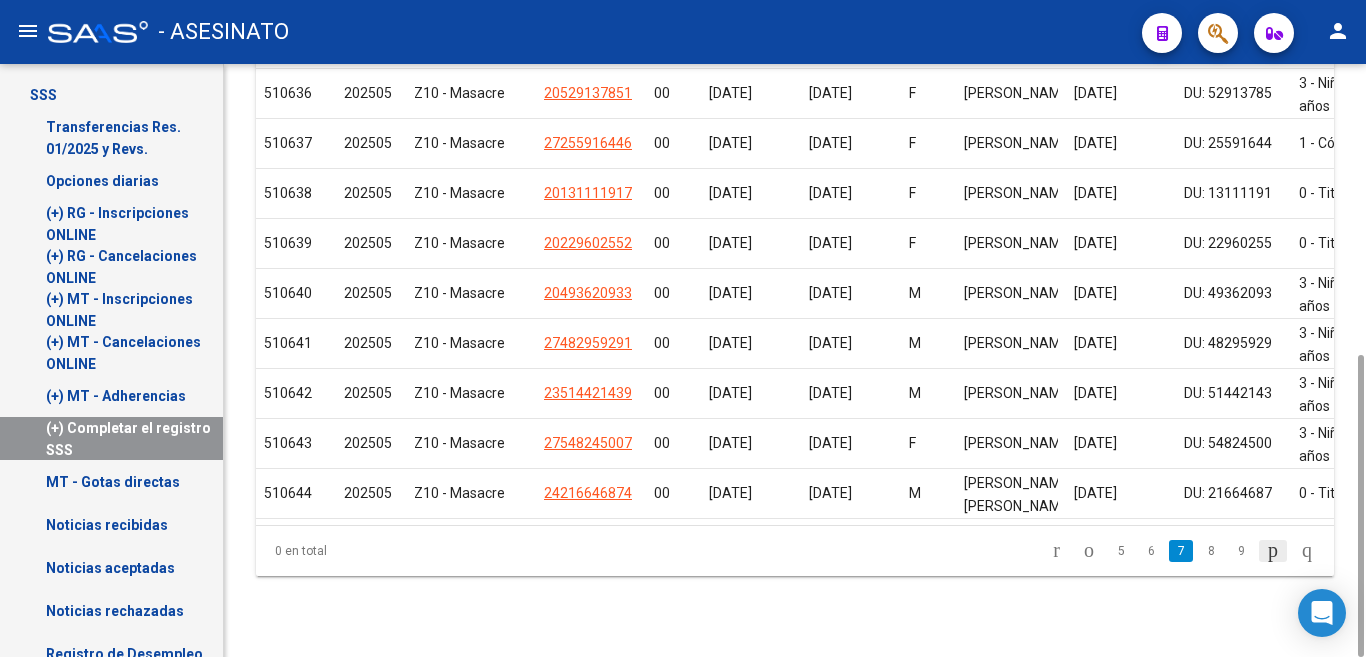 click 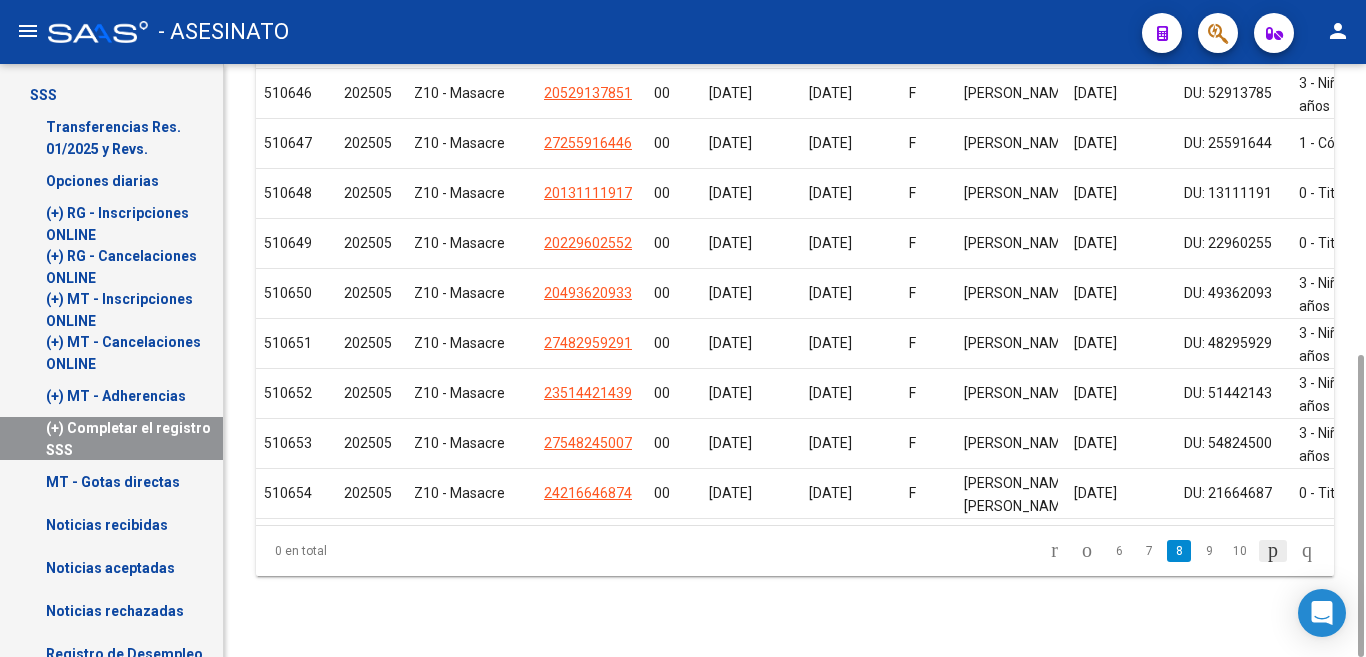 click 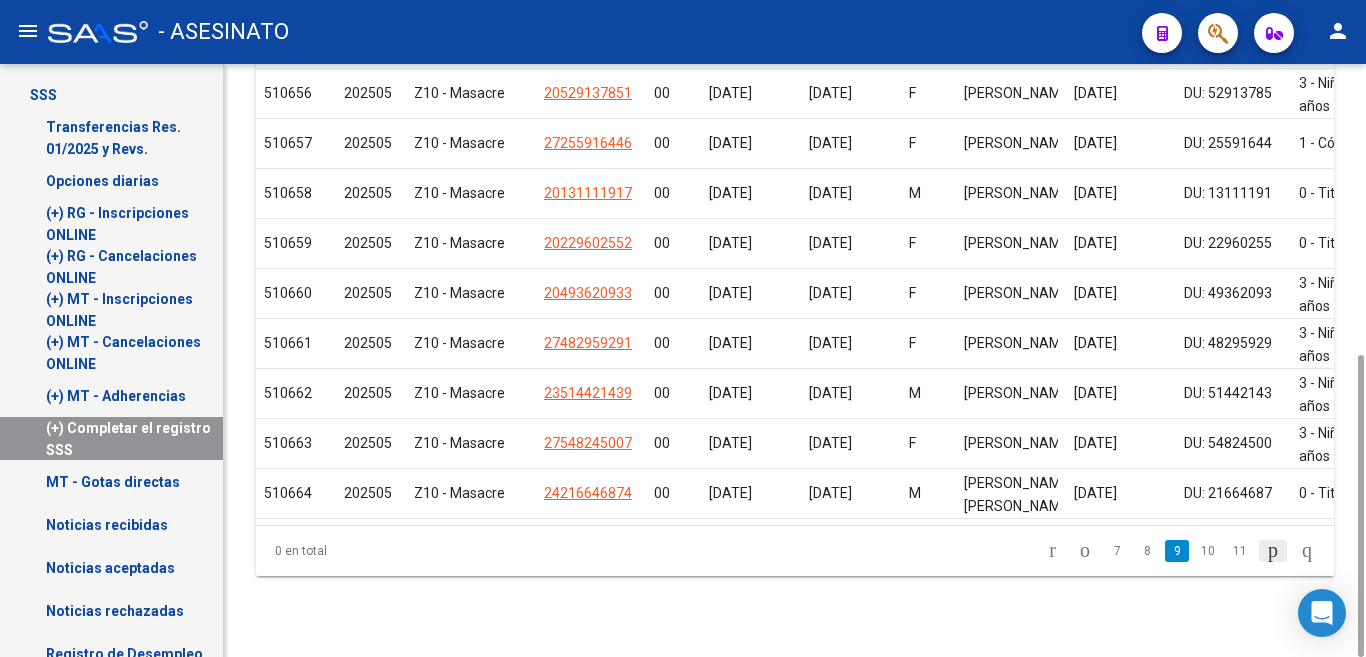 click 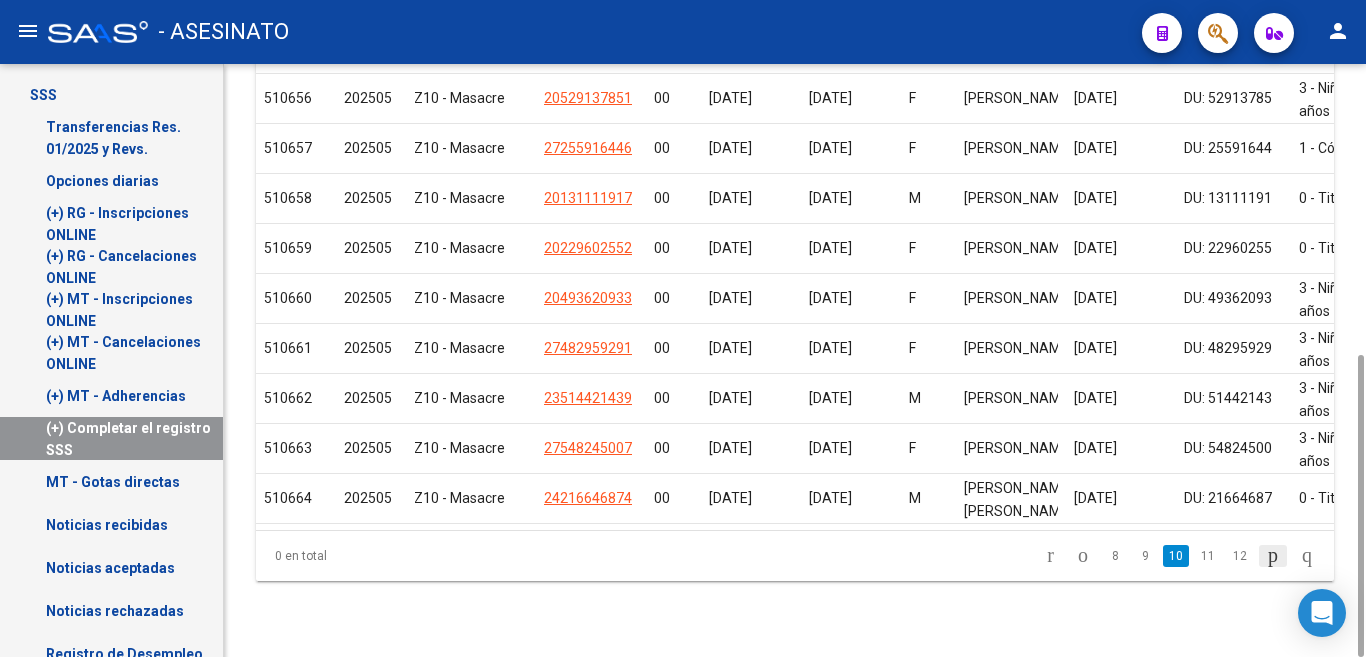 click on "0 en total 8 9 10 11 12" 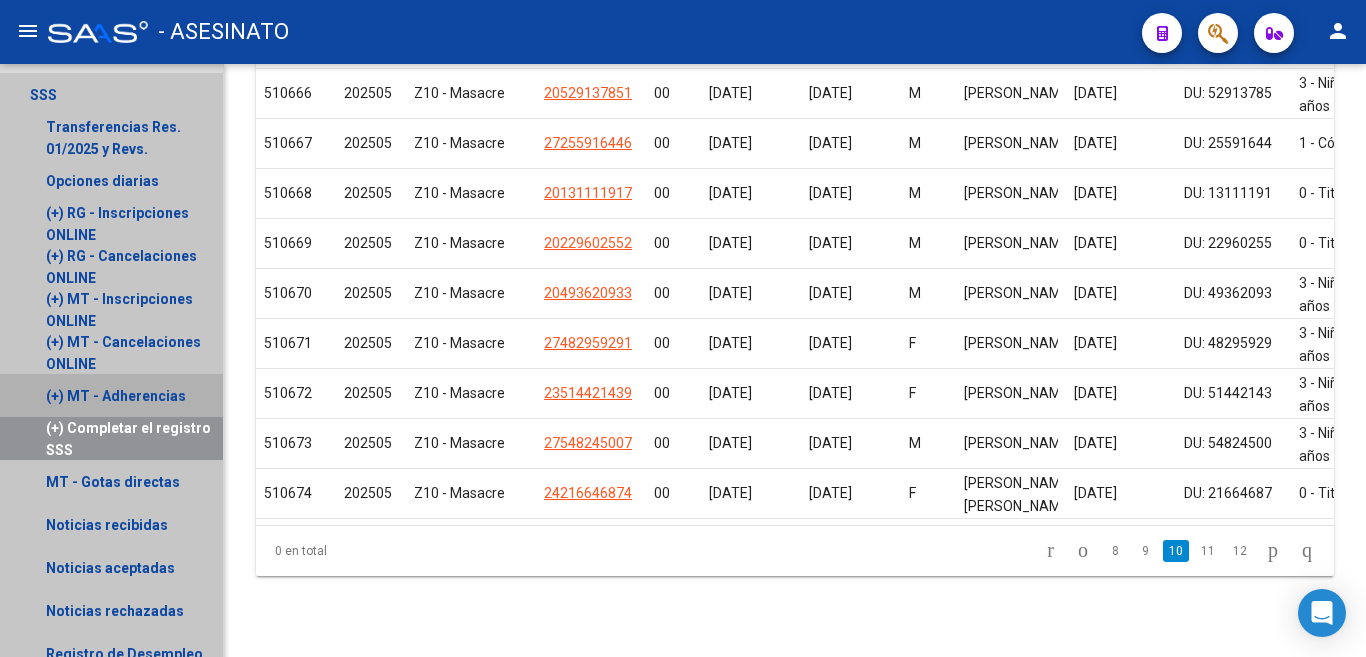 click on "(+) MT - Adherencias" at bounding box center [116, 396] 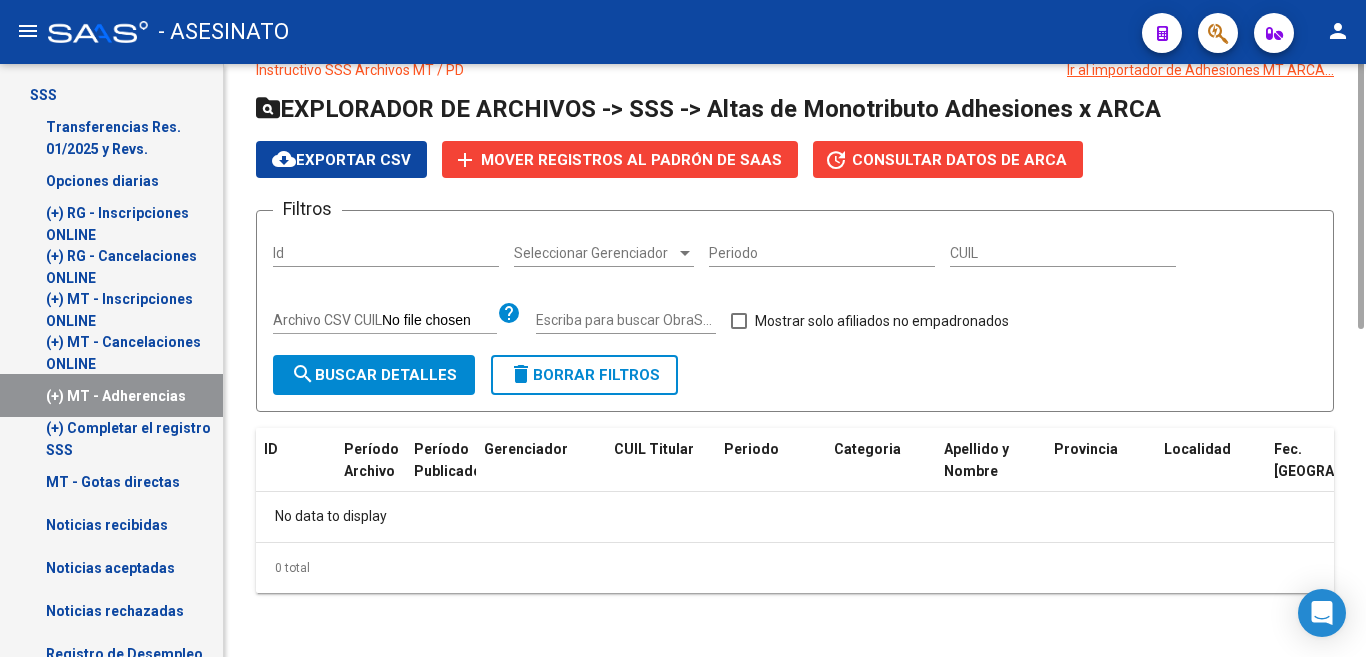 scroll, scrollTop: 0, scrollLeft: 0, axis: both 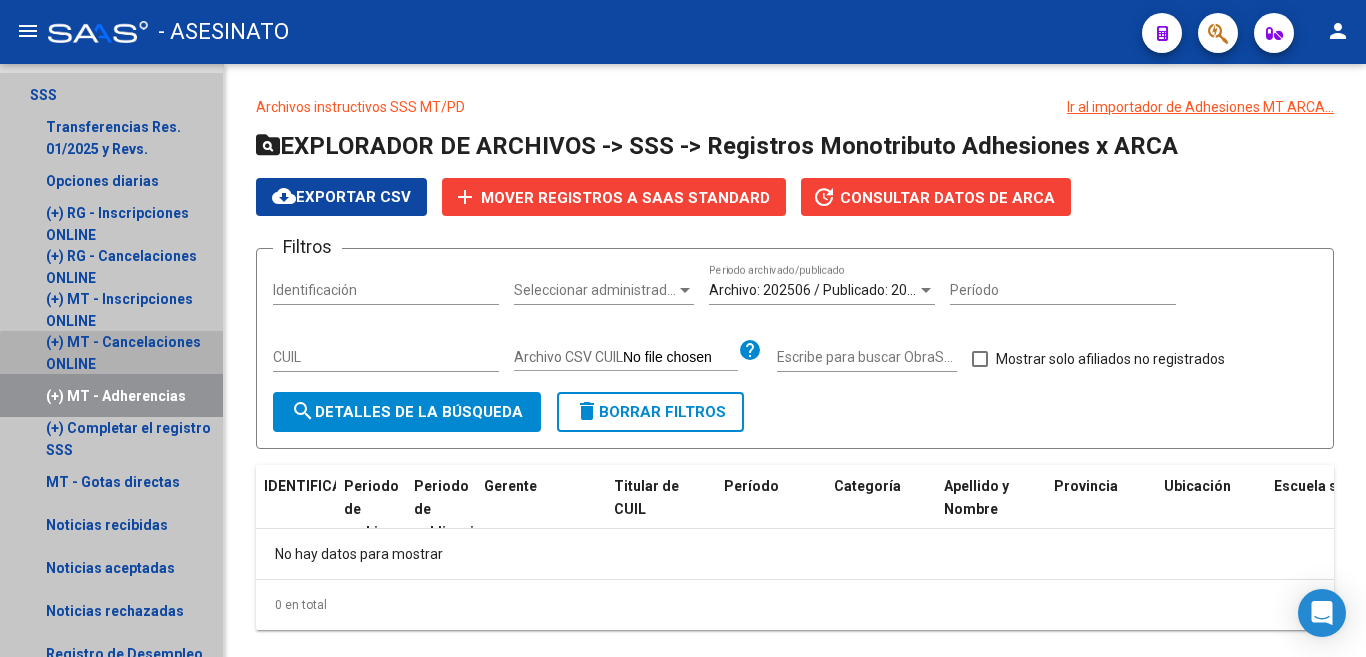 click on "(+) MT - Cancelaciones ONLINE" at bounding box center [123, 353] 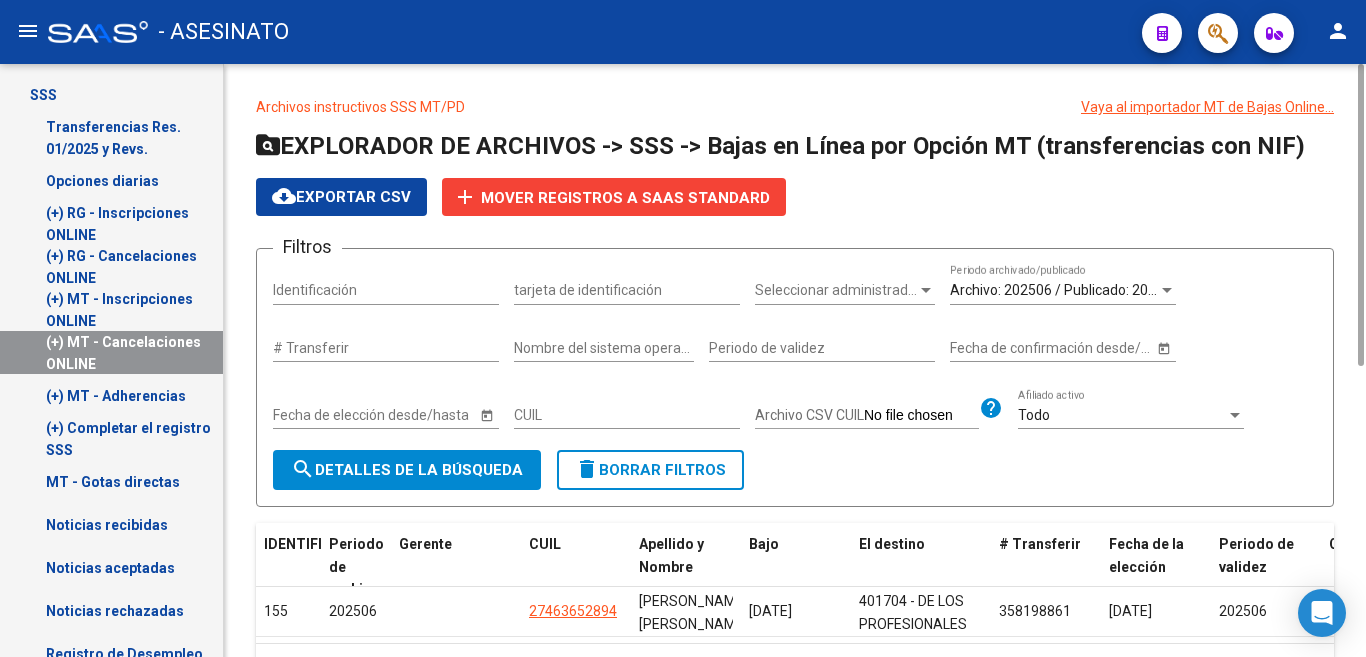 scroll, scrollTop: 118, scrollLeft: 0, axis: vertical 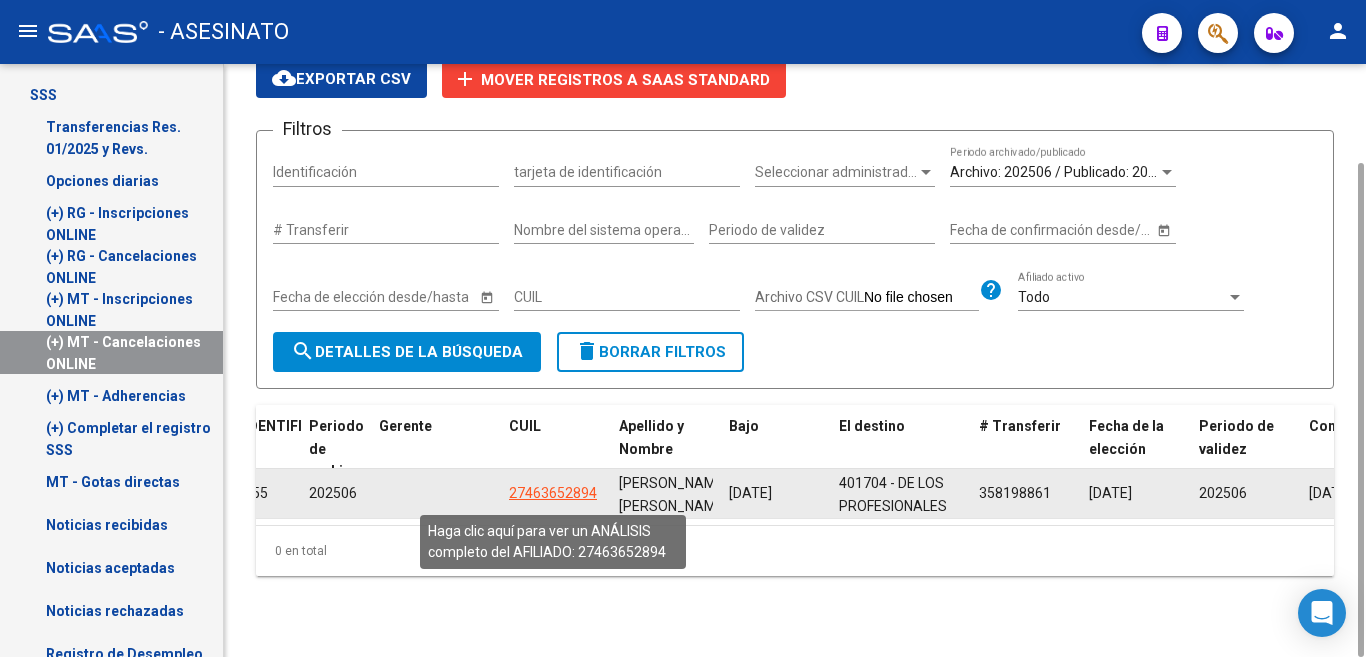 click on "27463652894" 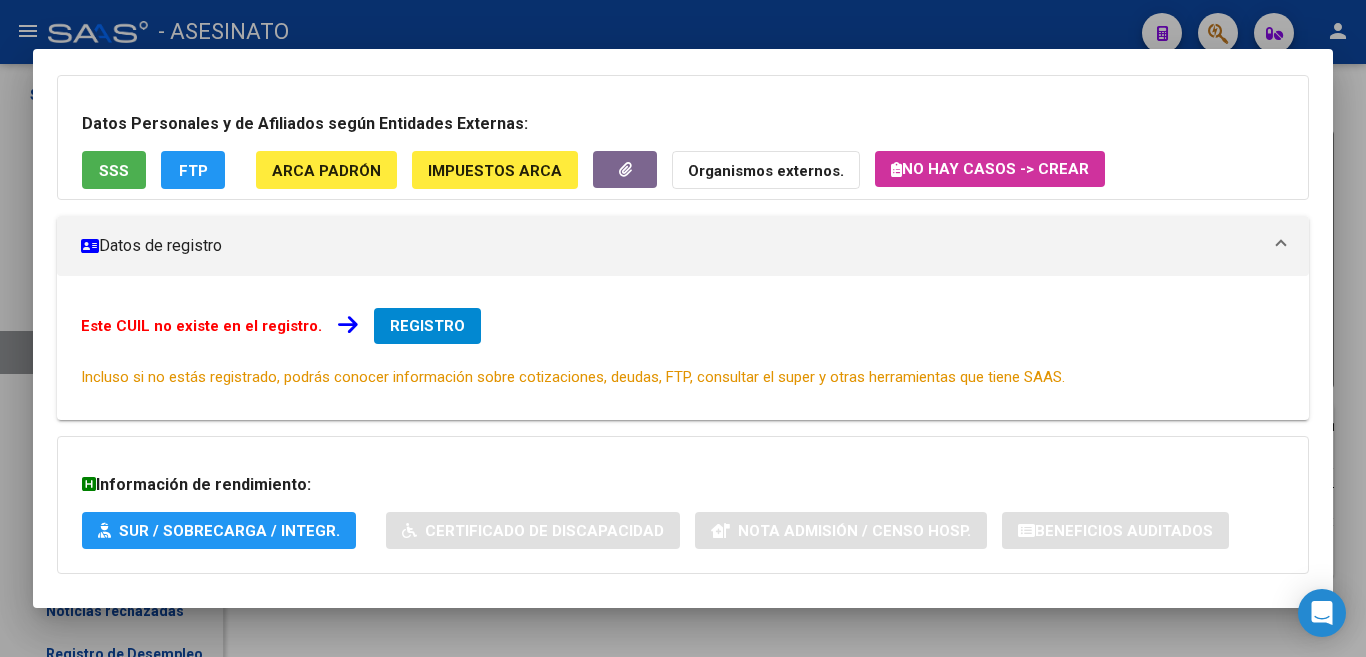 scroll, scrollTop: 0, scrollLeft: 0, axis: both 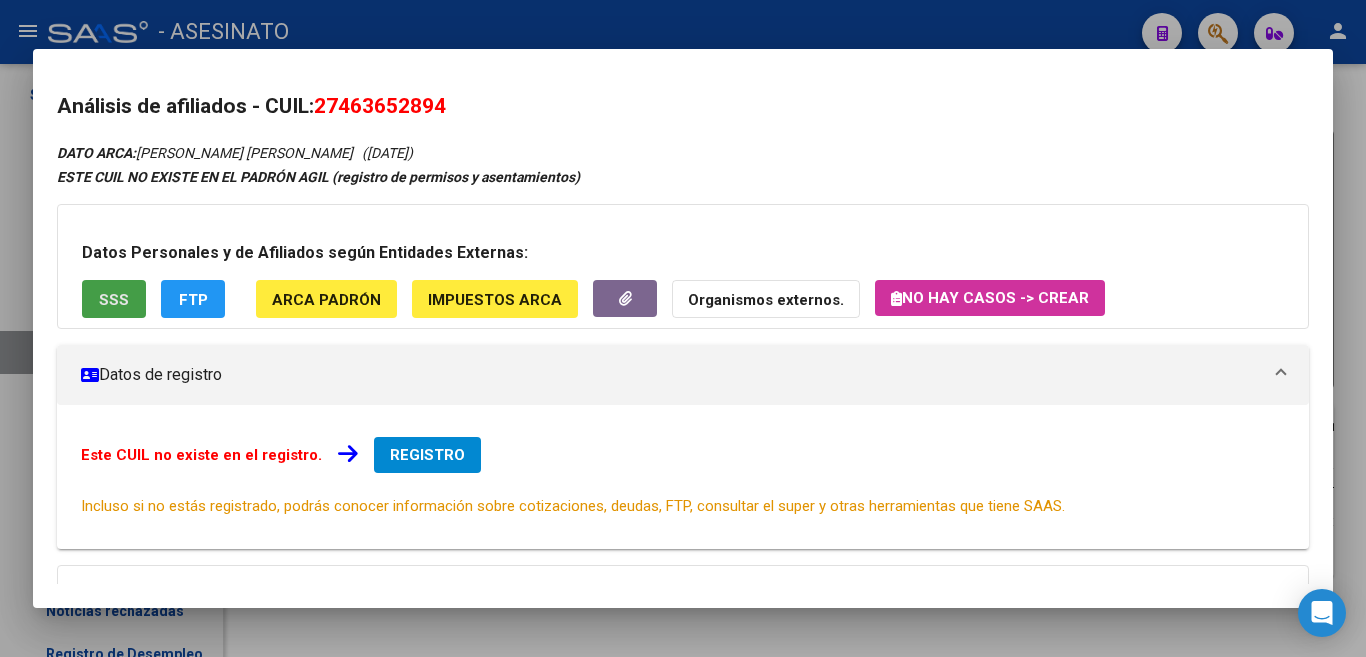 click on "SSS" at bounding box center [114, 299] 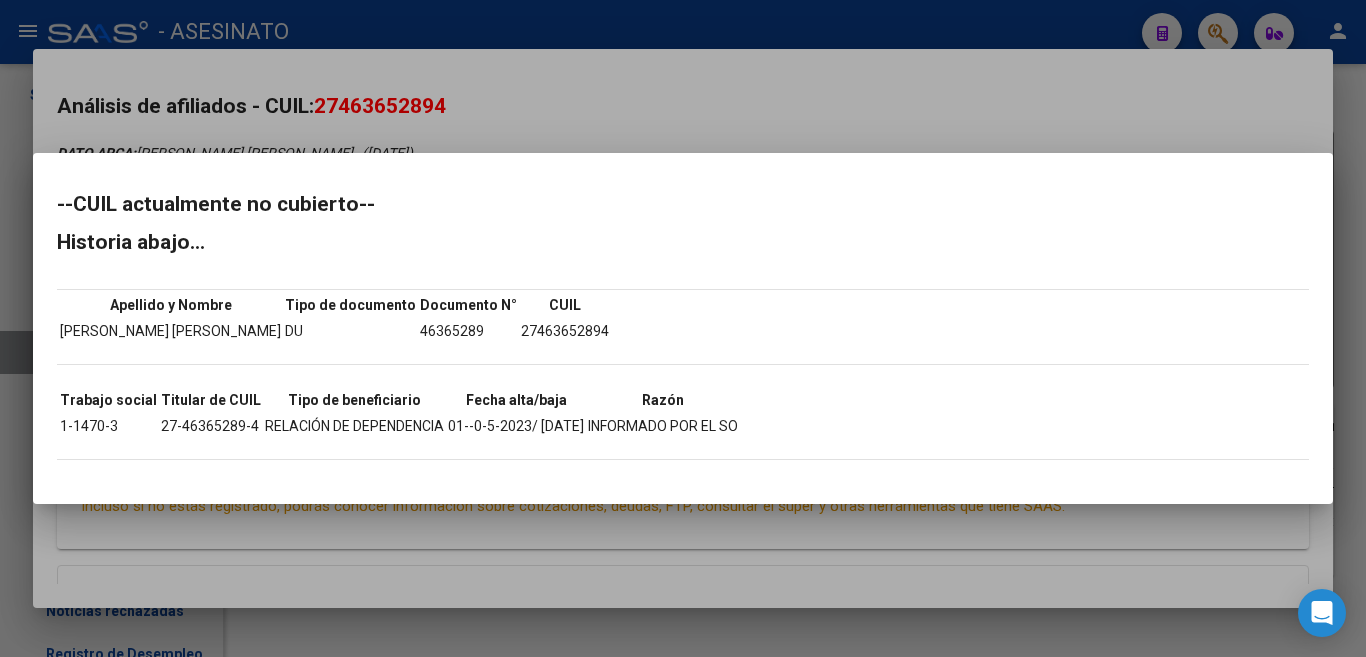 click at bounding box center [683, 328] 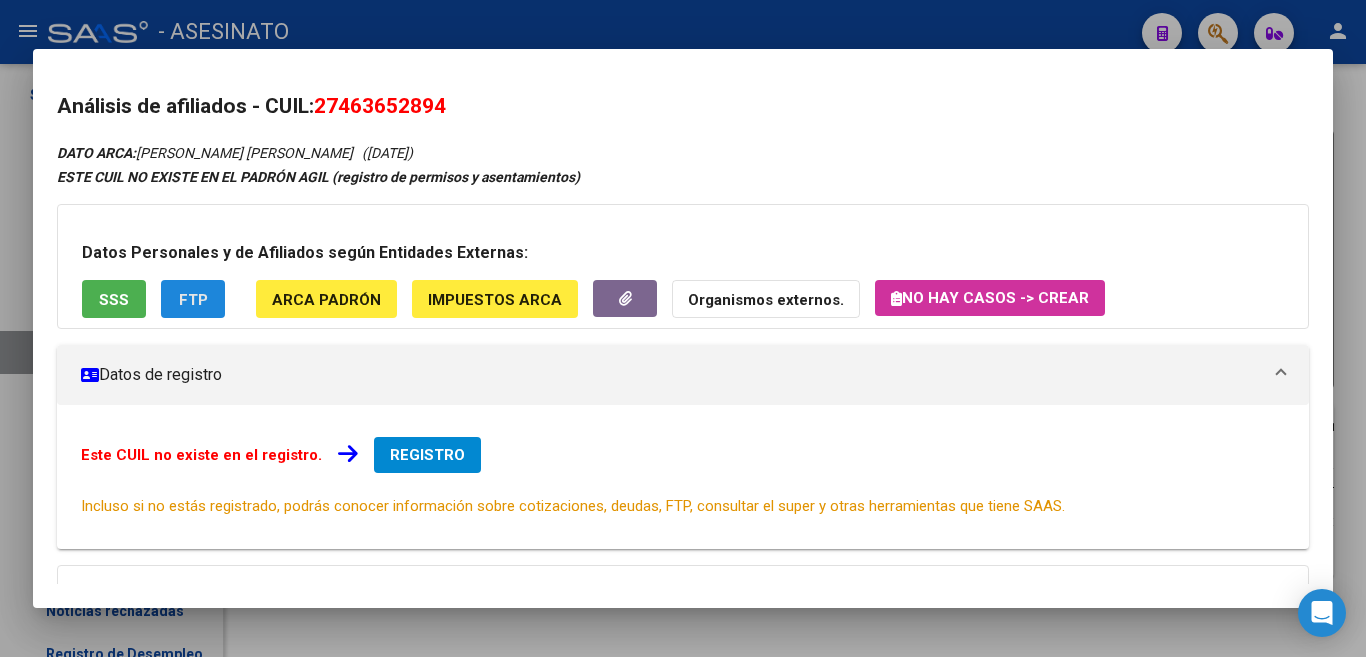 click on "FTP" 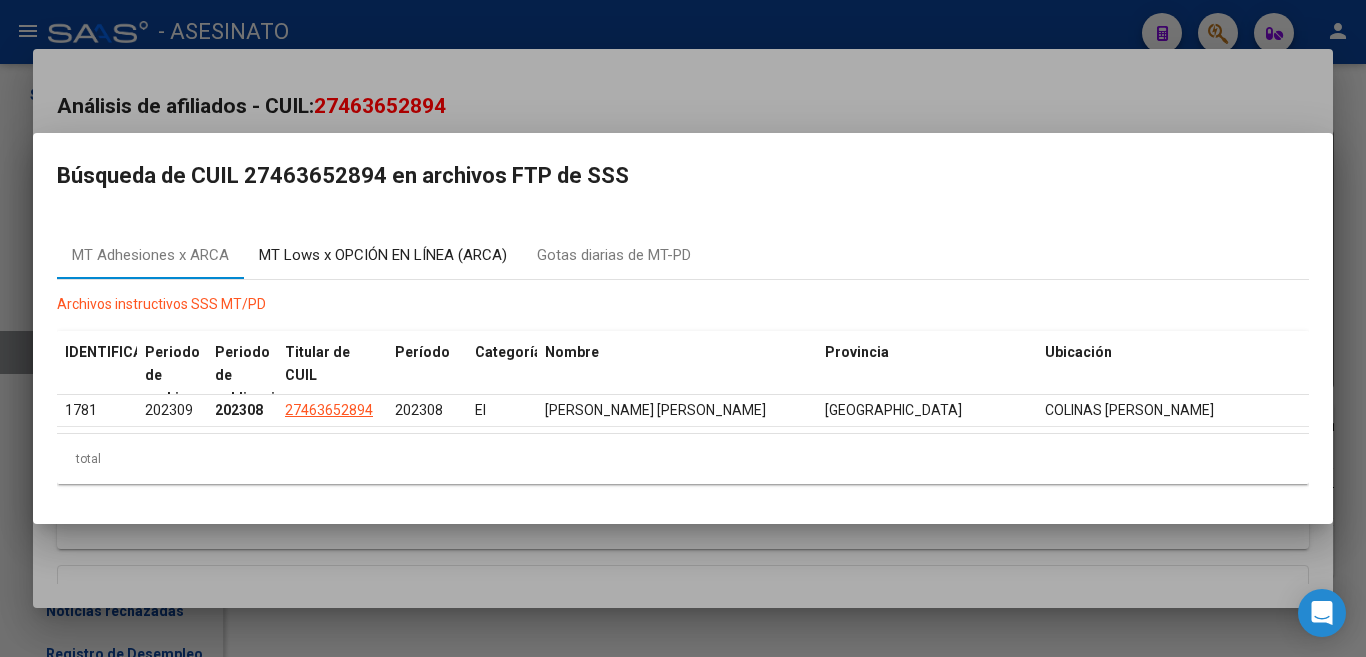 click on "MT Lows x OPCIÓN EN LÍNEA (ARCA)" at bounding box center [383, 255] 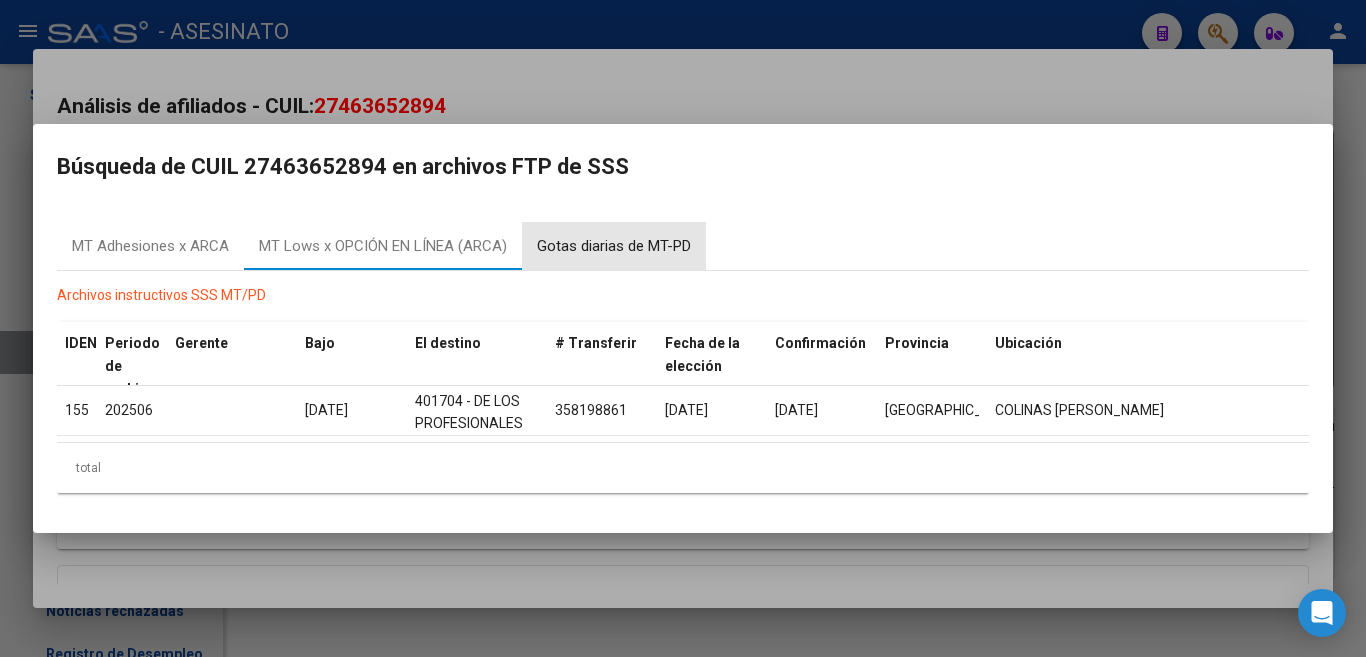 click on "Gotas diarias de MT-PD" at bounding box center [614, 246] 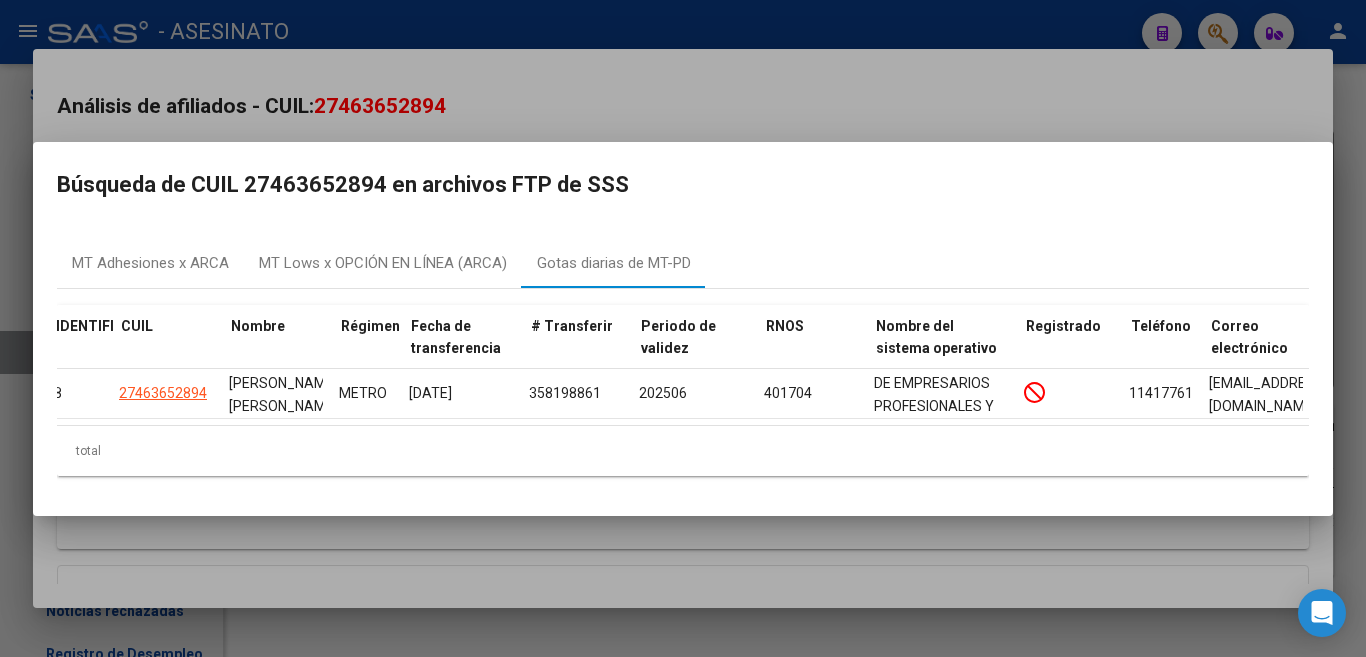 scroll, scrollTop: 0, scrollLeft: 0, axis: both 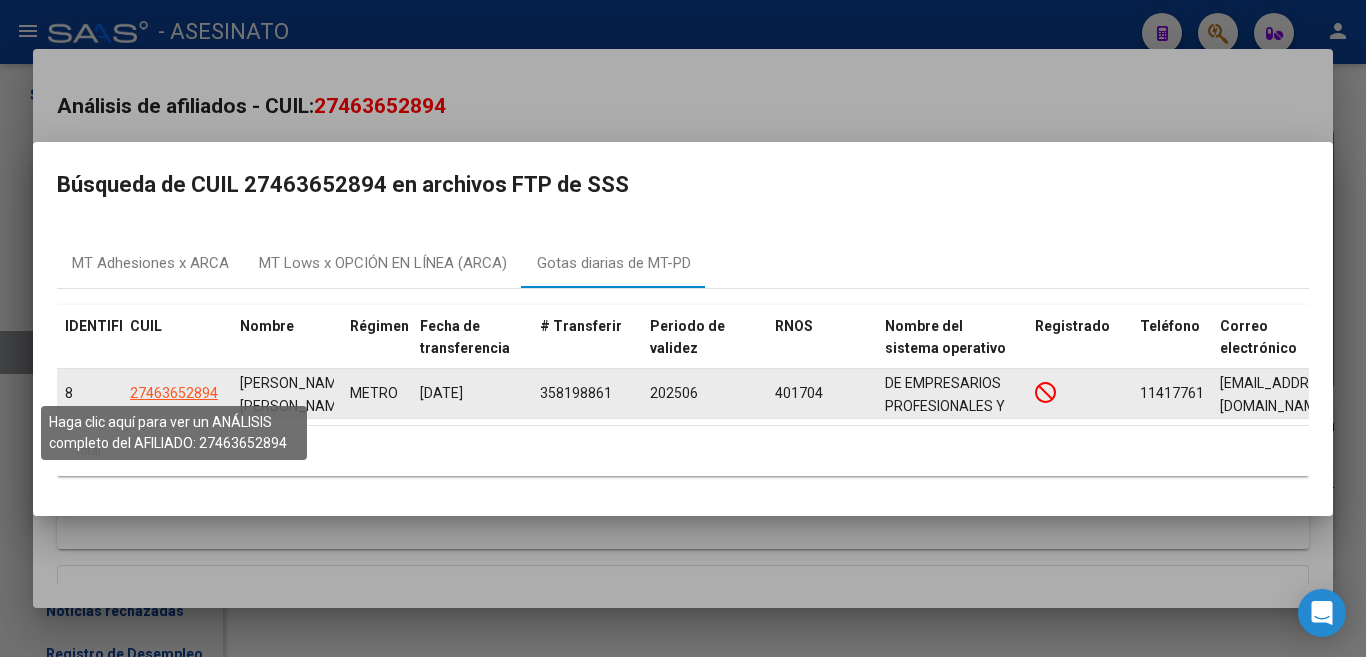 click on "27463652894" 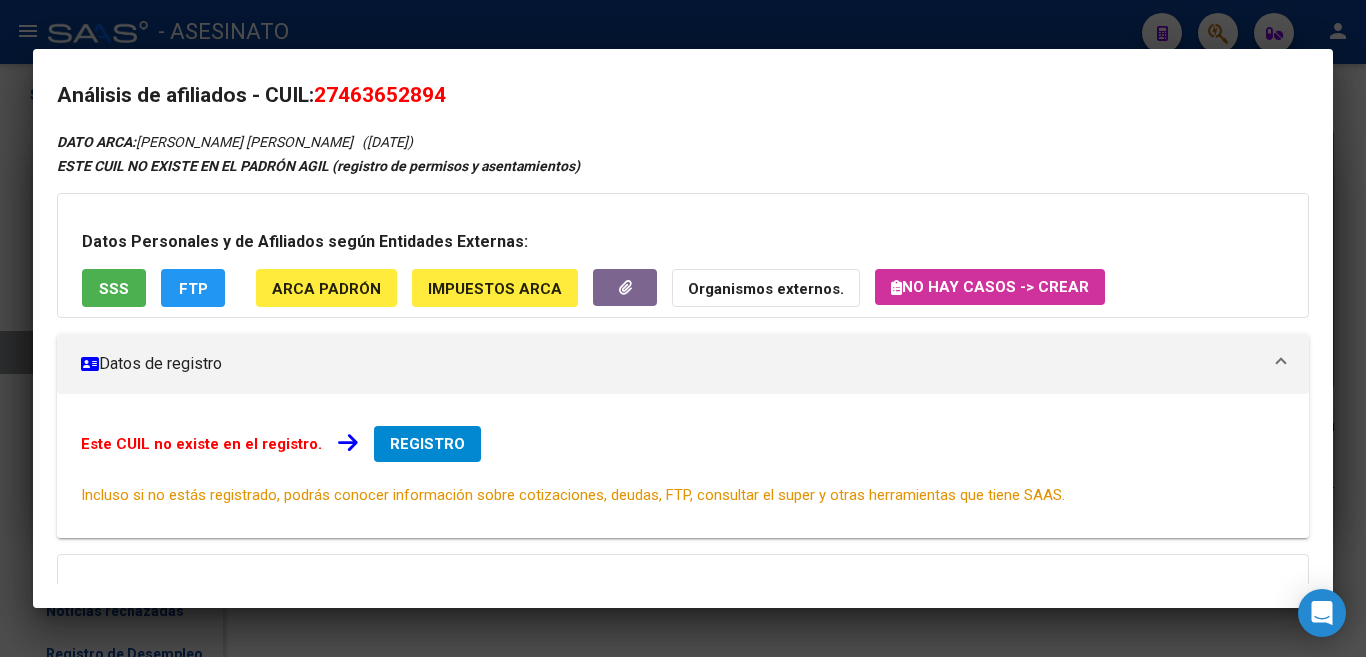 scroll, scrollTop: 0, scrollLeft: 0, axis: both 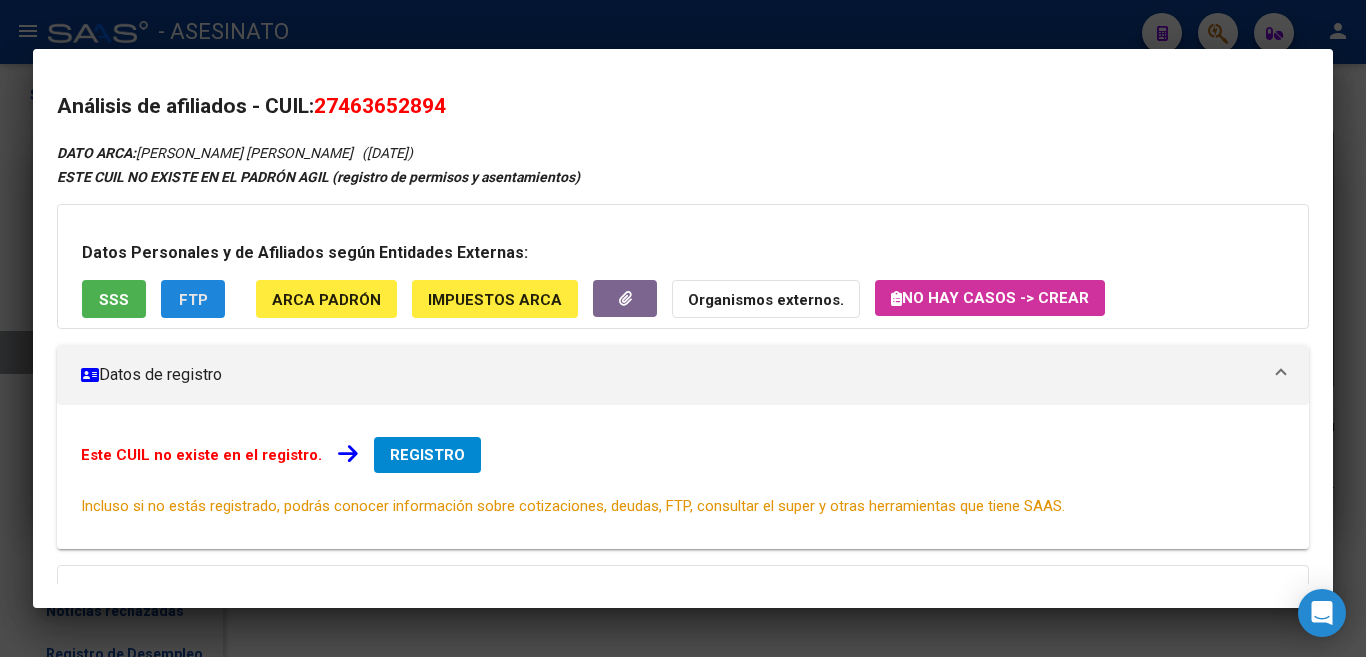 click on "FTP" 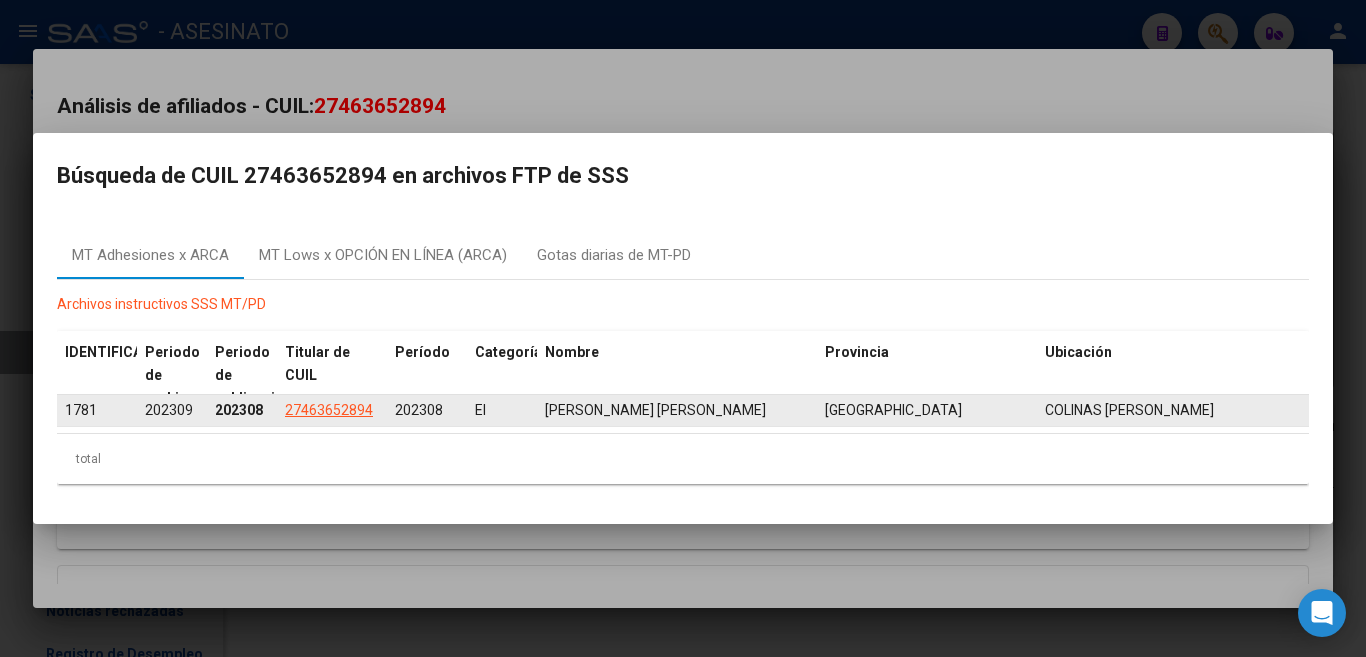drag, startPoint x: 282, startPoint y: 403, endPoint x: 374, endPoint y: 404, distance: 92.00543 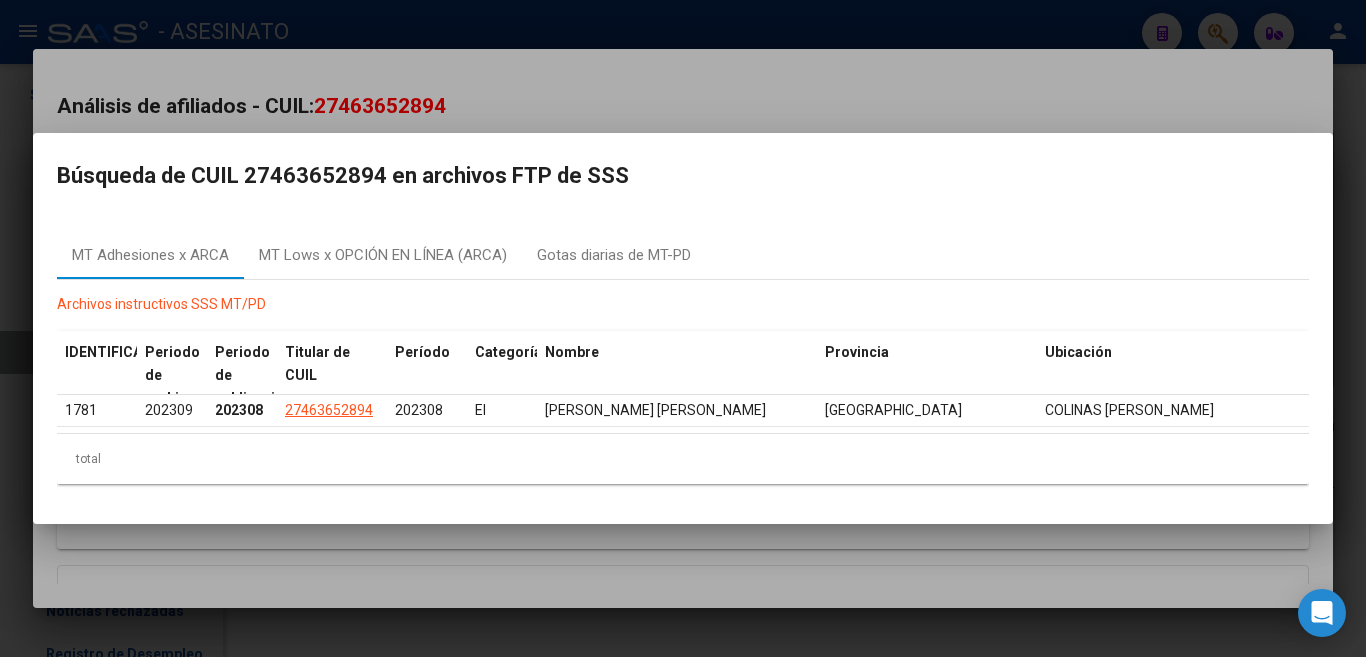 drag, startPoint x: 374, startPoint y: 404, endPoint x: 478, endPoint y: 474, distance: 125.36347 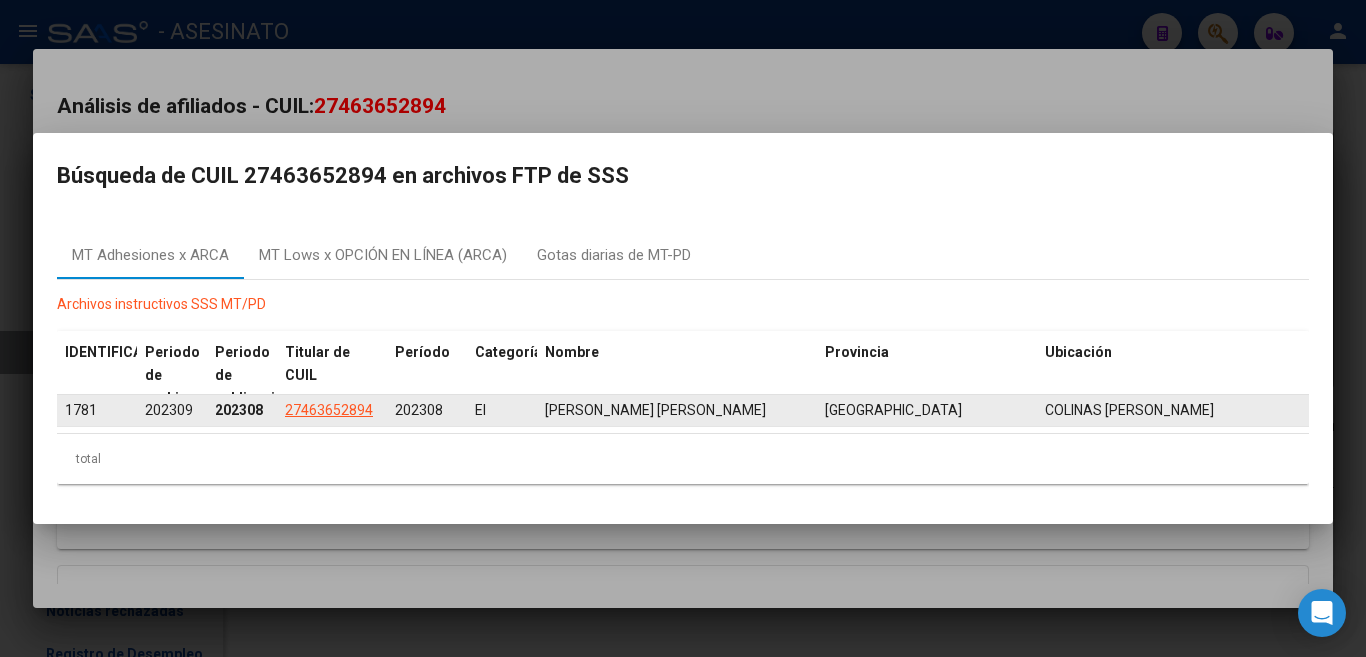 drag, startPoint x: 278, startPoint y: 404, endPoint x: 373, endPoint y: 404, distance: 95 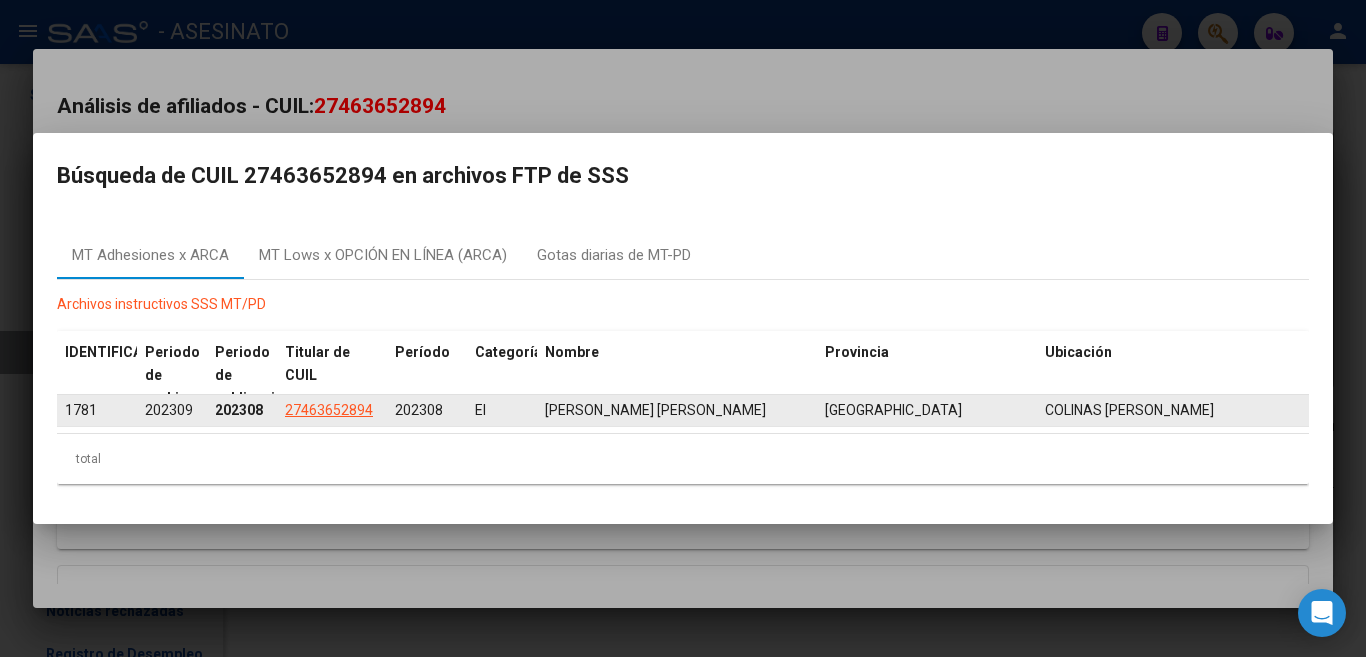 copy on "27463652894" 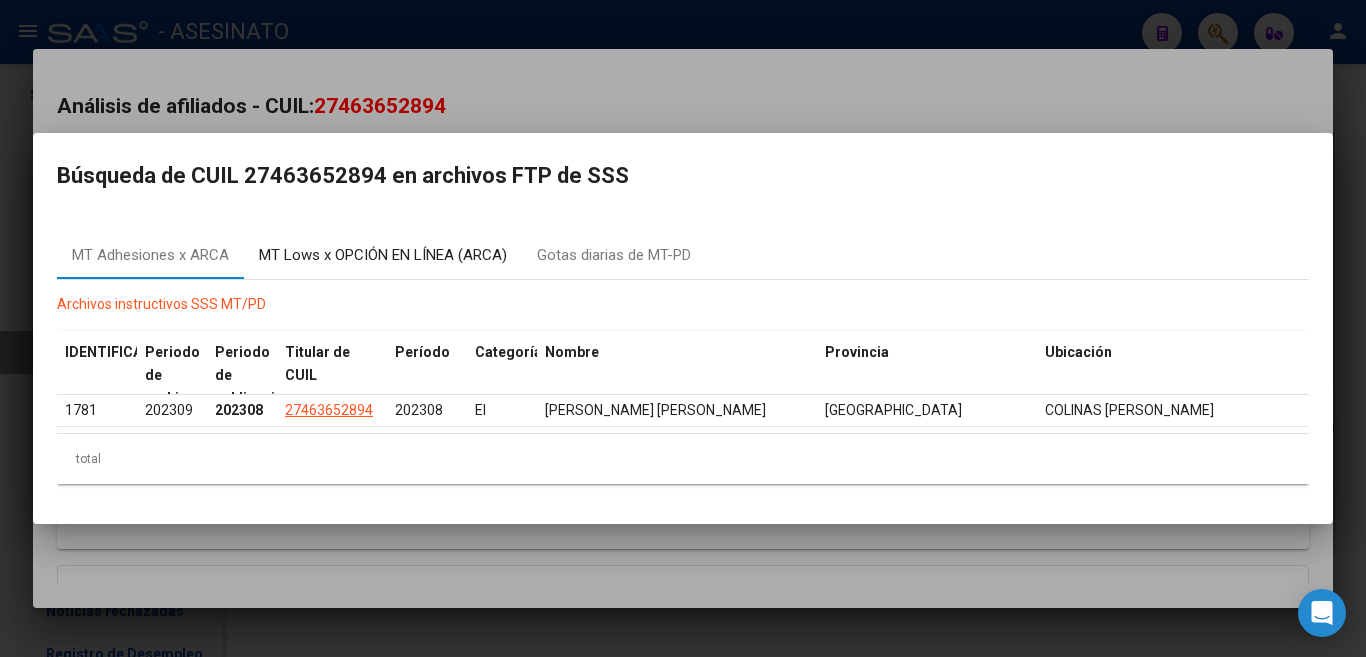 click on "MT Lows x OPCIÓN EN LÍNEA (ARCA)" at bounding box center (383, 255) 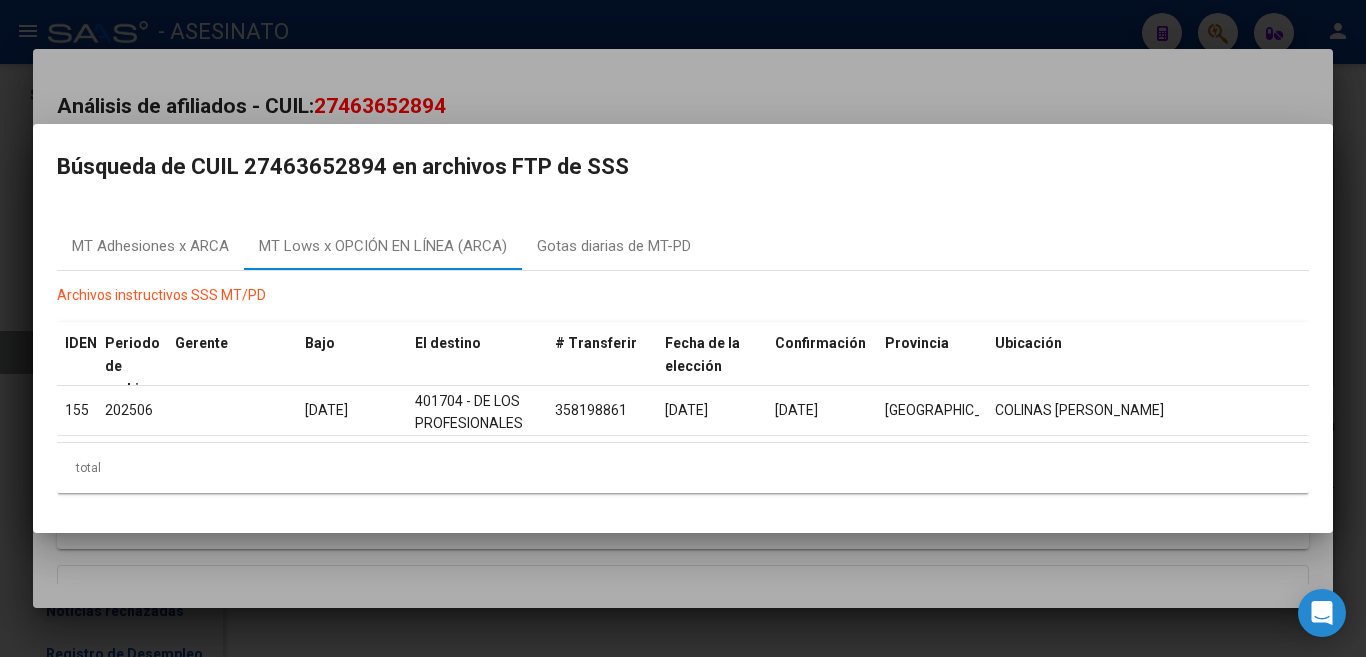 click at bounding box center (683, 328) 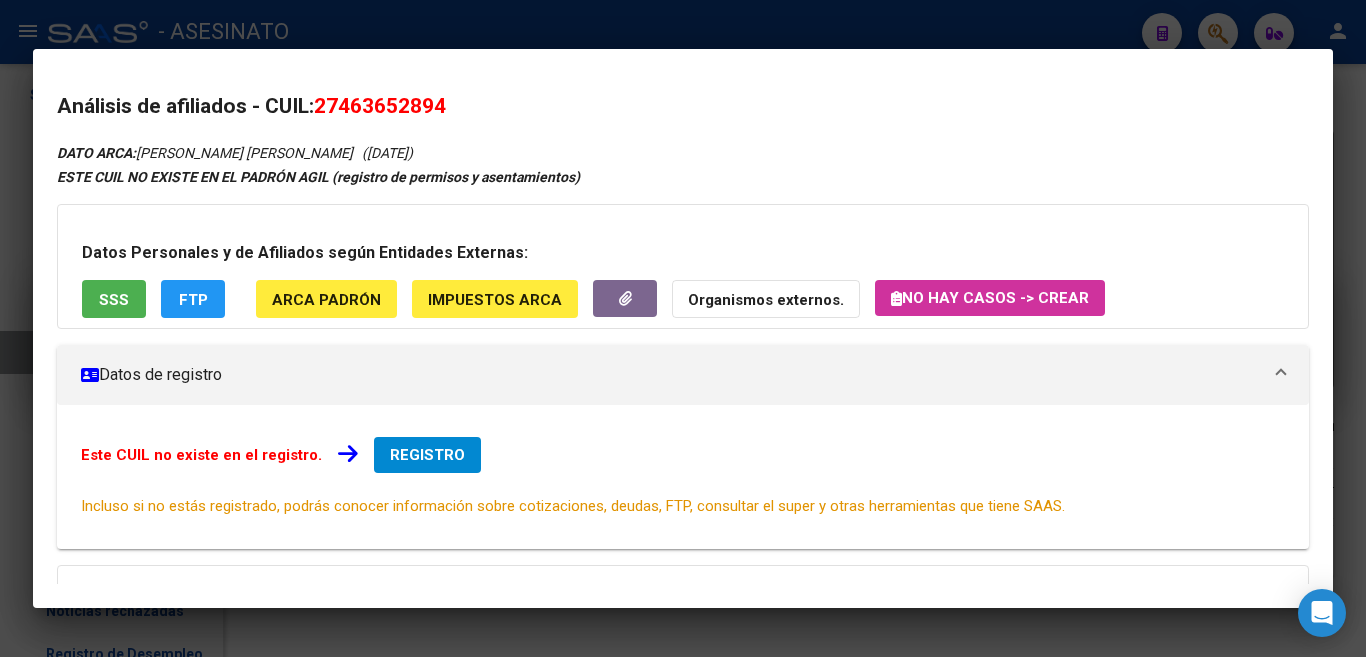 click at bounding box center (683, 328) 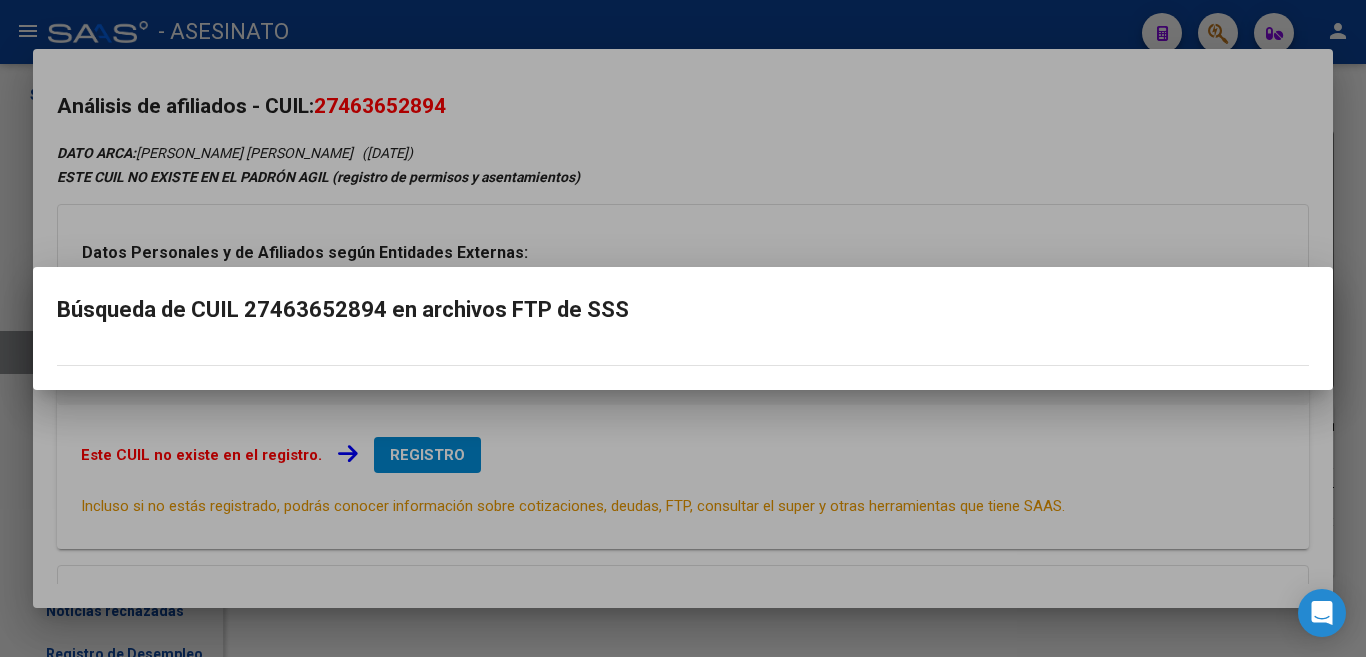 click at bounding box center (683, 328) 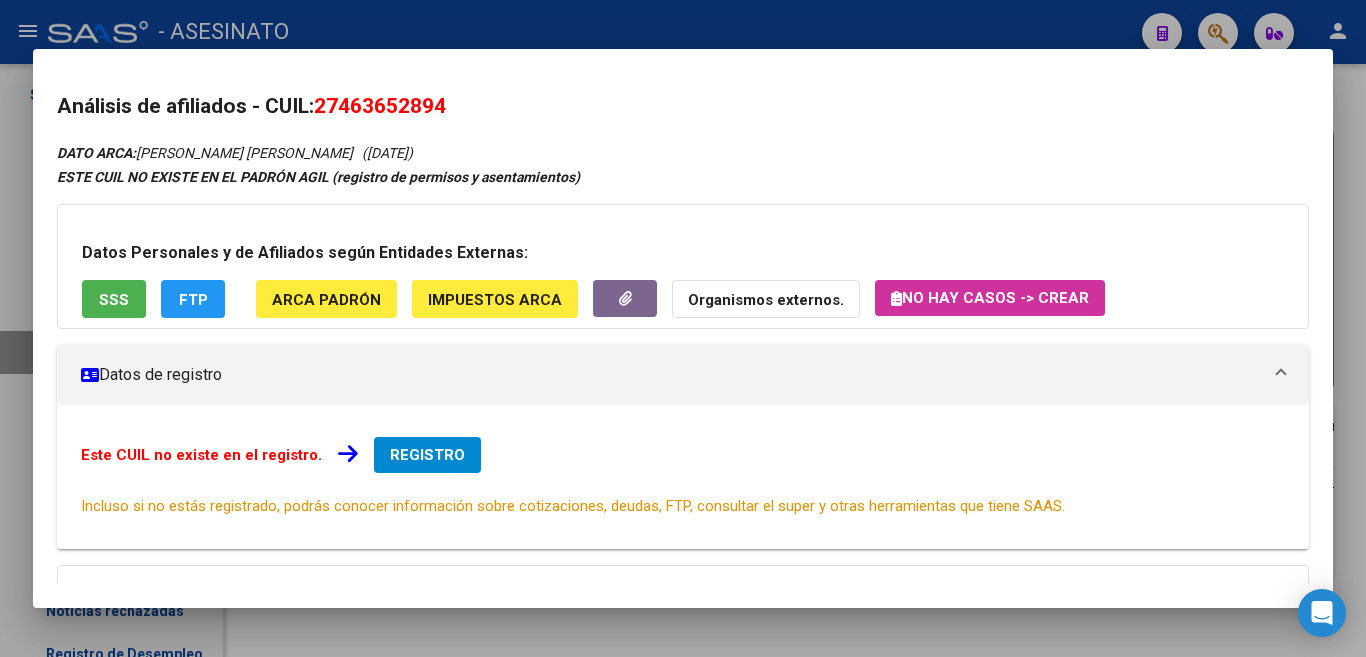 click at bounding box center [683, 328] 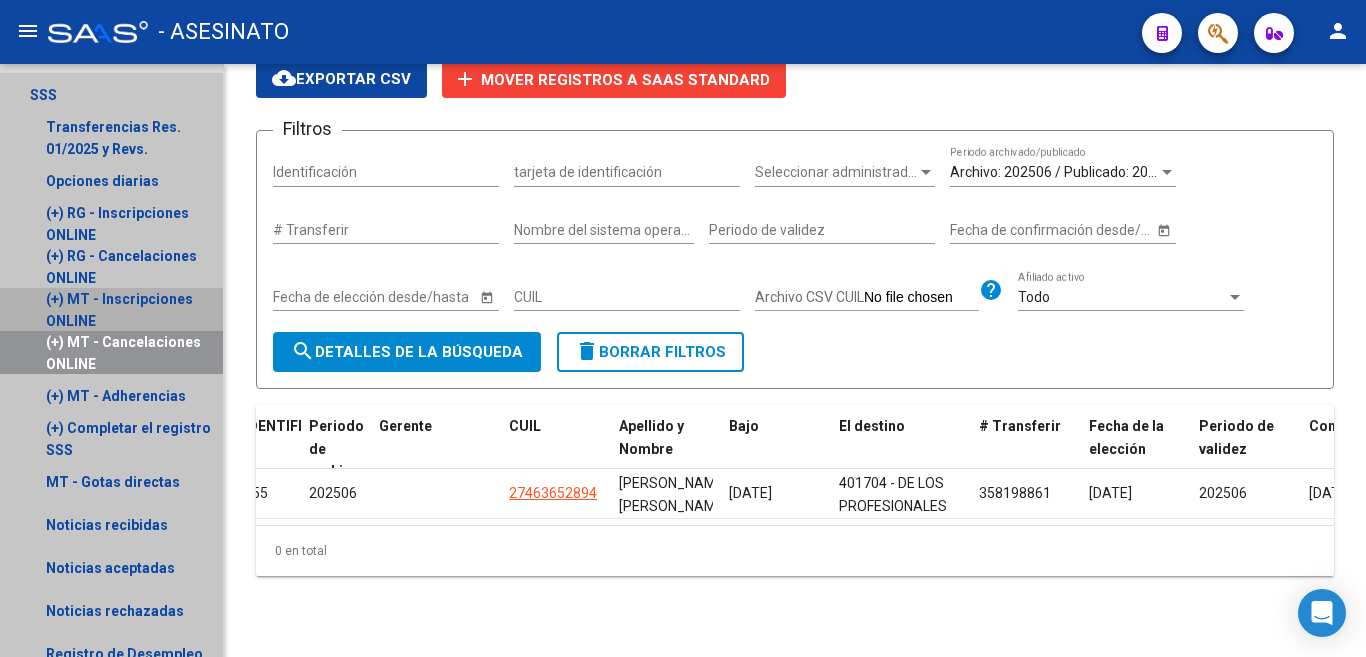 click on "(+) MT - Inscripciones ONLINE" at bounding box center (119, 310) 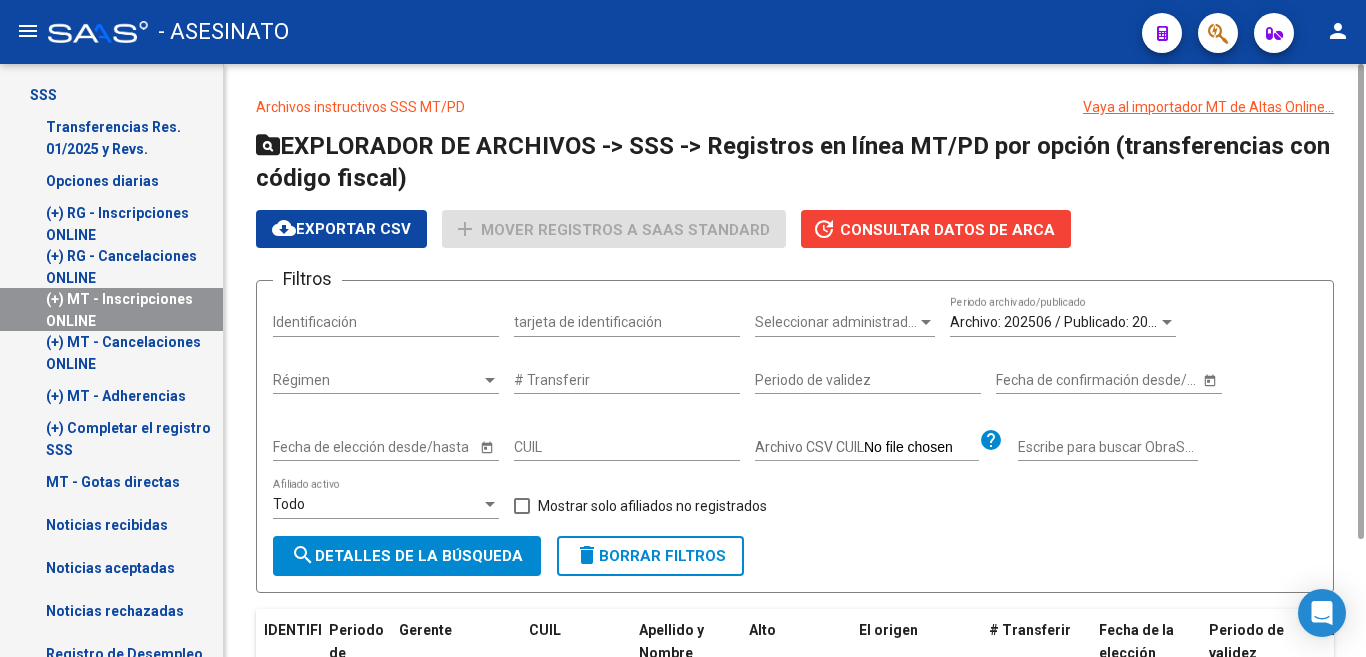scroll, scrollTop: 181, scrollLeft: 0, axis: vertical 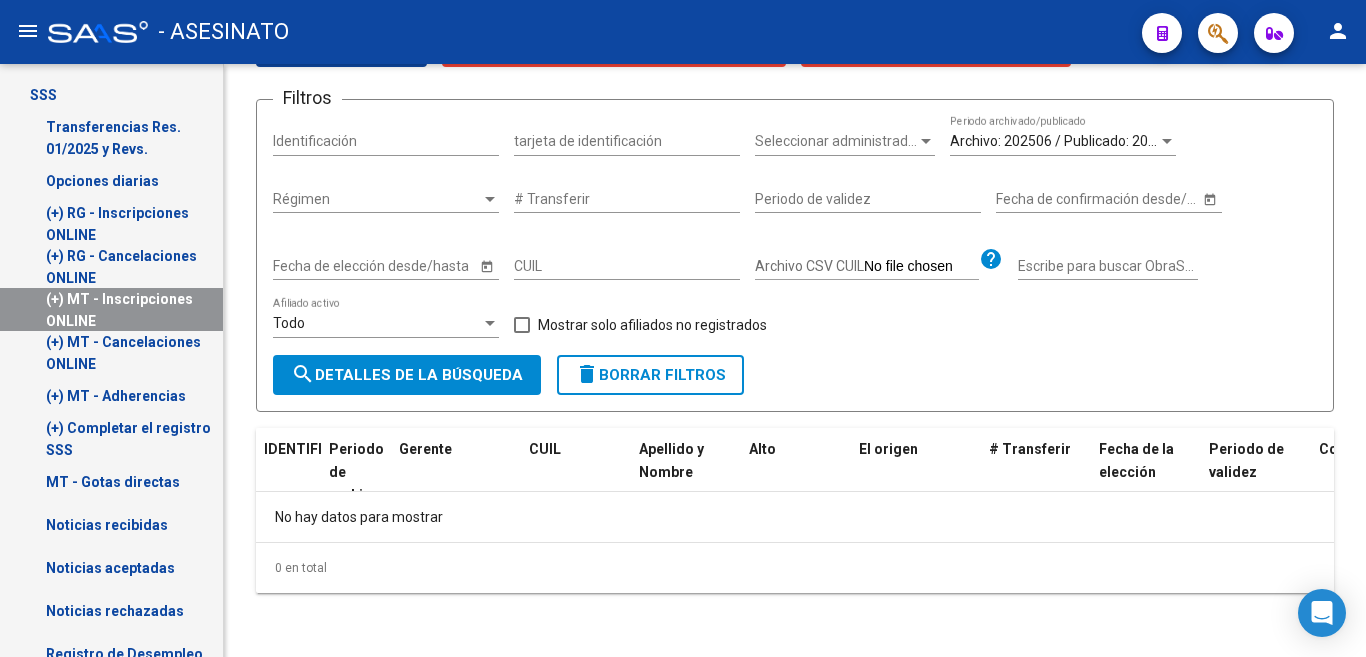 click on "(+) RG - Cancelaciones ONLINE" at bounding box center [121, 267] 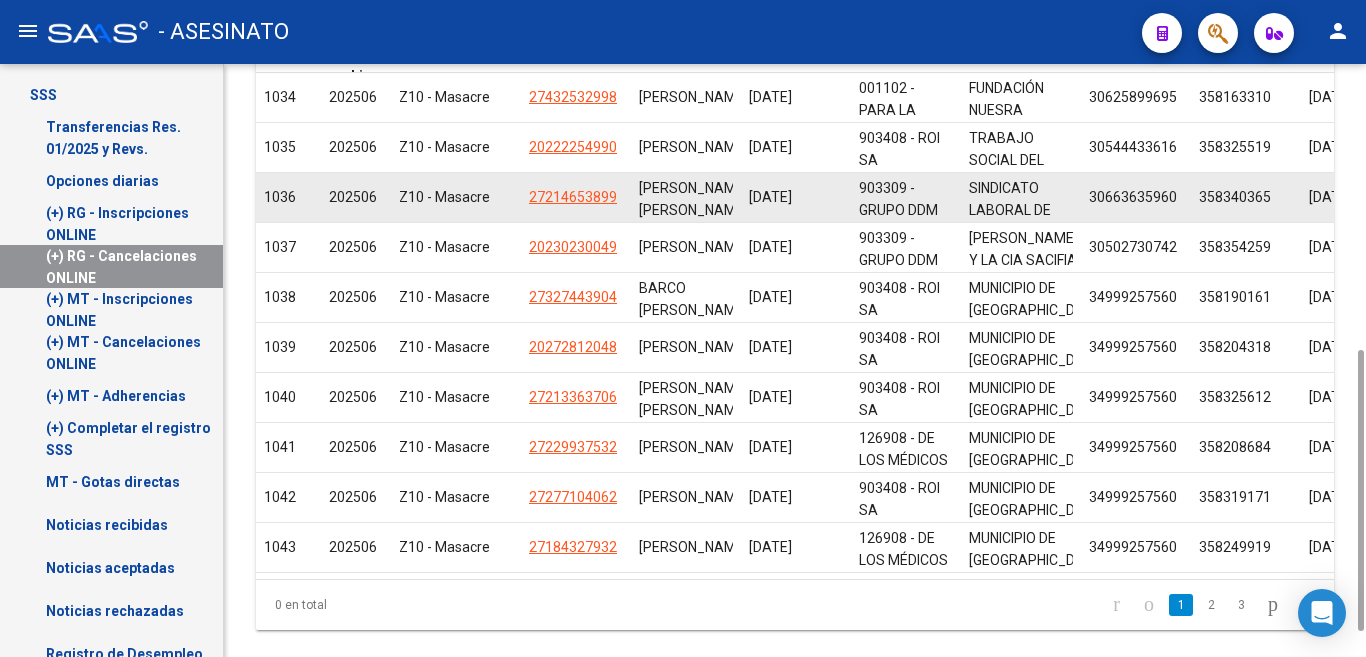 scroll, scrollTop: 654, scrollLeft: 0, axis: vertical 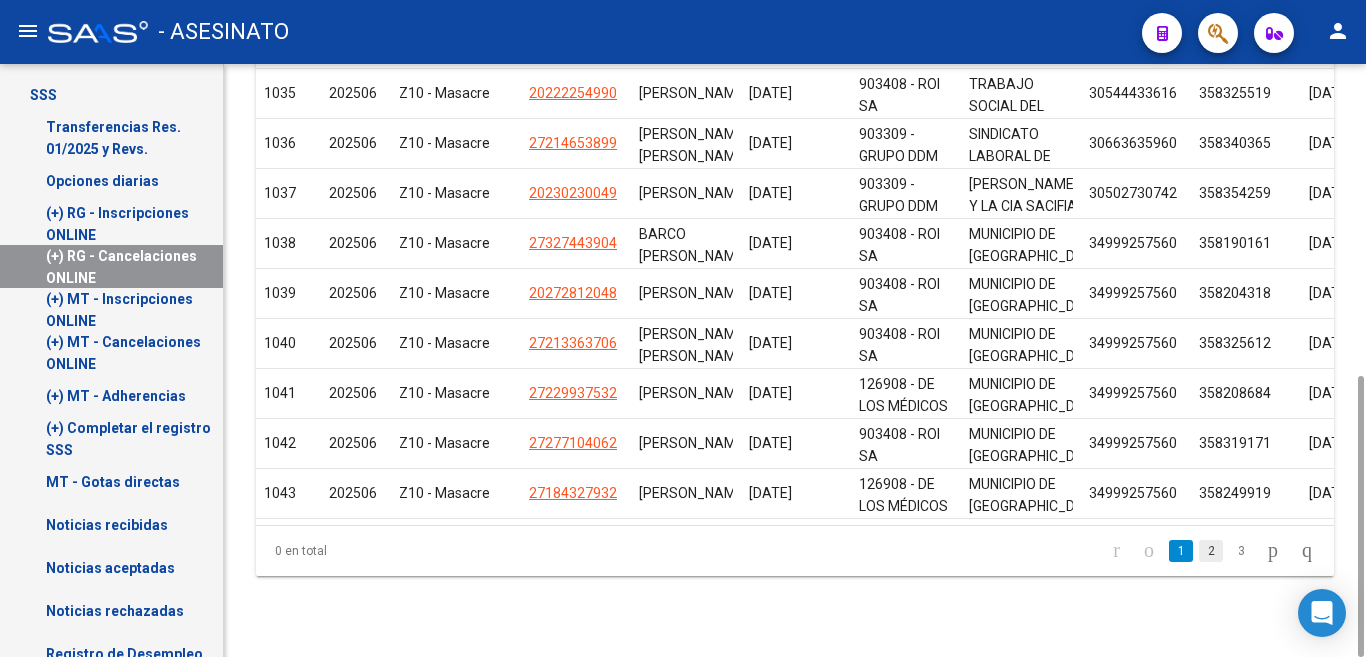click on "2" 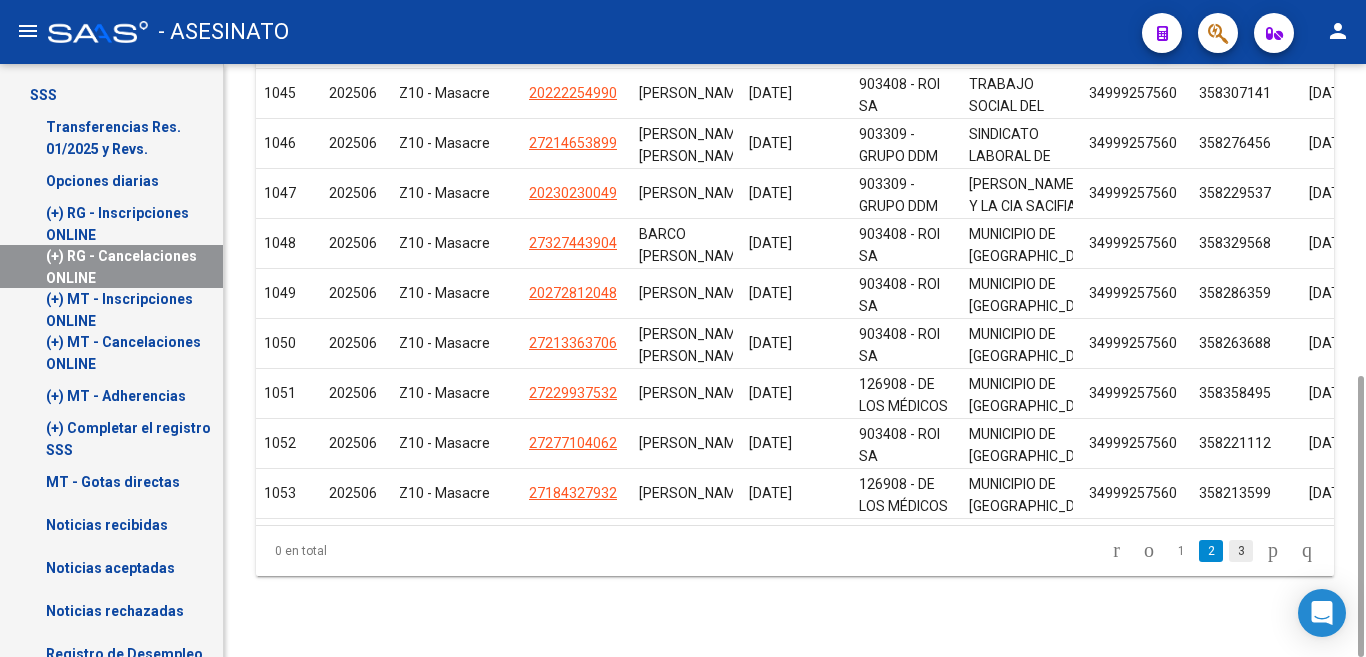 click on "3" 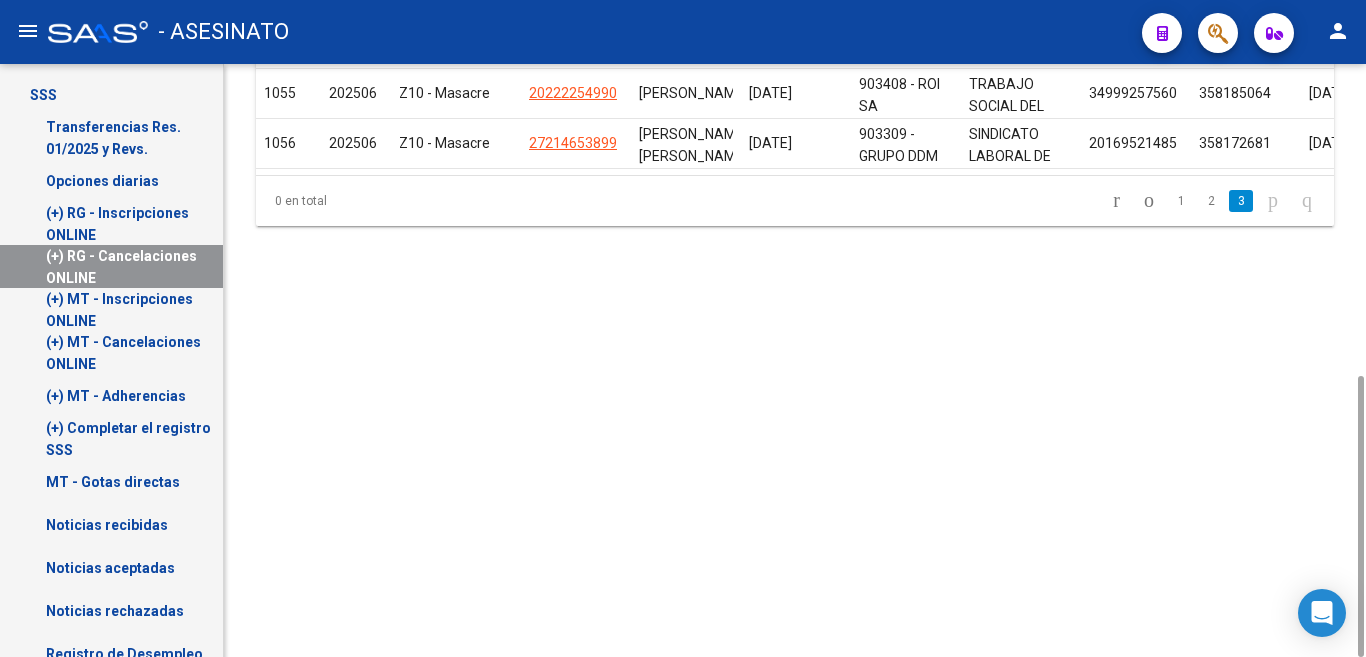 scroll, scrollTop: 254, scrollLeft: 0, axis: vertical 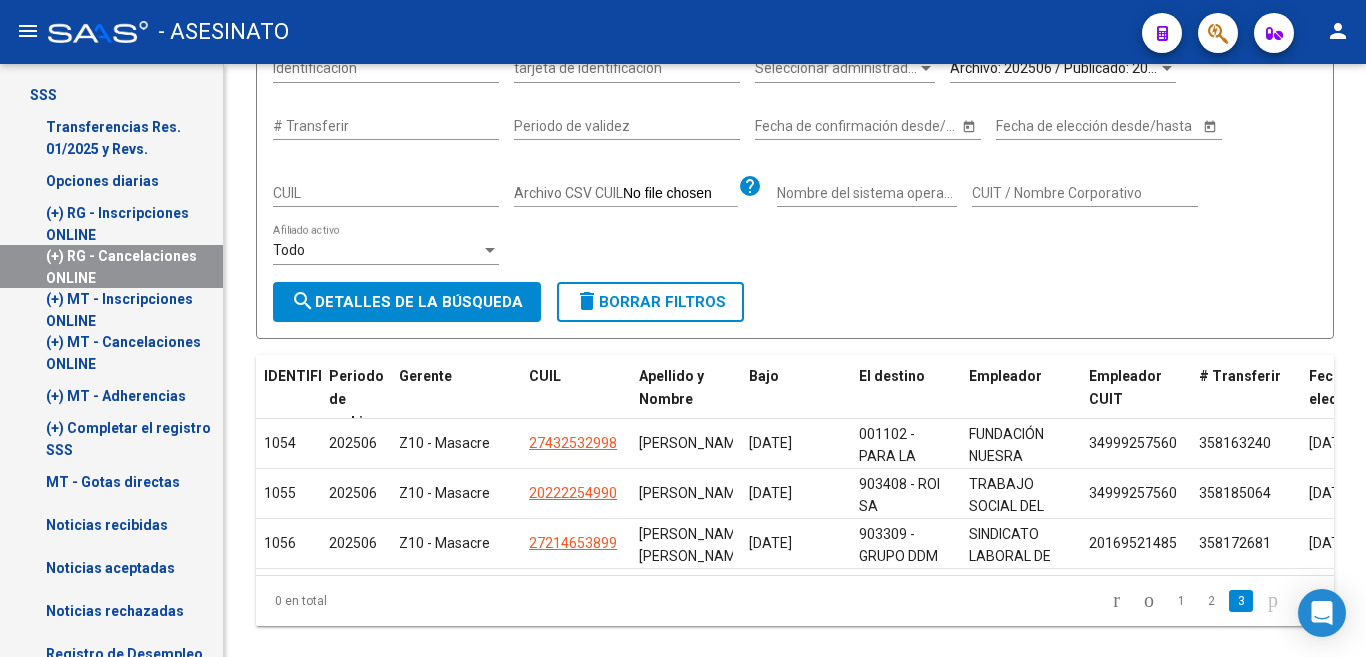 click on "(+) RG - Inscripciones ONLINE" at bounding box center [117, 224] 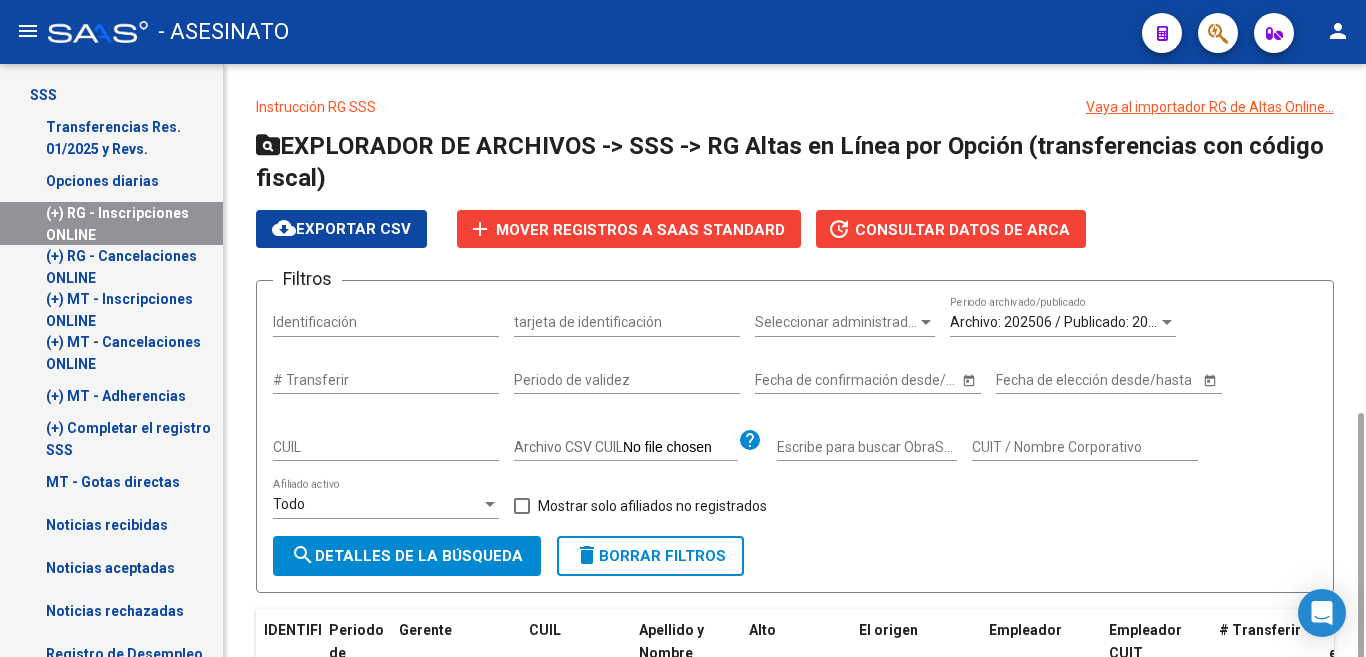 scroll, scrollTop: 204, scrollLeft: 0, axis: vertical 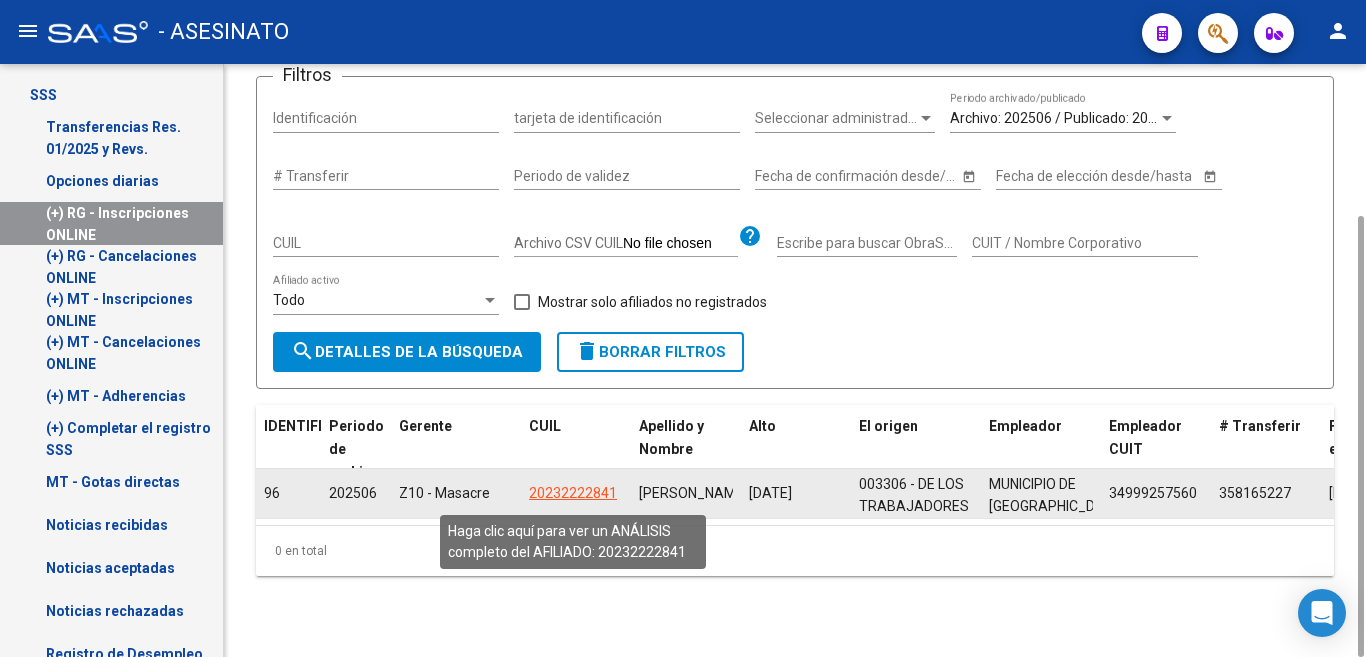 click on "20232222841" 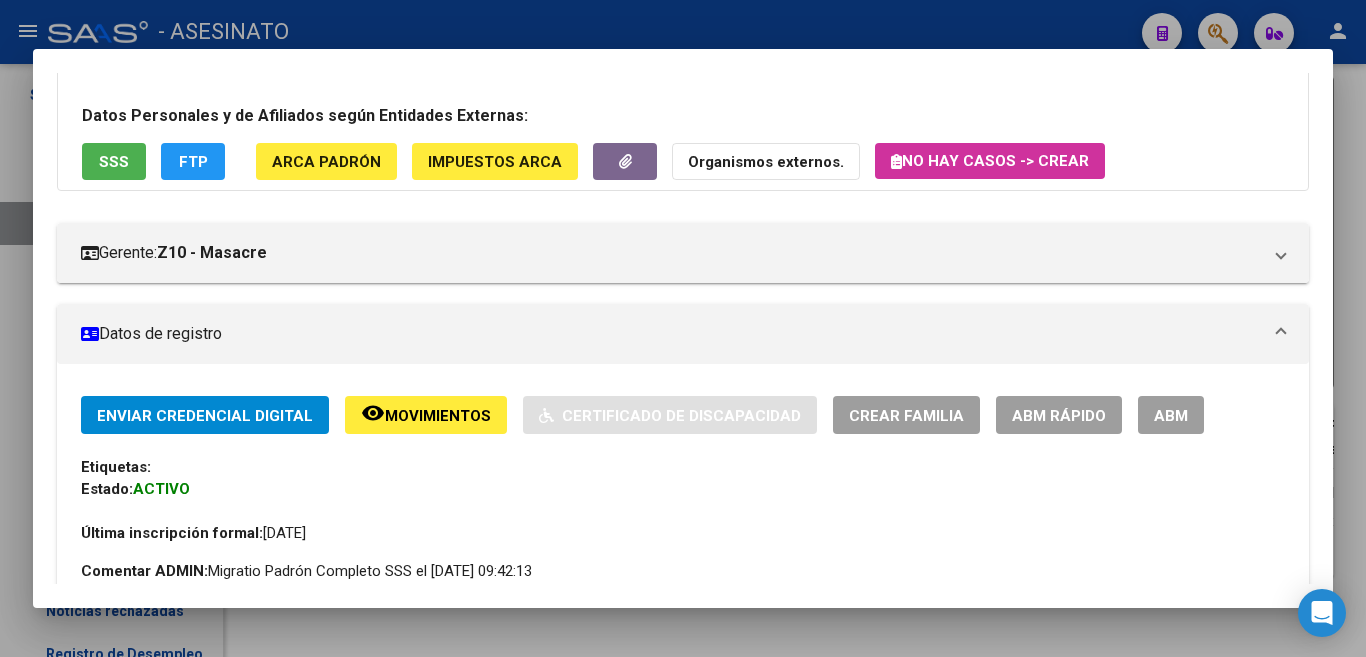 scroll, scrollTop: 0, scrollLeft: 0, axis: both 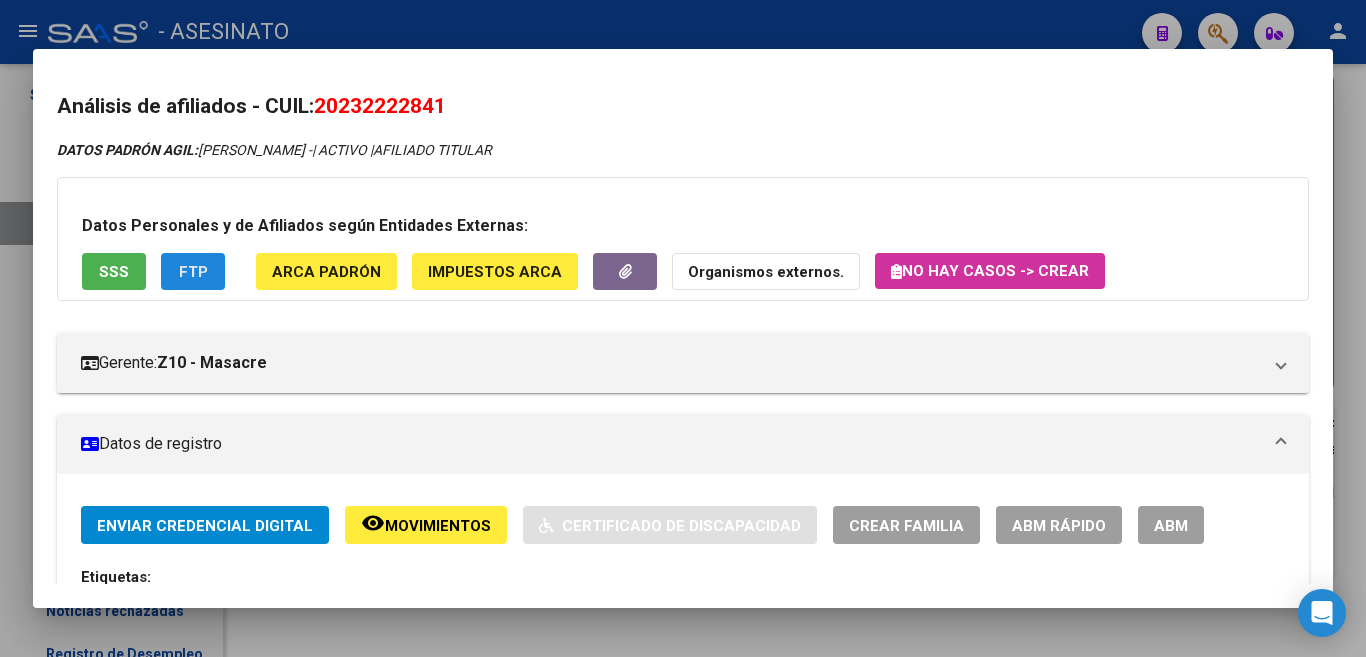 click on "FTP" 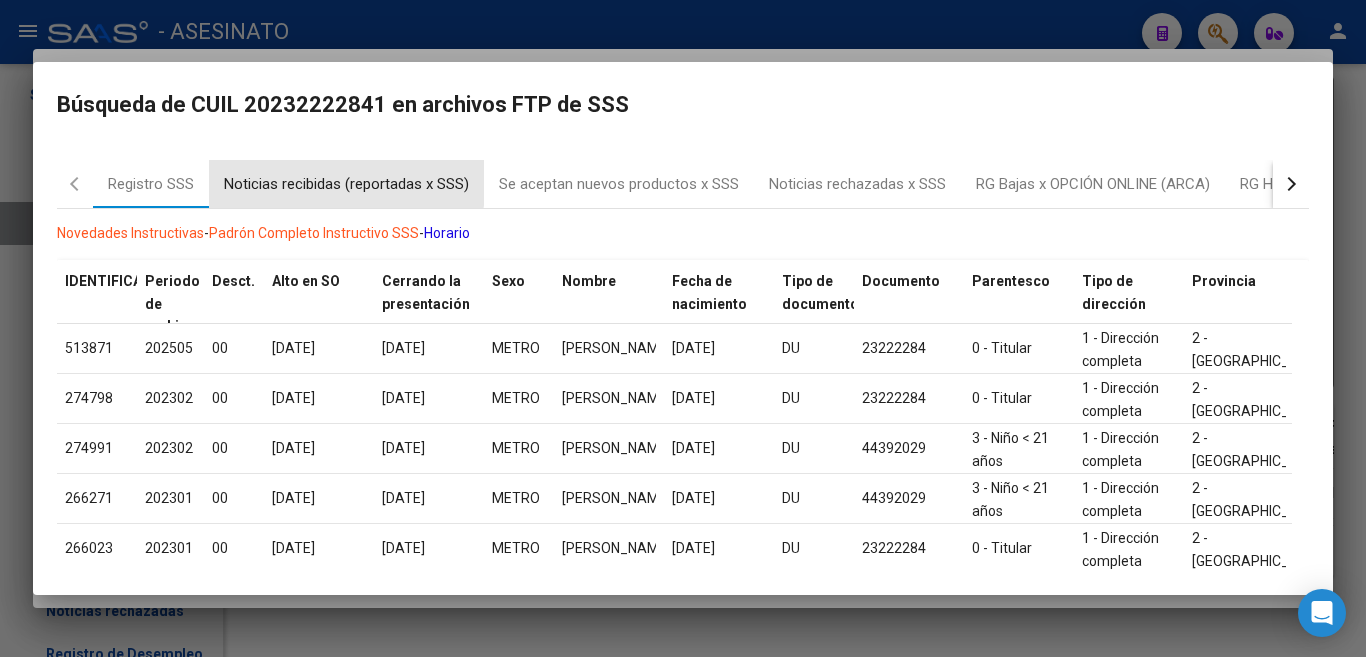 click on "Noticias recibidas (reportadas x SSS)" at bounding box center [346, 184] 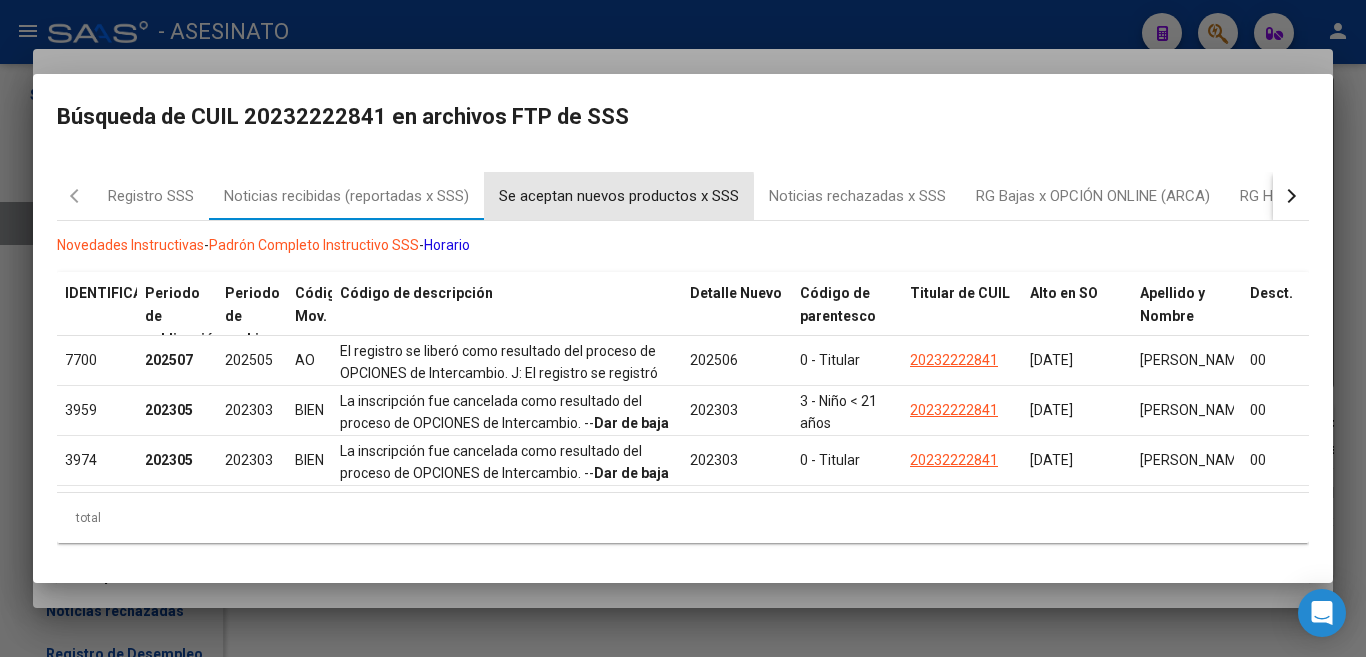 click on "Se aceptan nuevos productos x SSS" at bounding box center (619, 196) 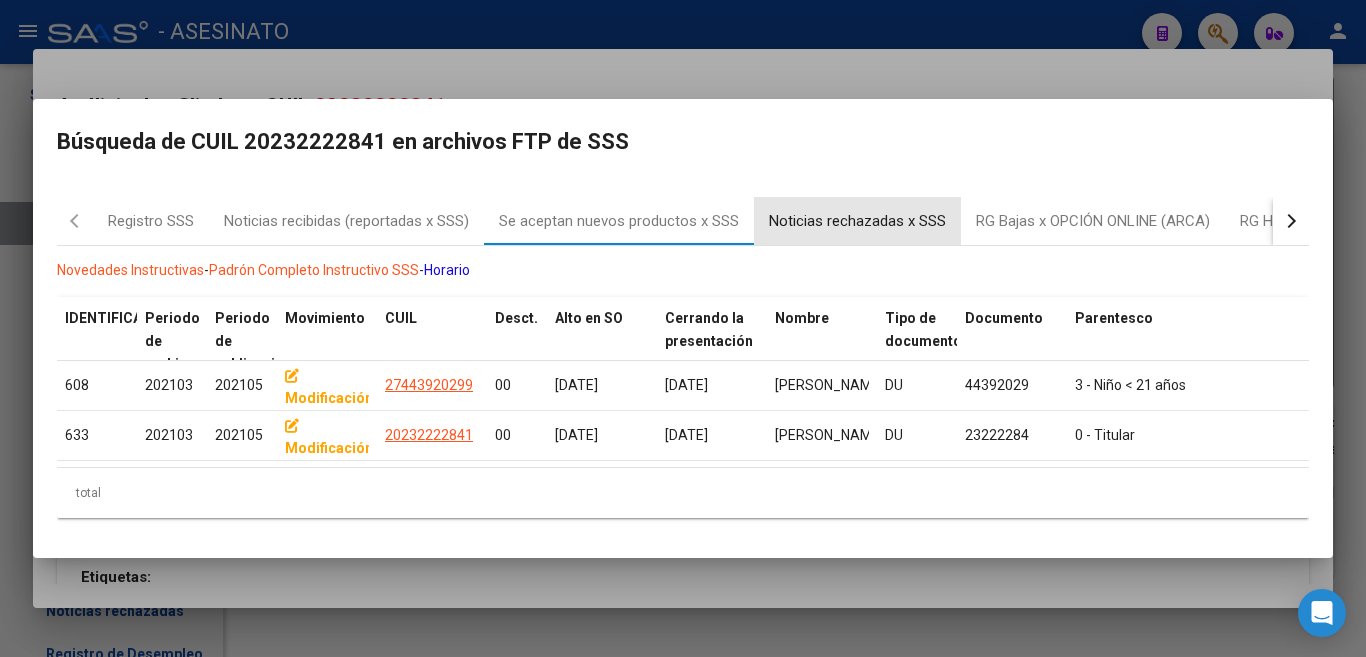 click on "Noticias rechazadas x SSS" at bounding box center (857, 221) 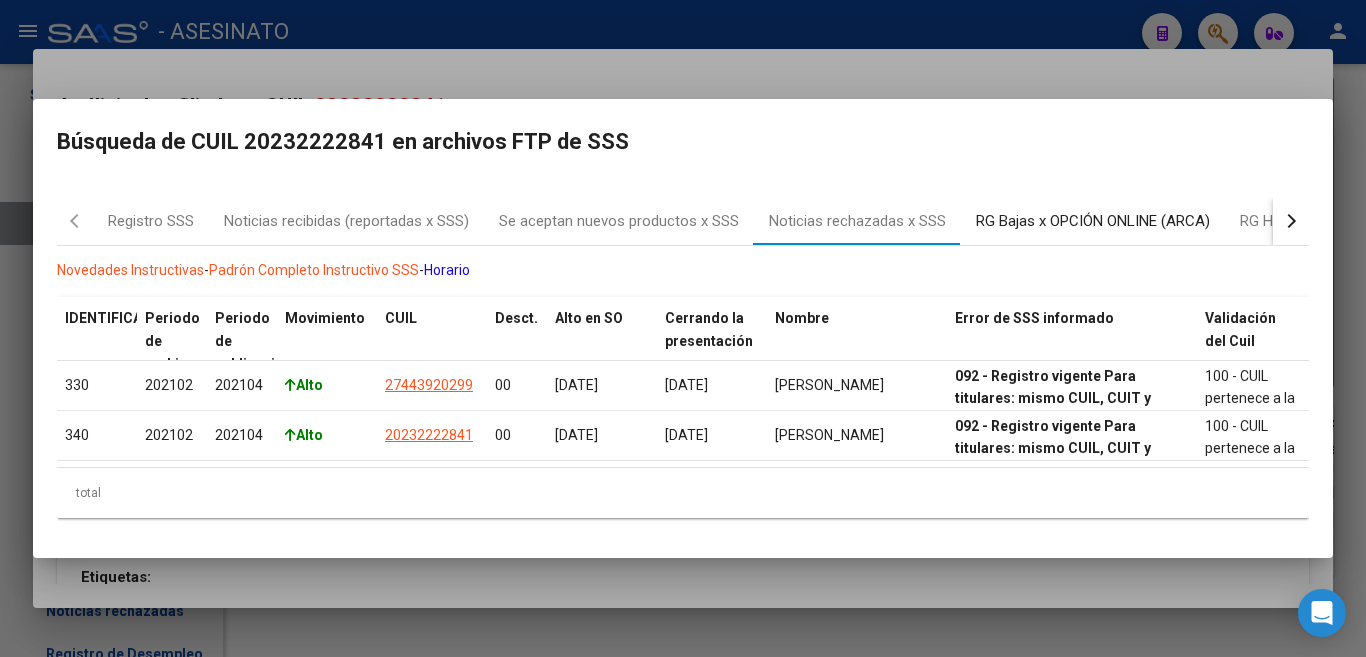click on "RG Bajas x OPCIÓN ONLINE (ARCA)" at bounding box center (1093, 221) 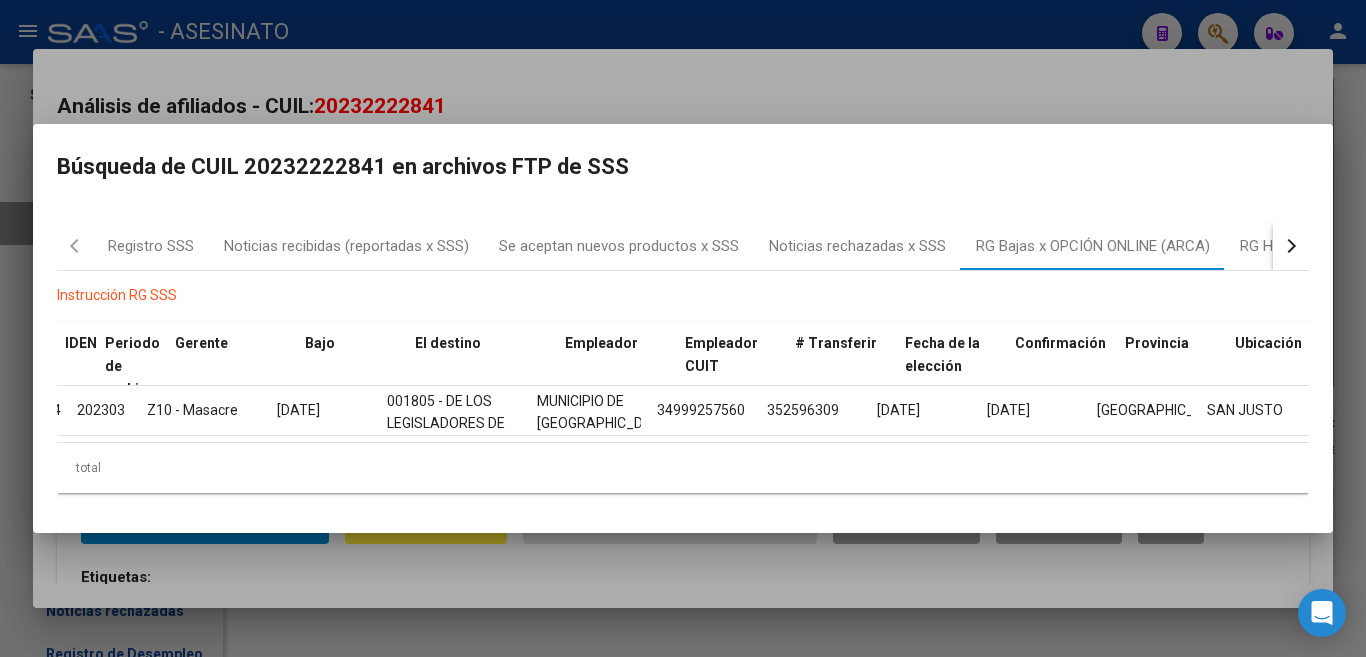 scroll, scrollTop: 0, scrollLeft: 0, axis: both 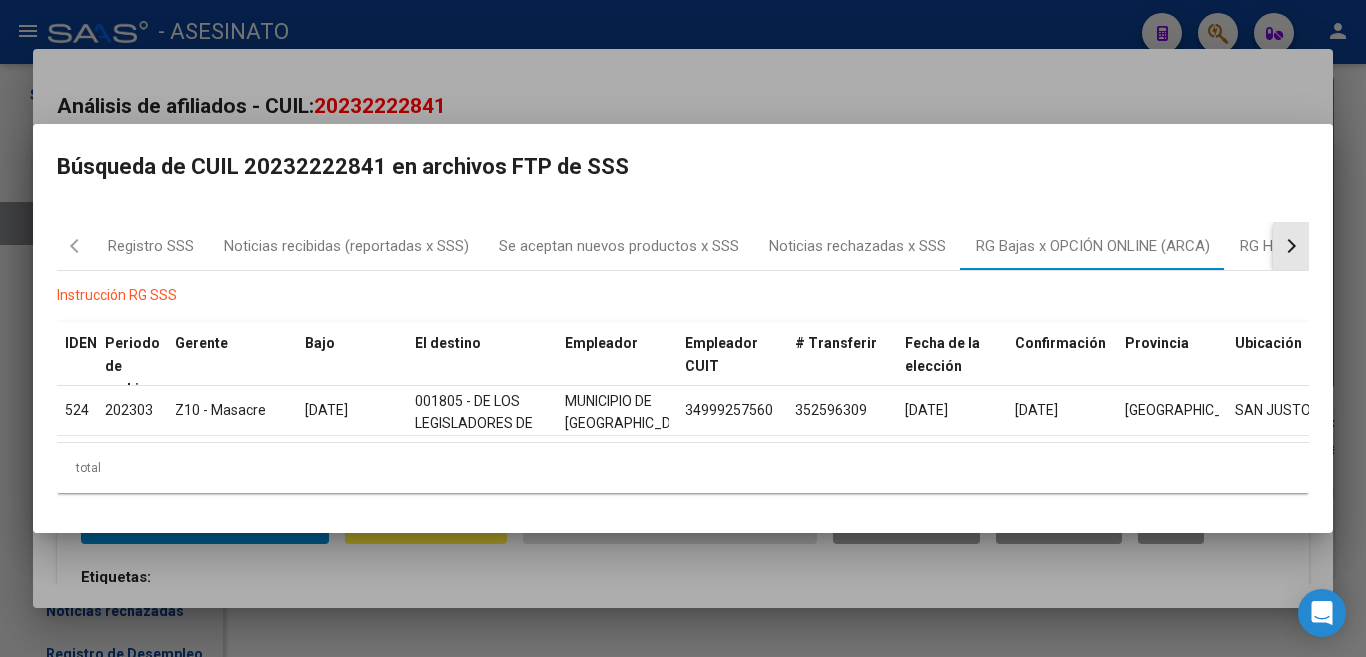 click at bounding box center [1289, 246] 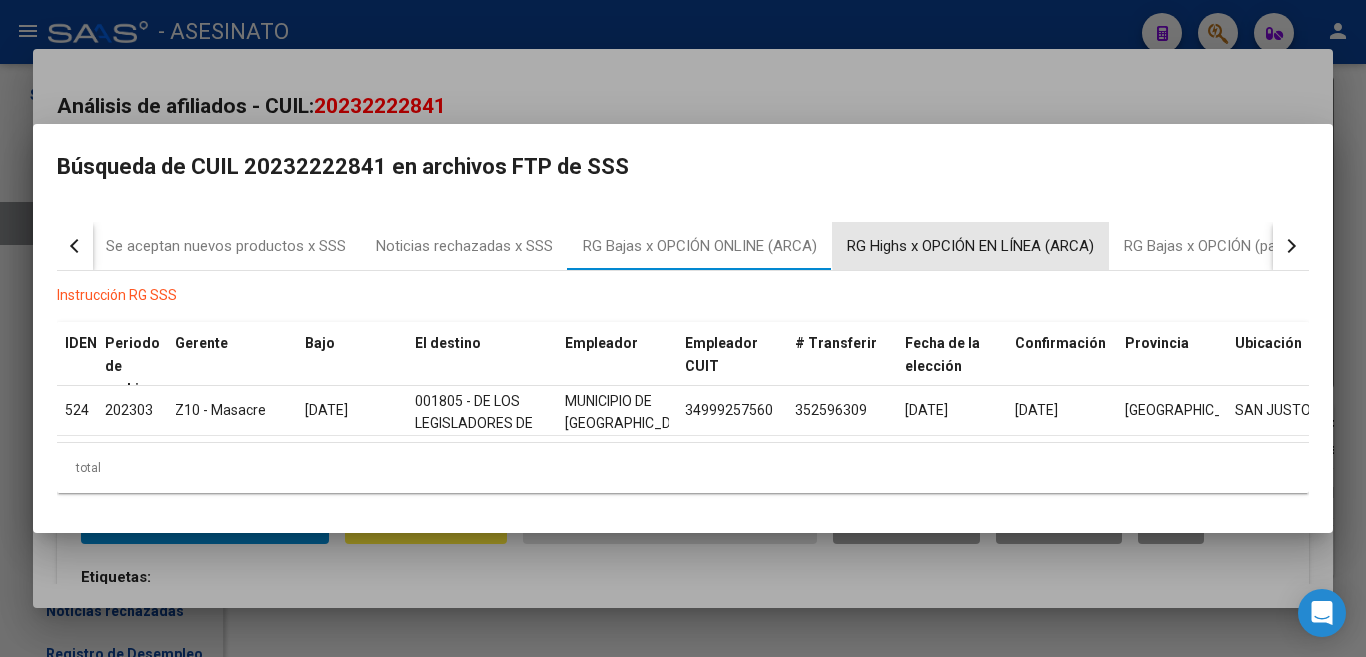 click on "RG Highs x OPCIÓN EN LÍNEA (ARCA)" at bounding box center (970, 246) 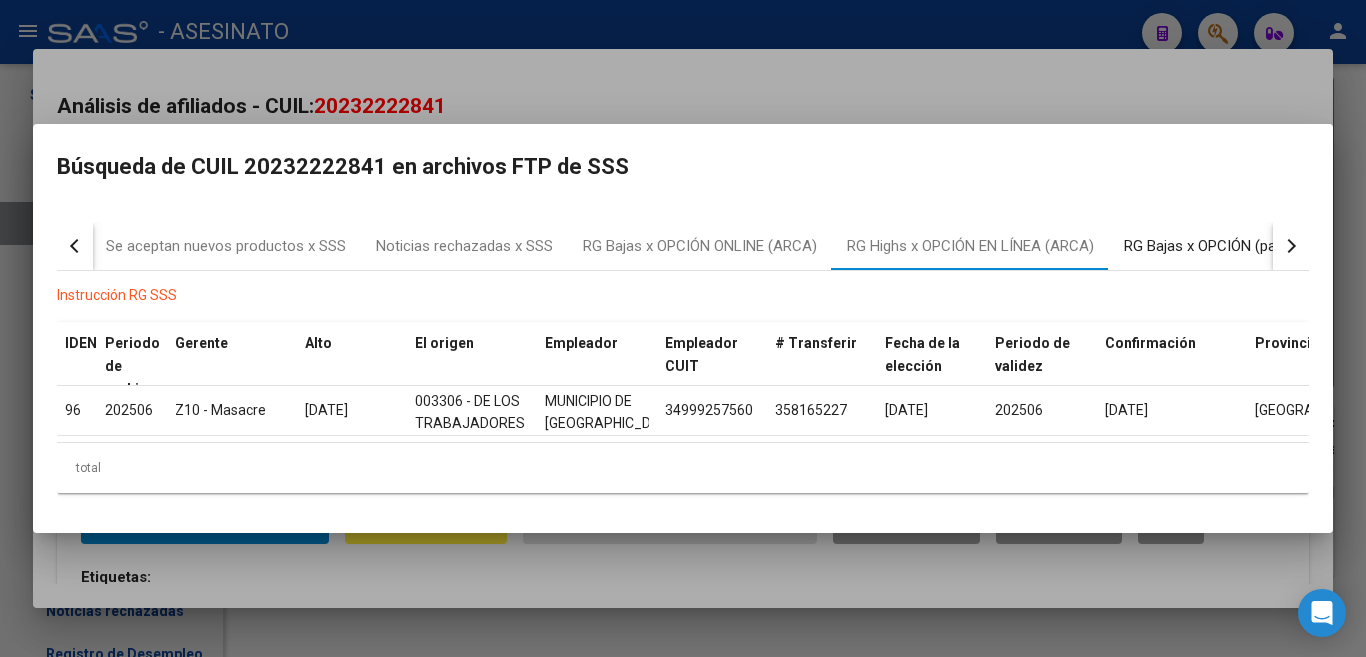 click on "RG Bajas x OPCIÓN (papel)" at bounding box center (1212, 246) 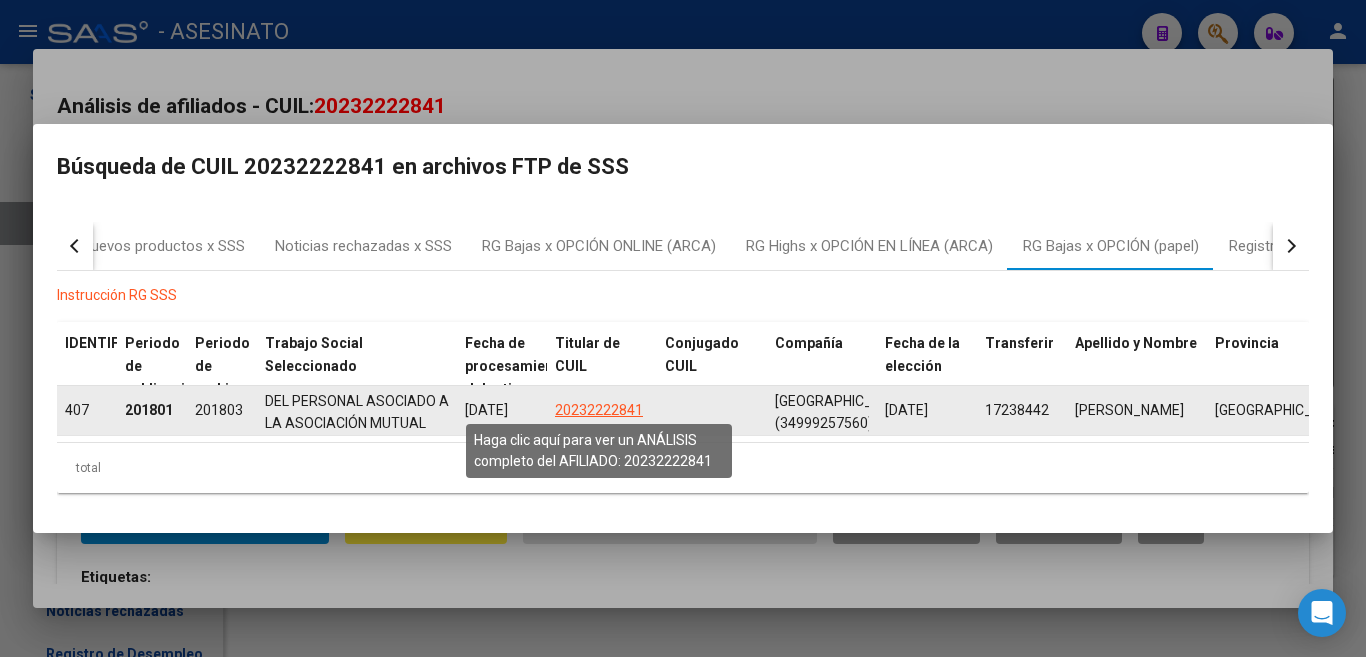 click on "20232222841" 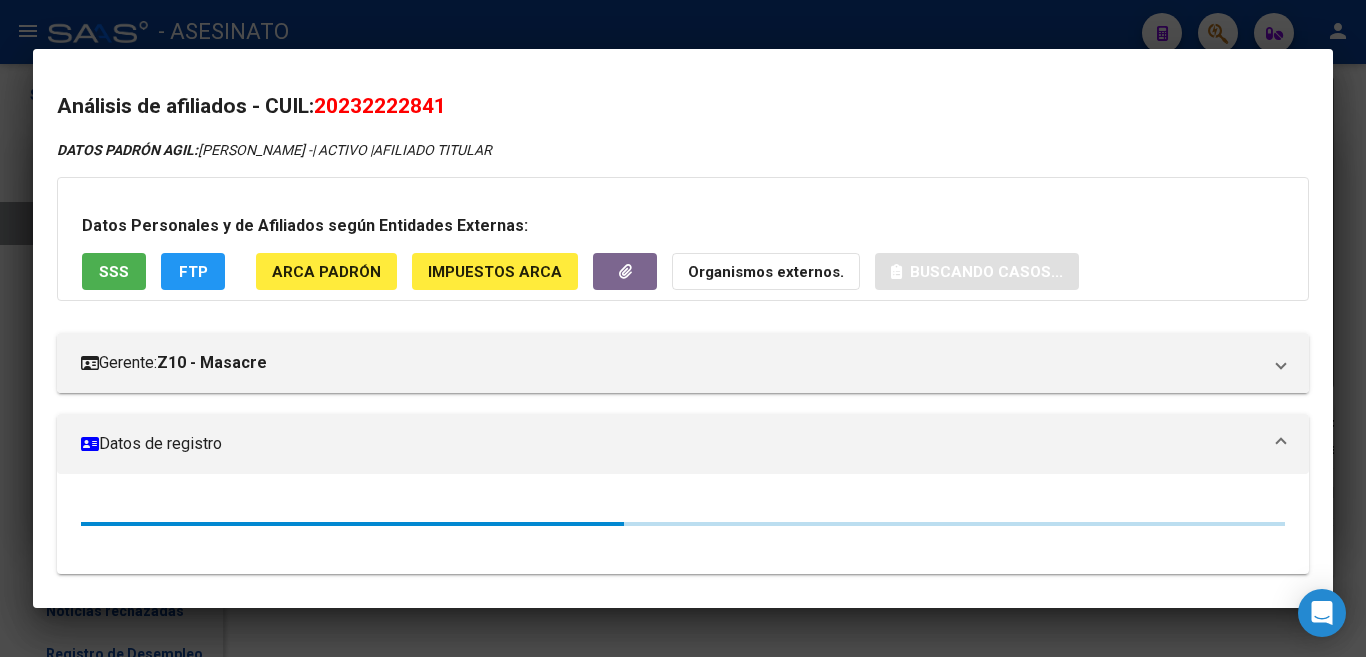 click on "SSS" at bounding box center (114, 271) 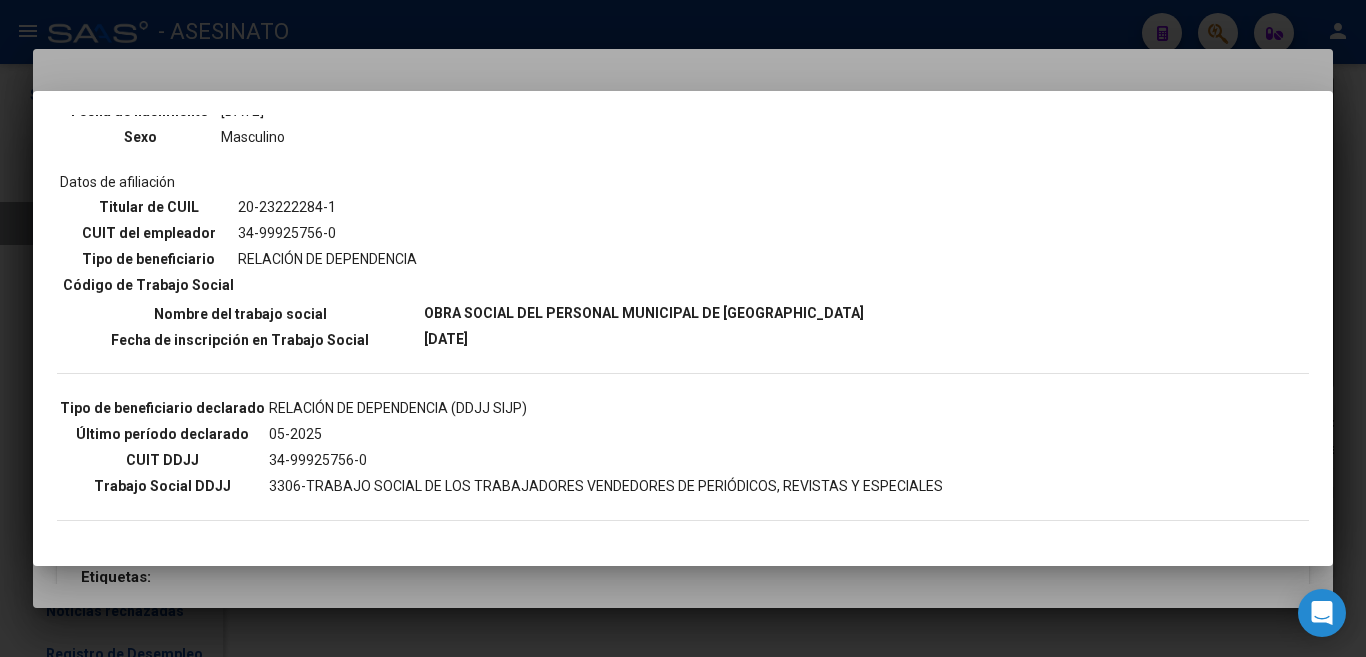scroll, scrollTop: 300, scrollLeft: 0, axis: vertical 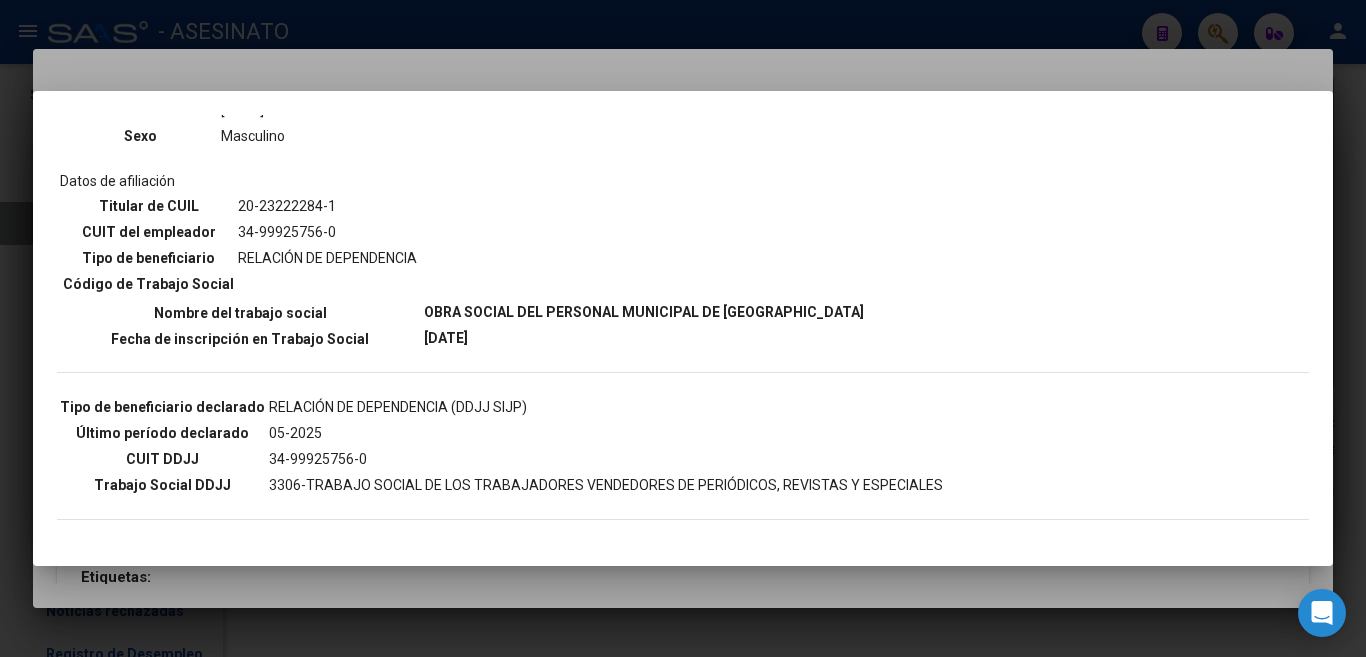 click at bounding box center (683, 328) 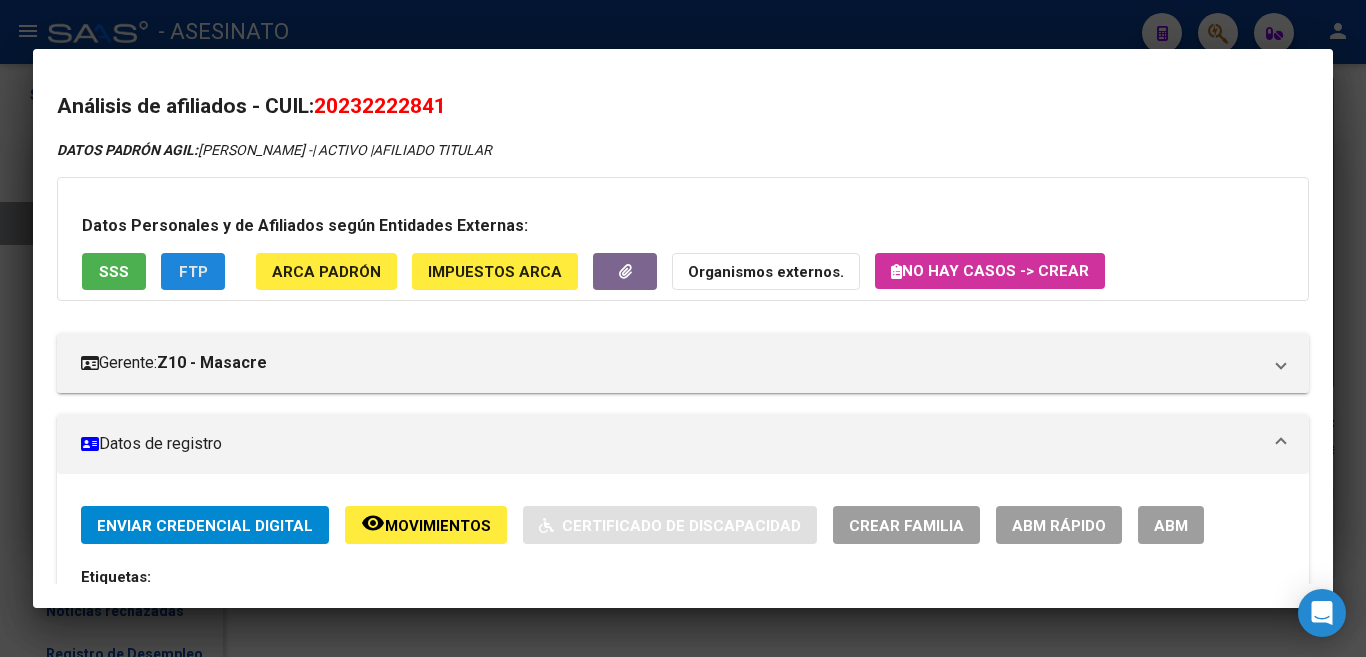 click on "FTP" 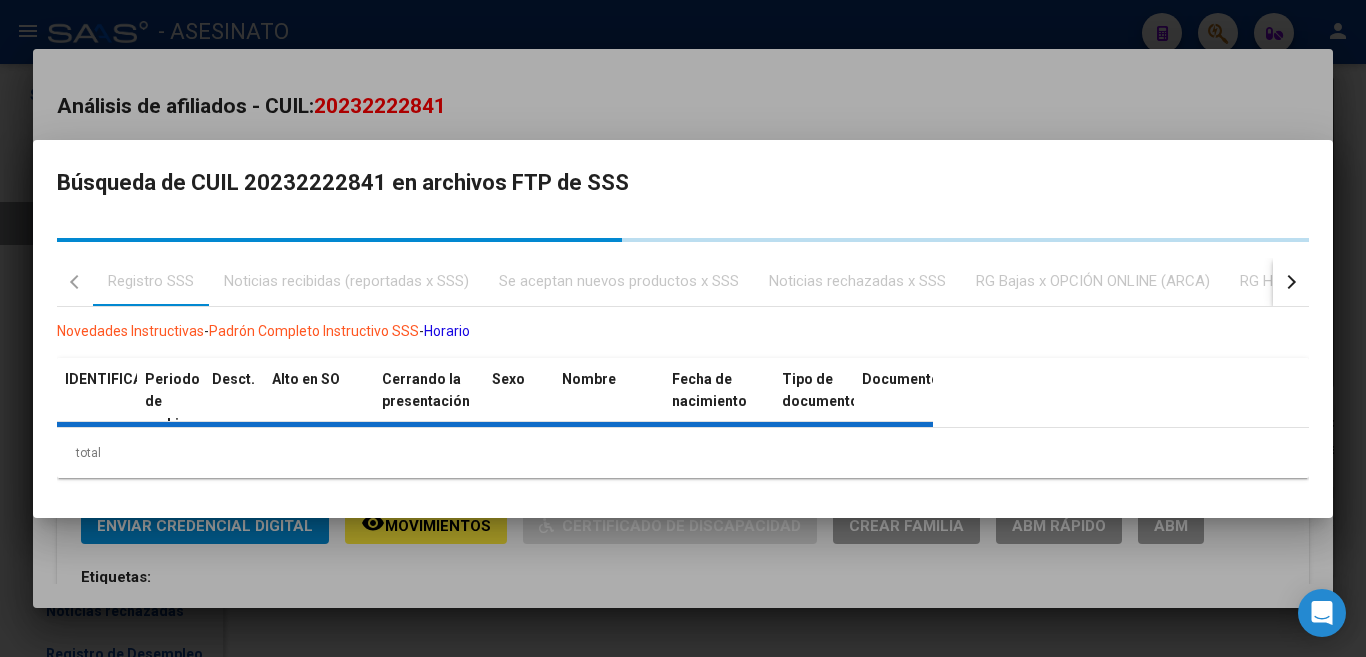 click 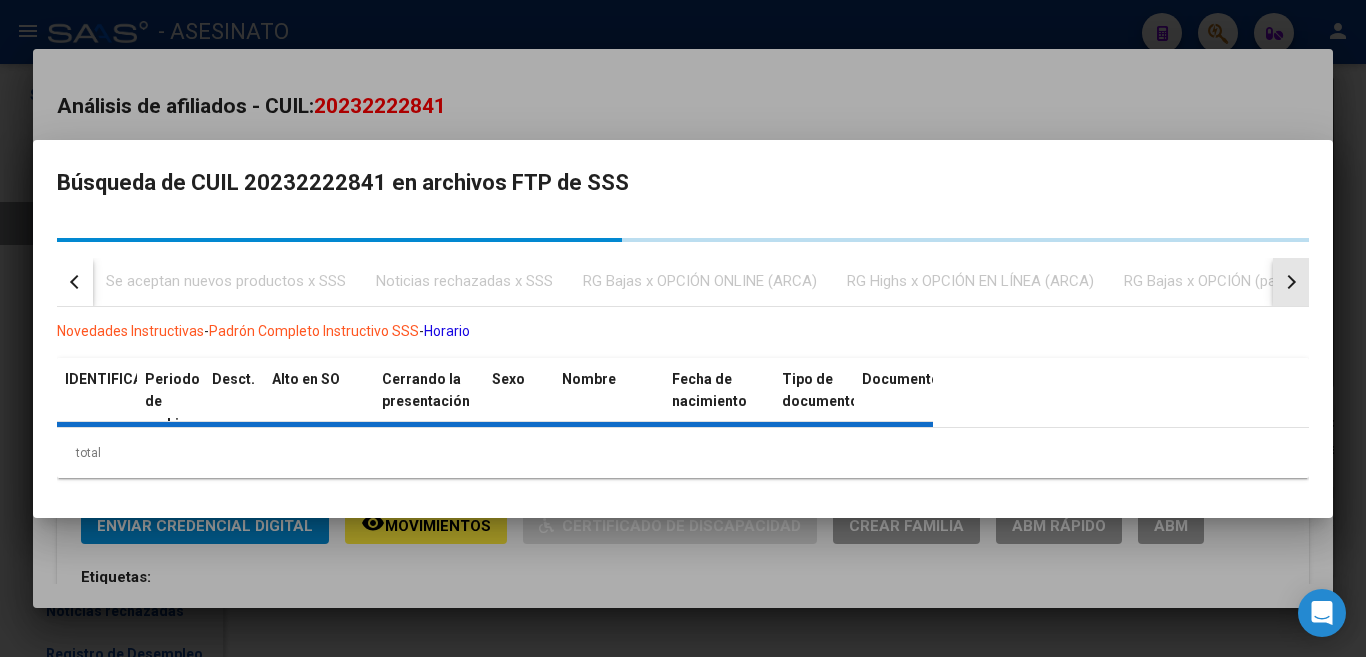 click 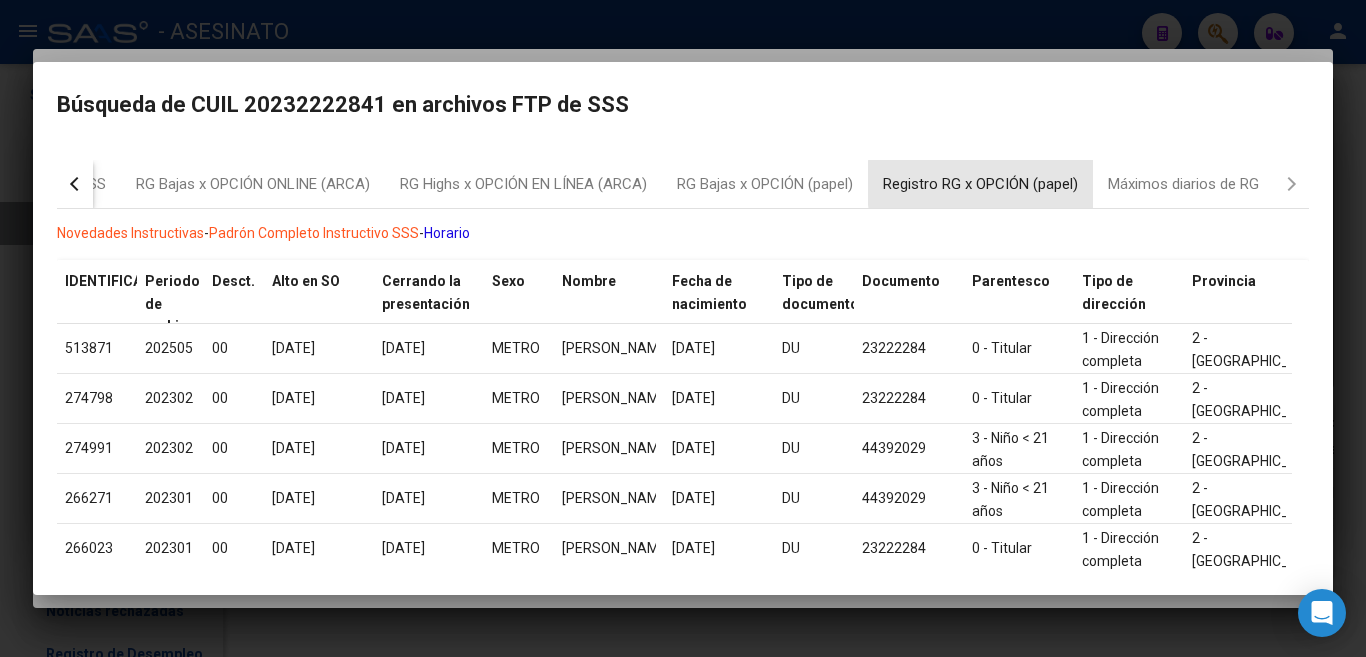 click on "Registro RG x OPCIÓN (papel)" at bounding box center (980, 184) 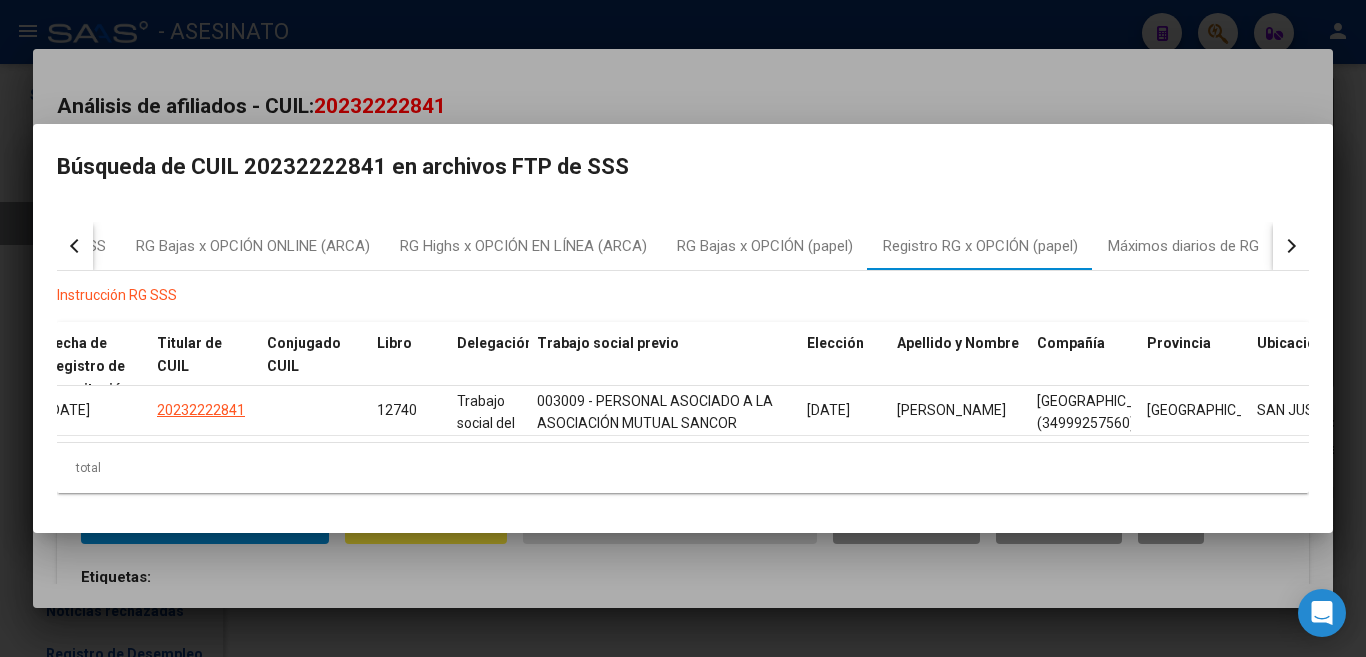 scroll, scrollTop: 0, scrollLeft: 415, axis: horizontal 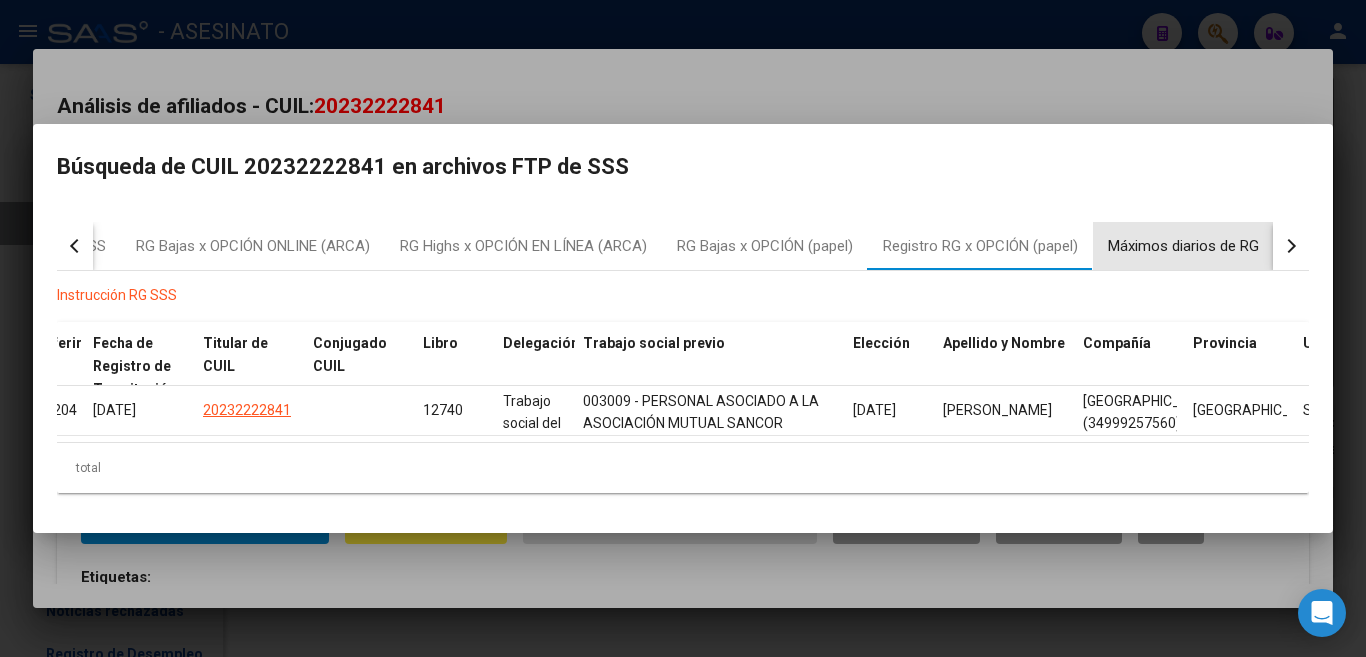 click on "Máximos diarios de RG" at bounding box center (1183, 246) 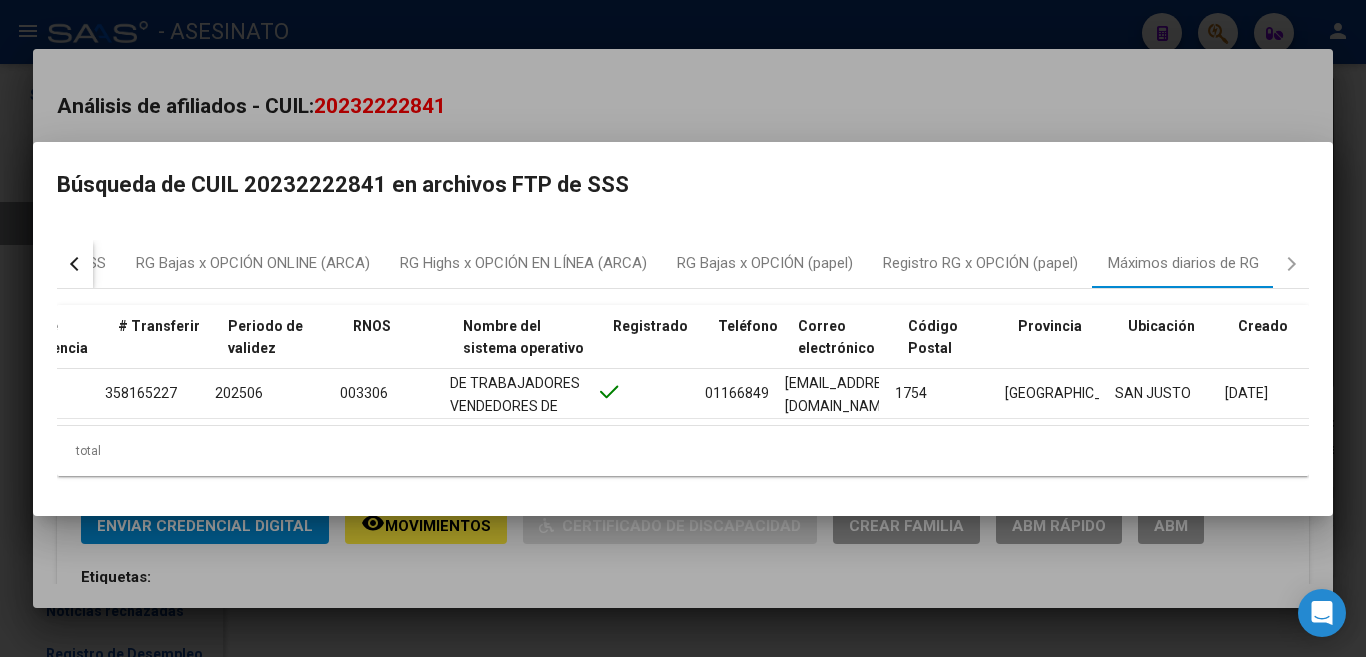 scroll, scrollTop: 0, scrollLeft: 340, axis: horizontal 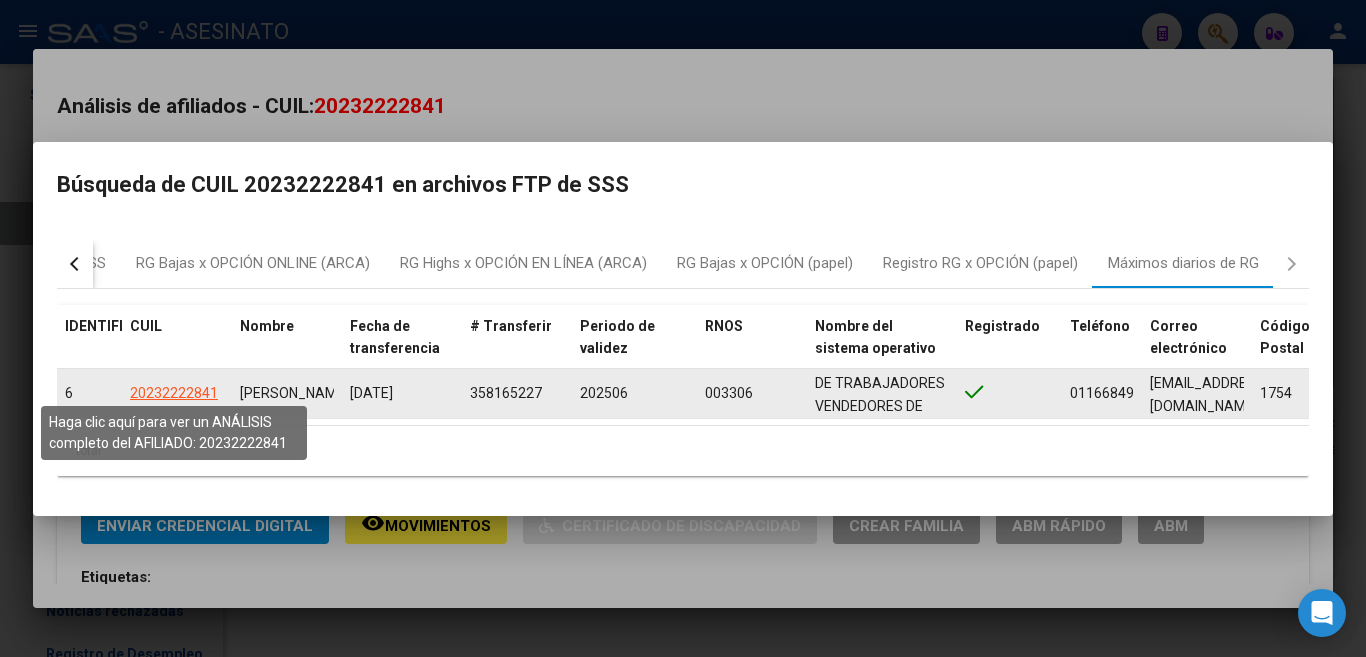 click on "20232222841" 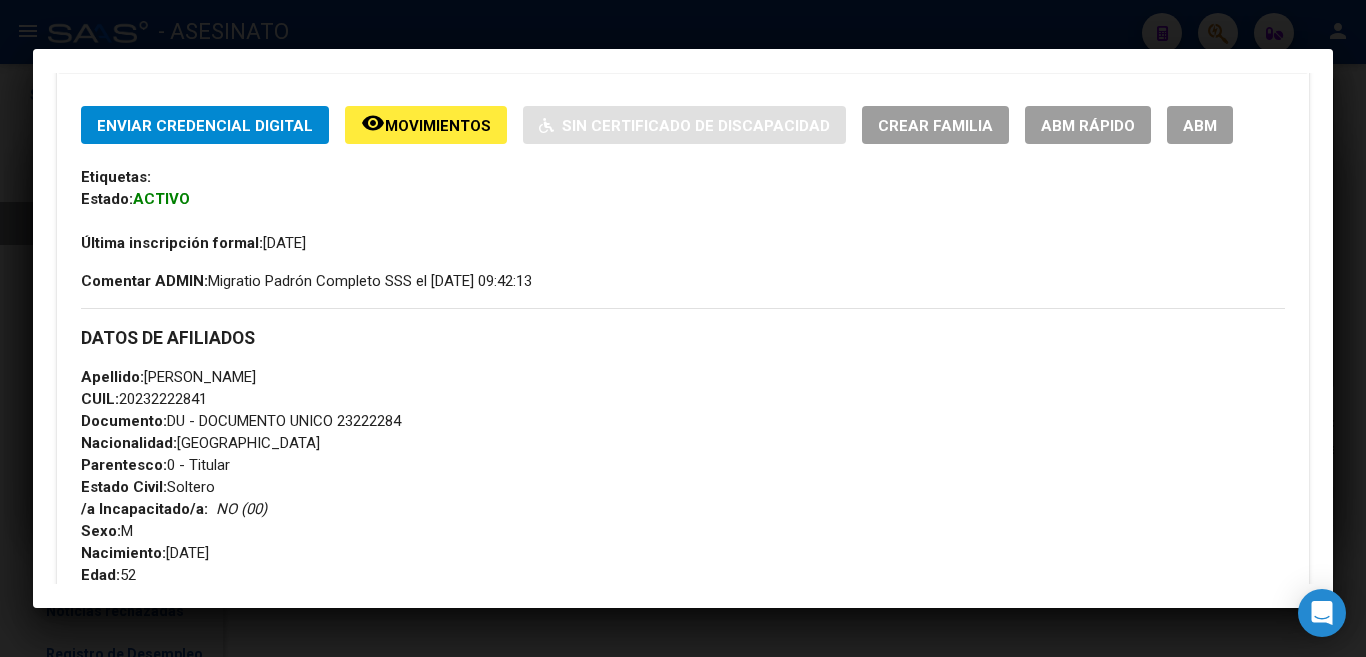 scroll, scrollTop: 500, scrollLeft: 0, axis: vertical 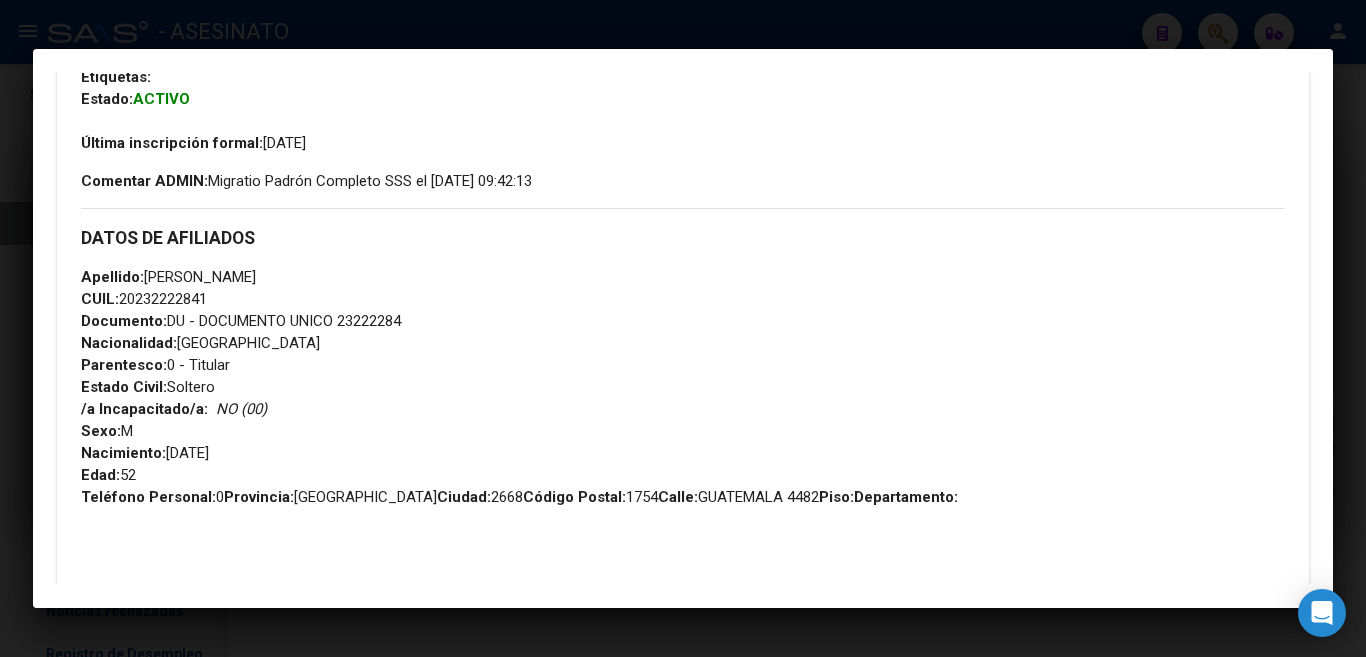 click at bounding box center (683, 328) 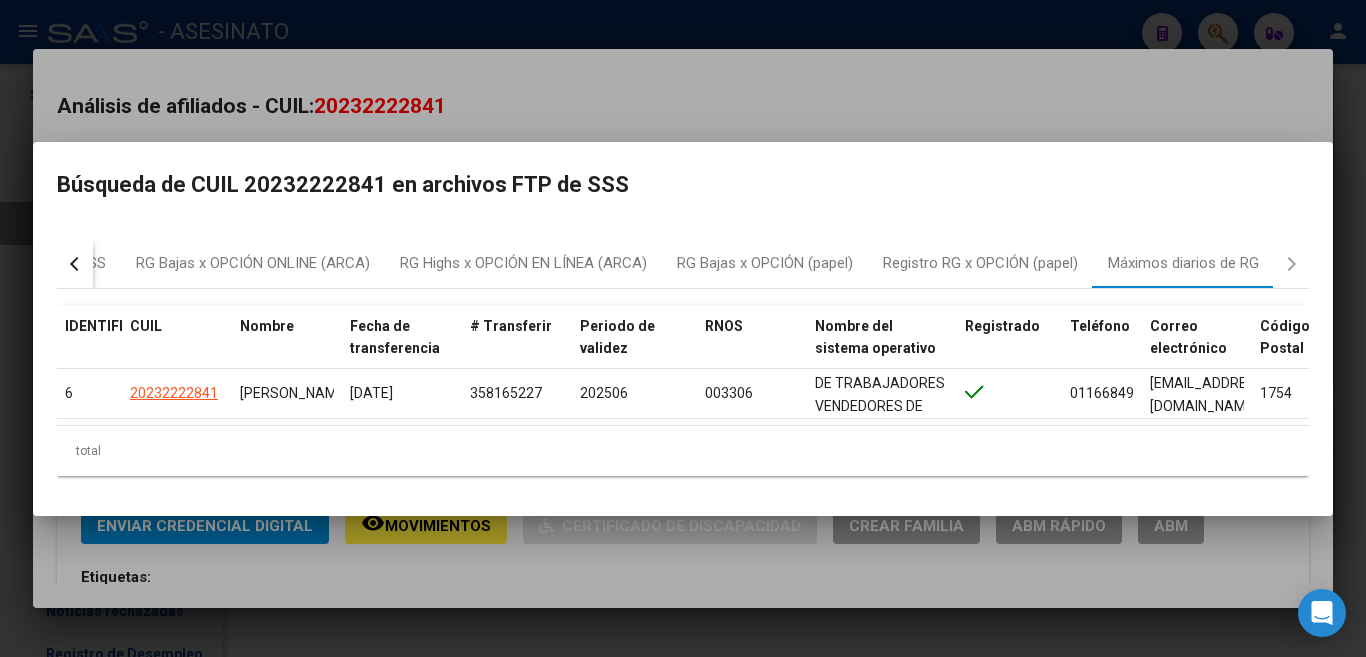 click at bounding box center (683, 328) 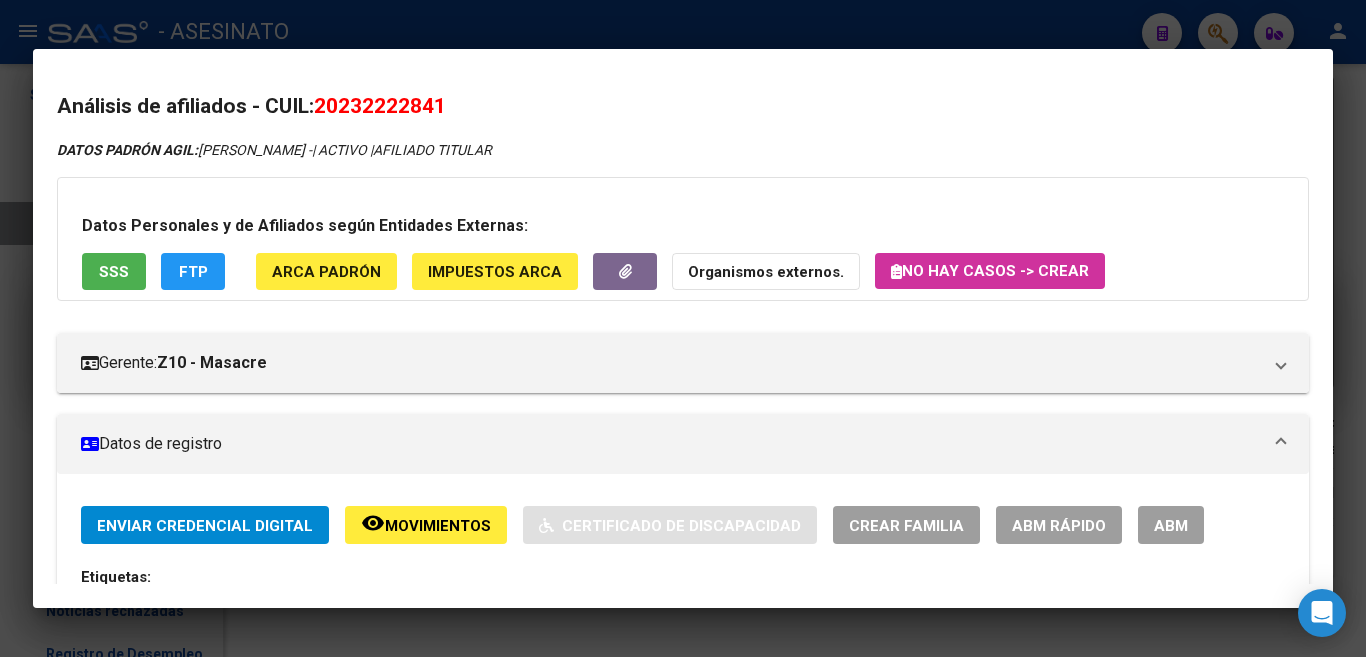 click at bounding box center [683, 328] 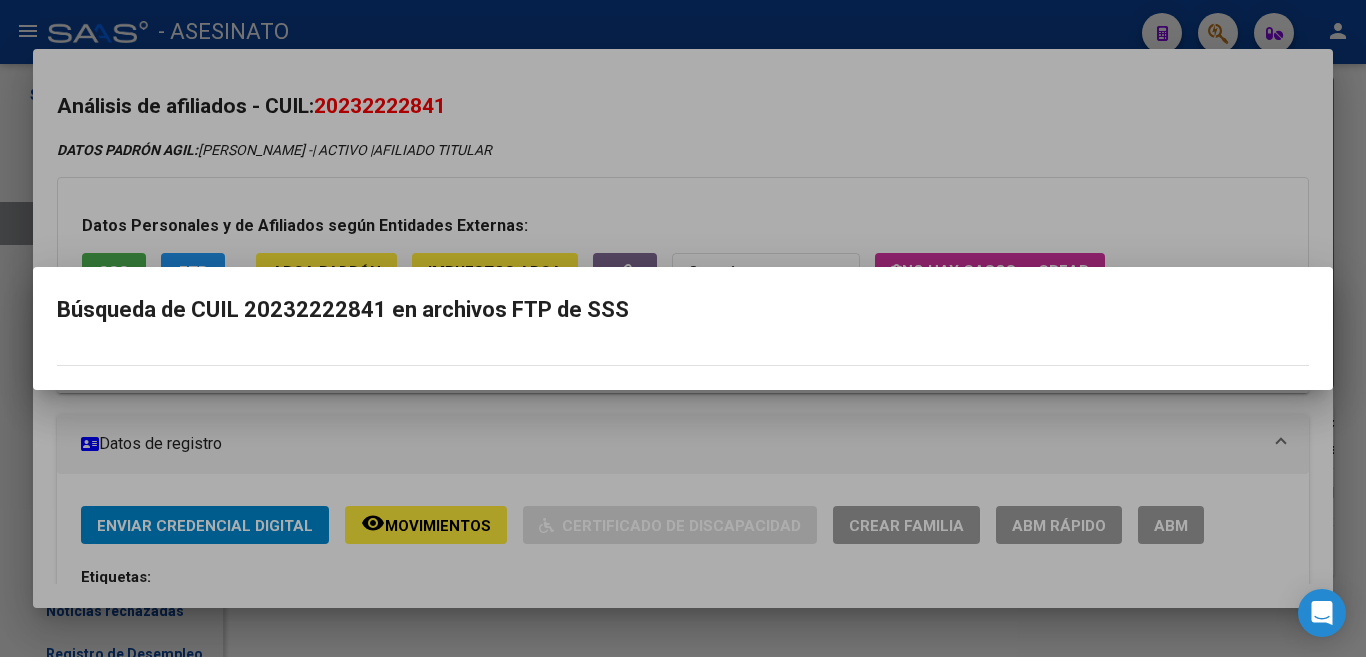 click at bounding box center (683, 328) 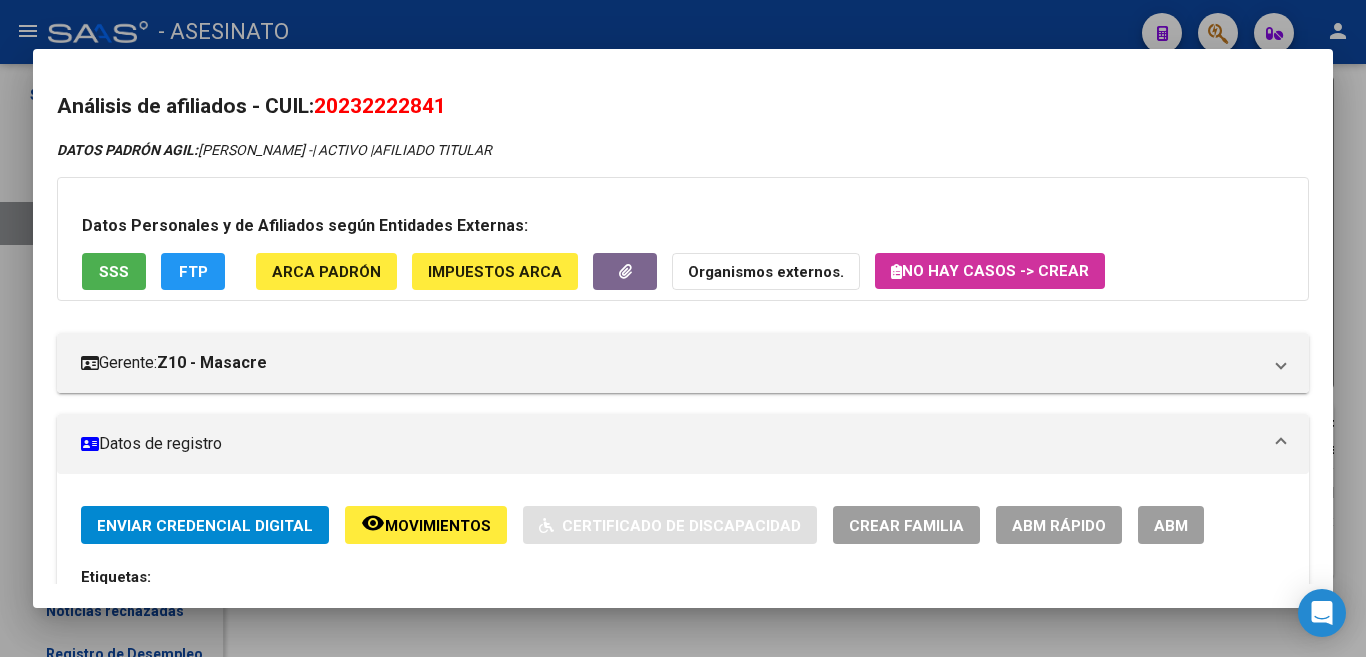 click at bounding box center (683, 328) 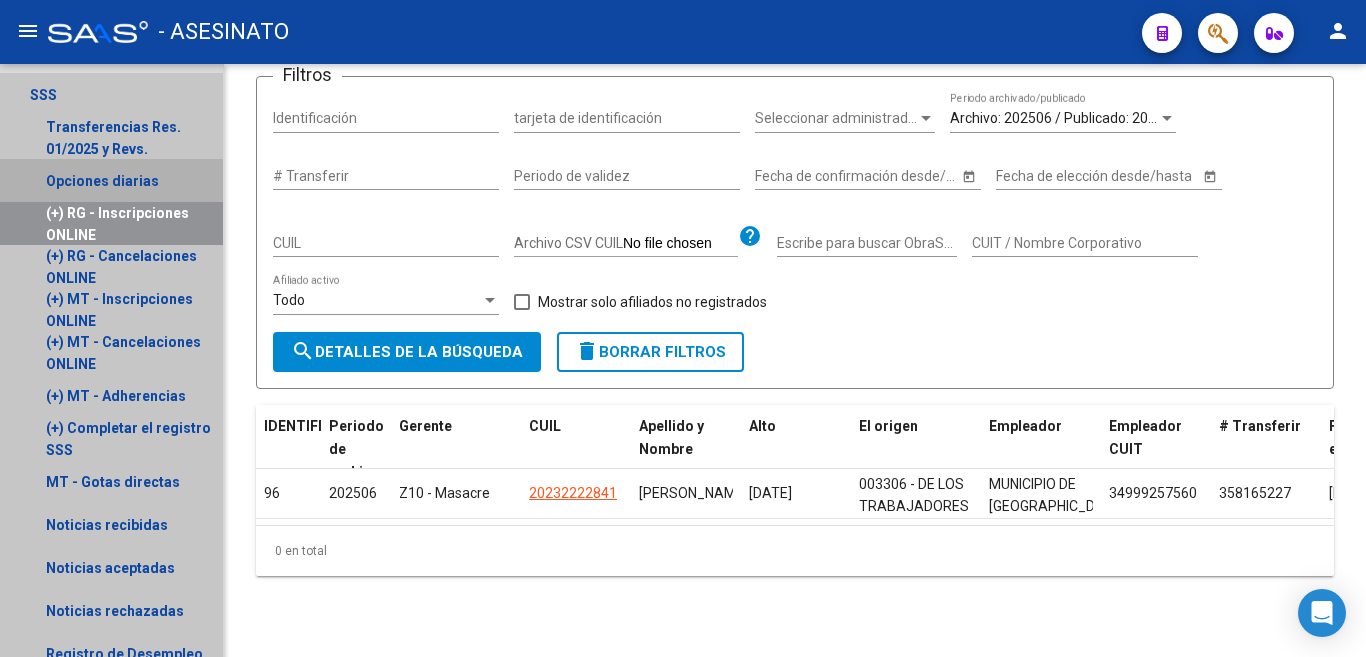 click on "Opciones diarias" at bounding box center [102, 181] 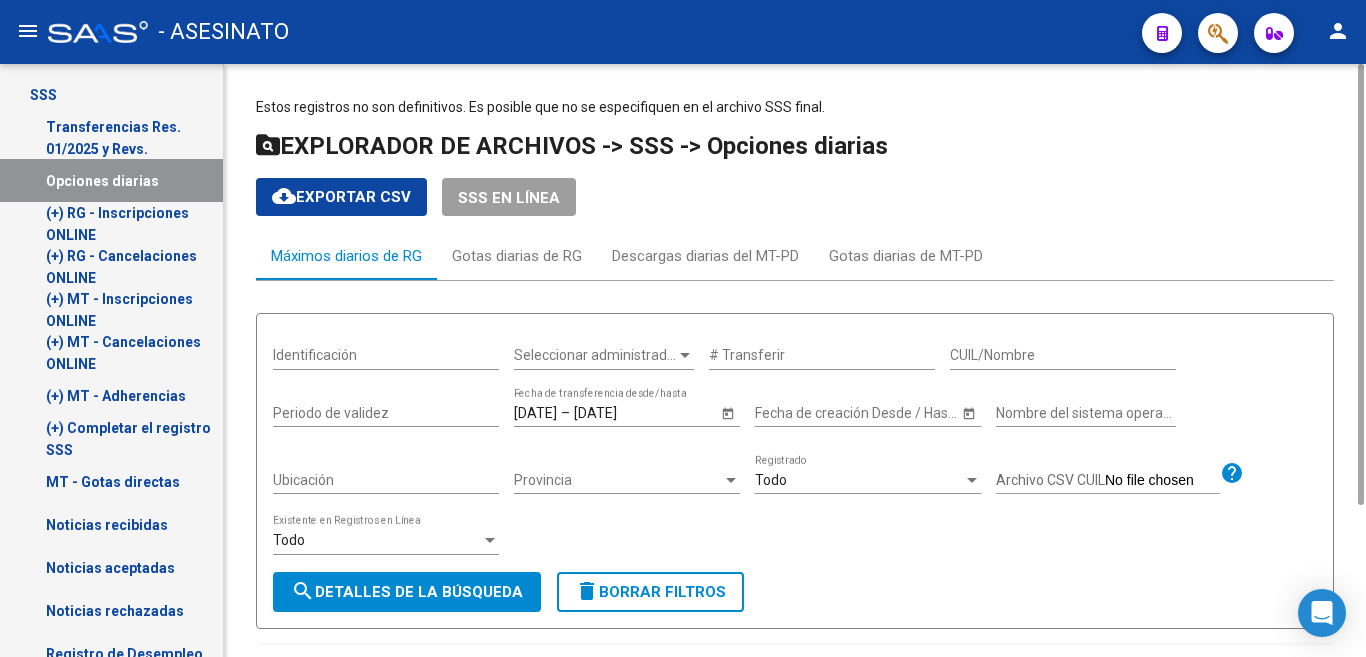 scroll, scrollTop: 226, scrollLeft: 0, axis: vertical 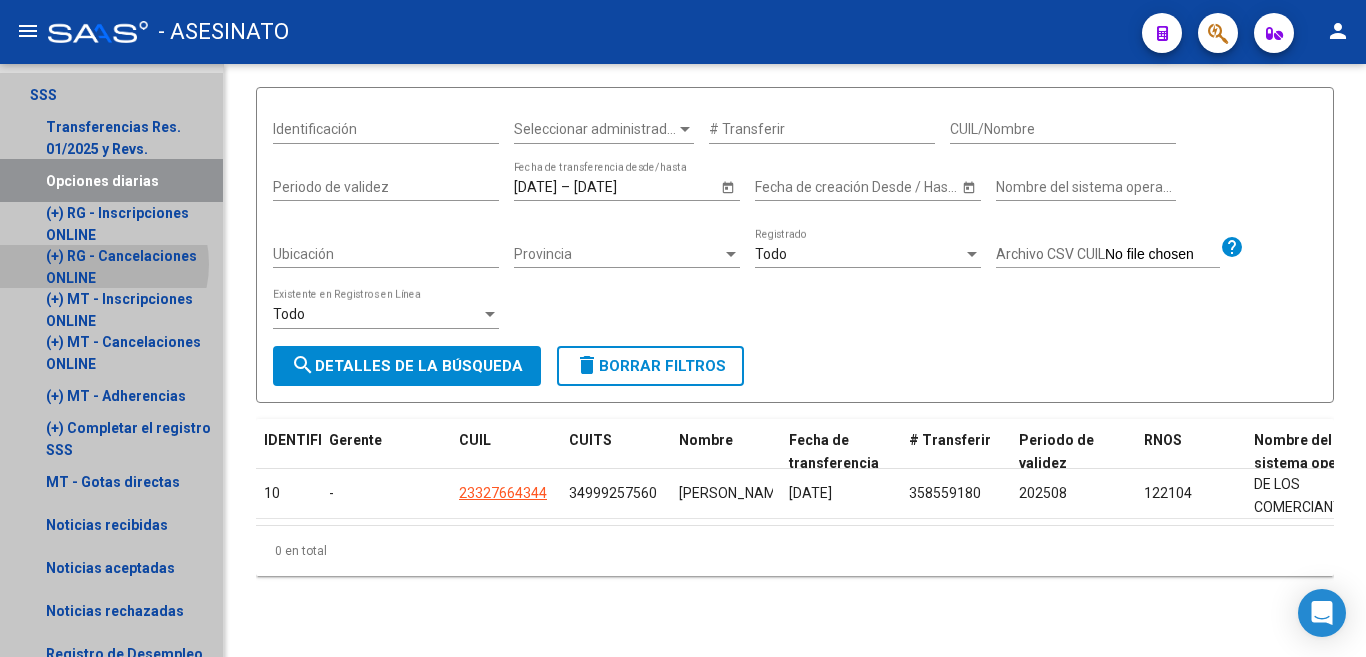 click on "(+) RG - Cancelaciones ONLINE" at bounding box center [121, 267] 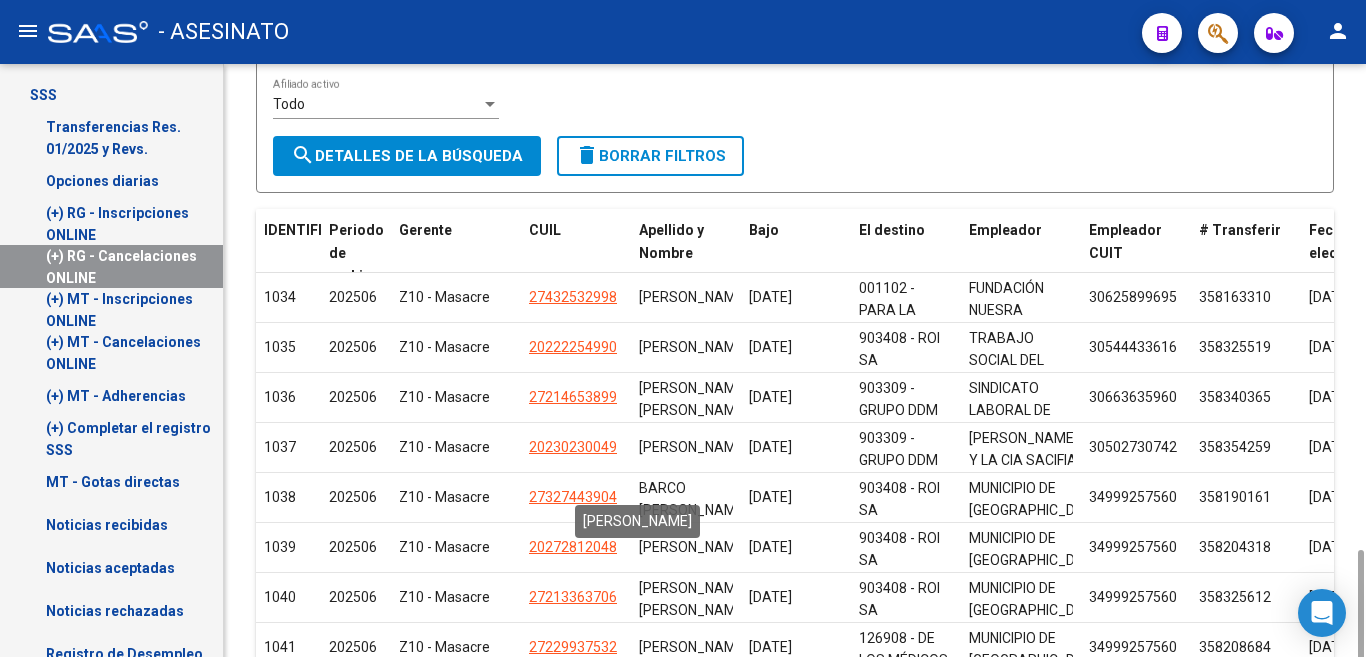 scroll, scrollTop: 600, scrollLeft: 0, axis: vertical 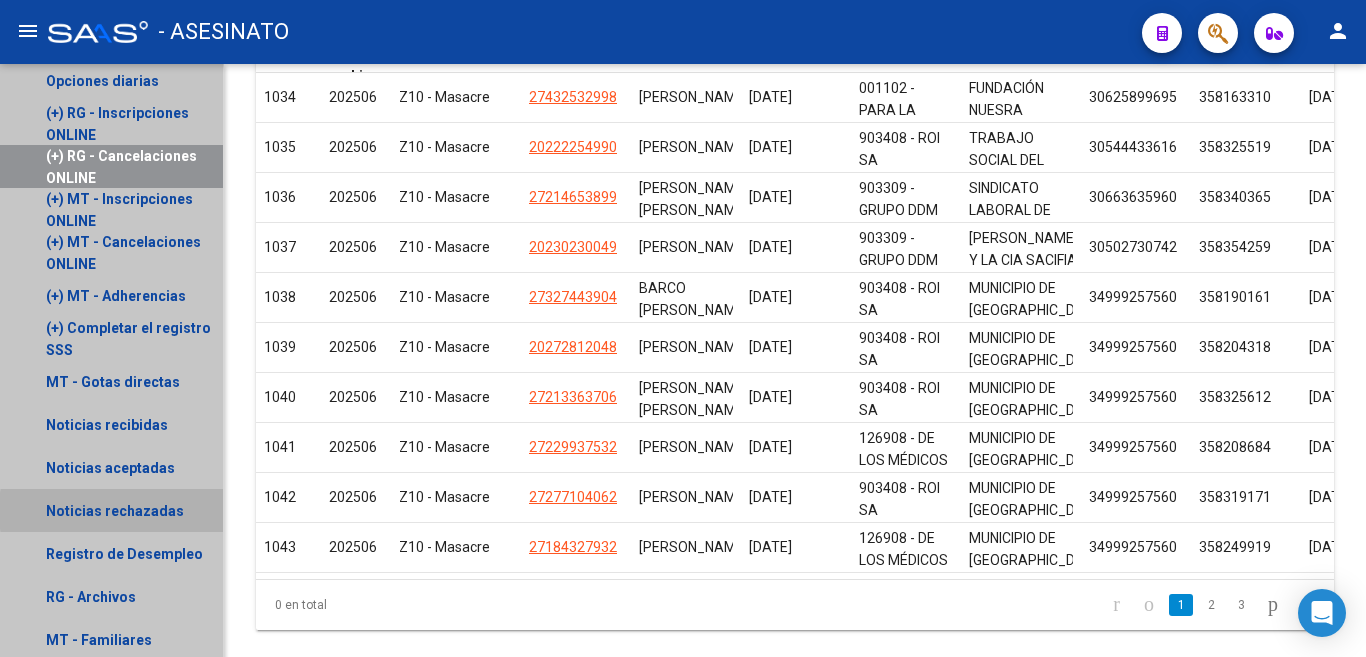 click on "Noticias rechazadas" at bounding box center (115, 511) 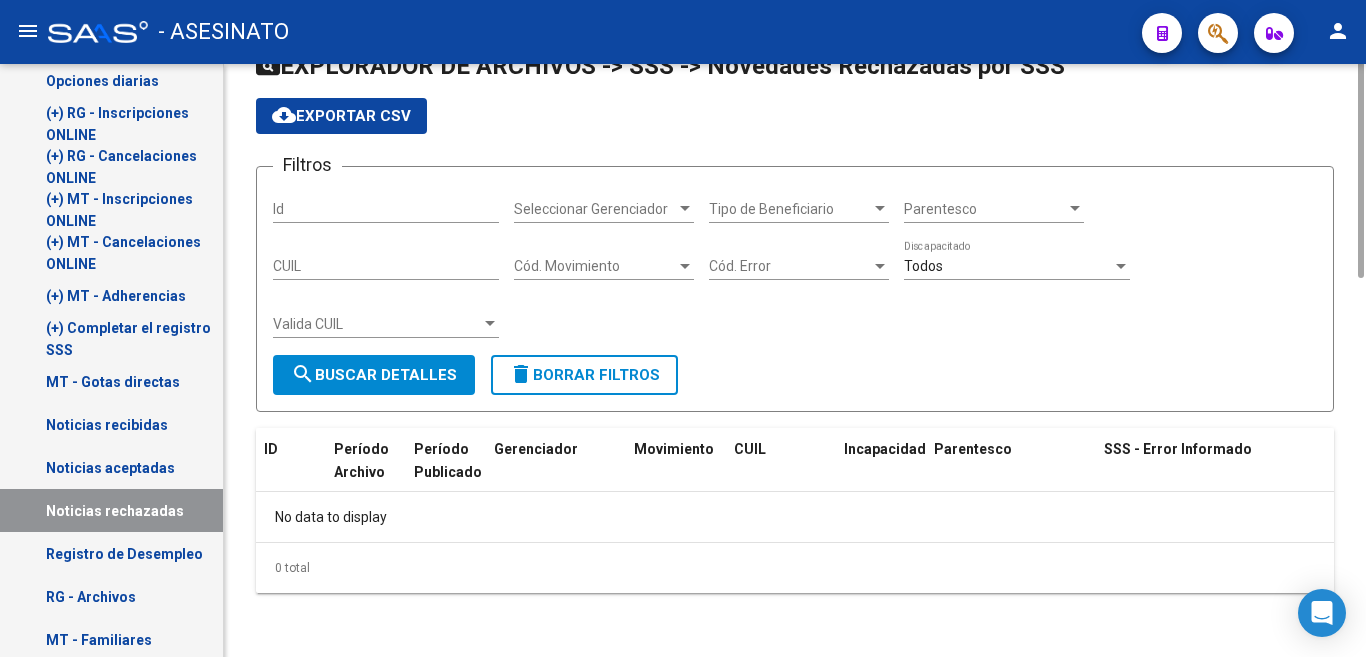 scroll, scrollTop: 0, scrollLeft: 0, axis: both 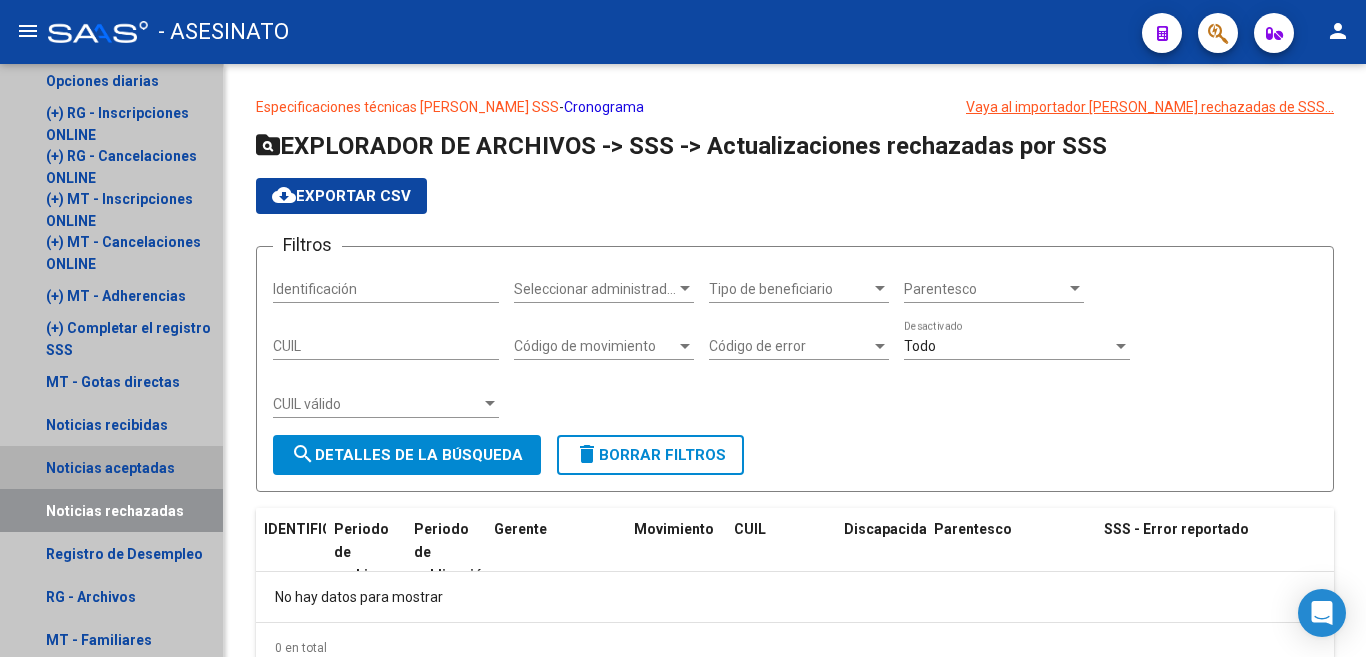 click on "Noticias aceptadas" at bounding box center (110, 468) 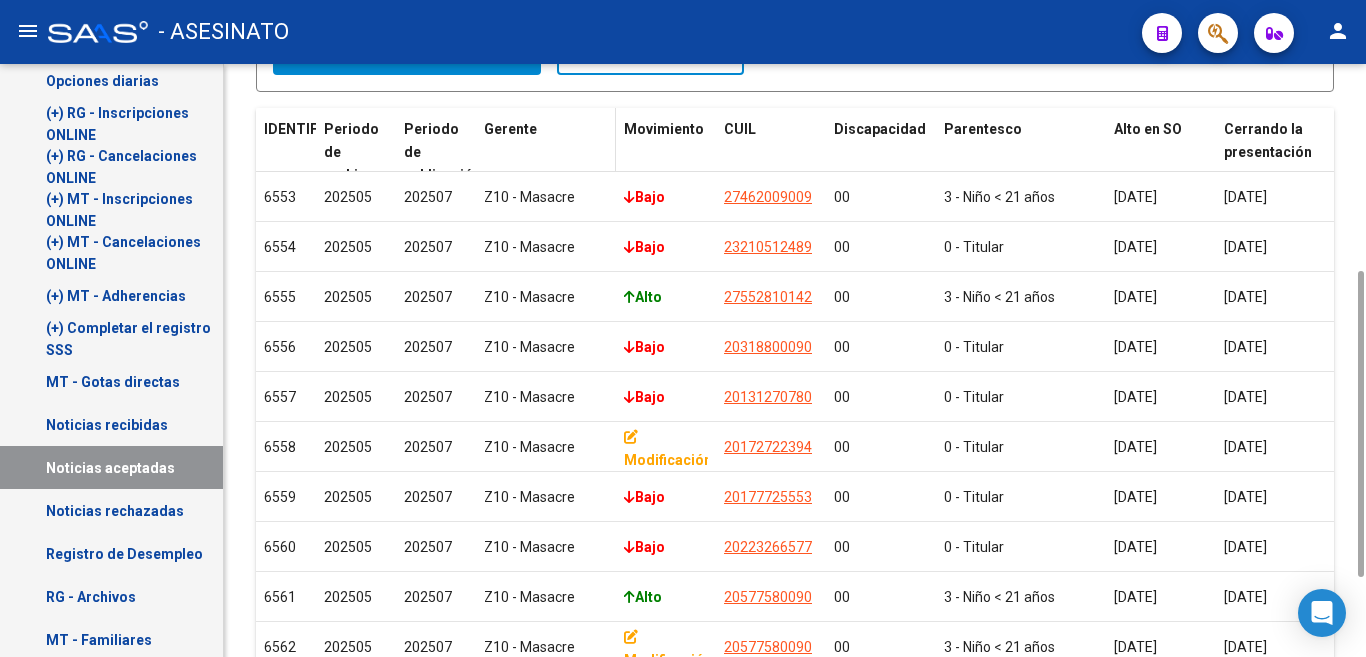 scroll, scrollTop: 553, scrollLeft: 0, axis: vertical 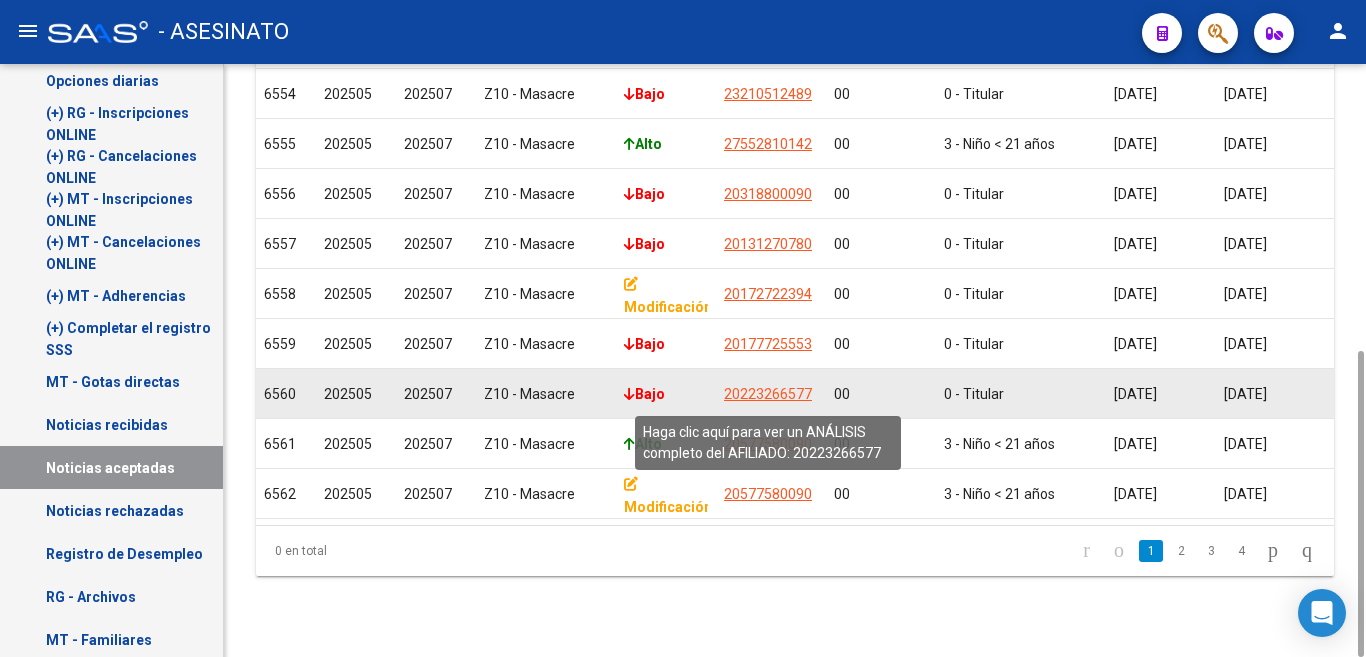 click on "20223266577" 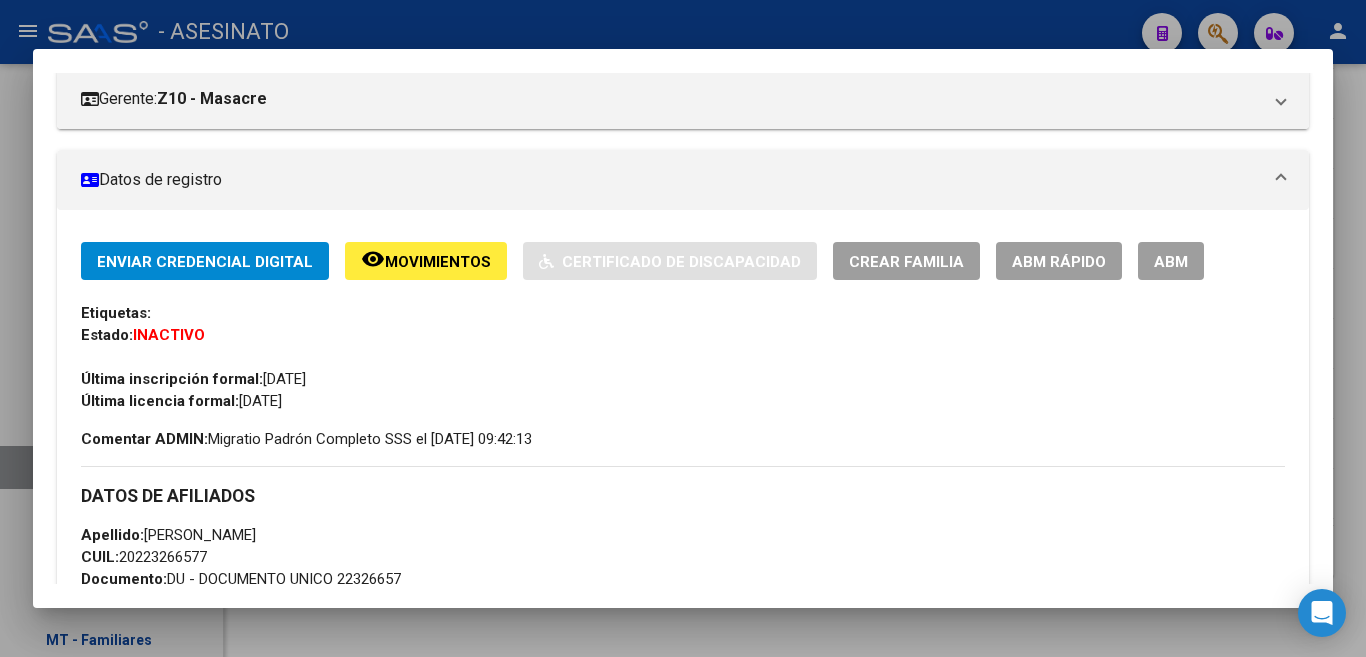scroll, scrollTop: 100, scrollLeft: 0, axis: vertical 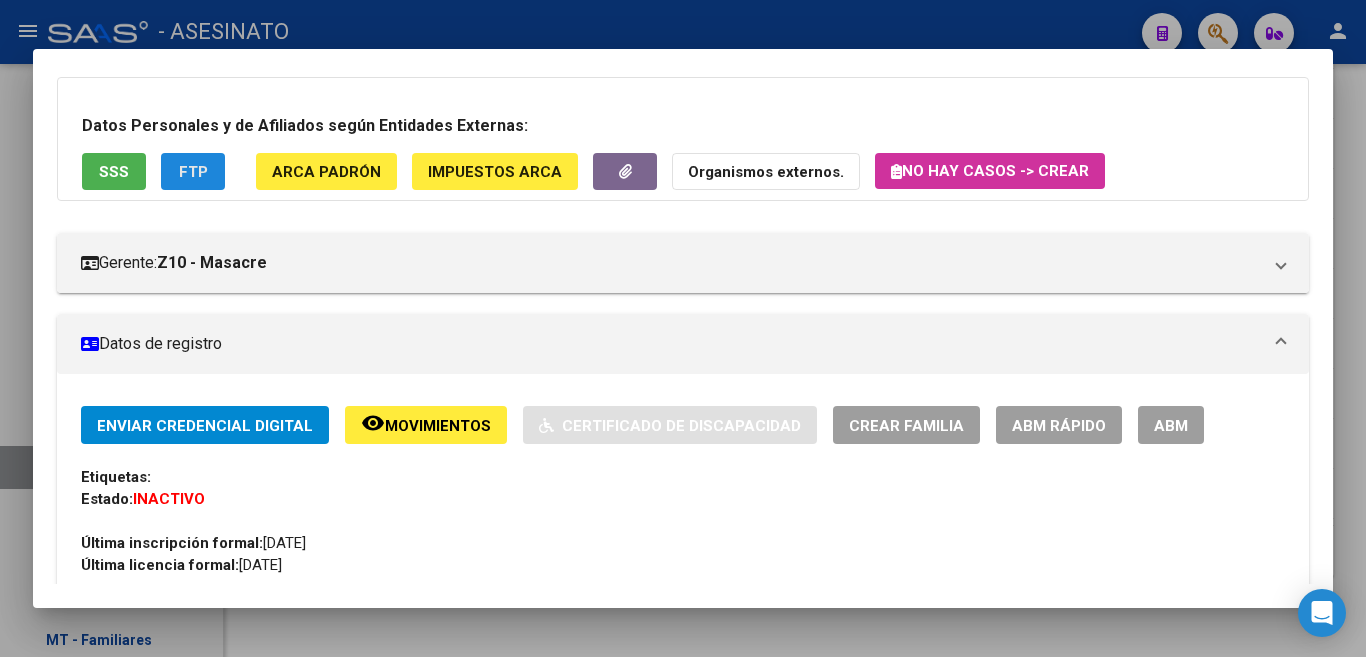 click on "FTP" 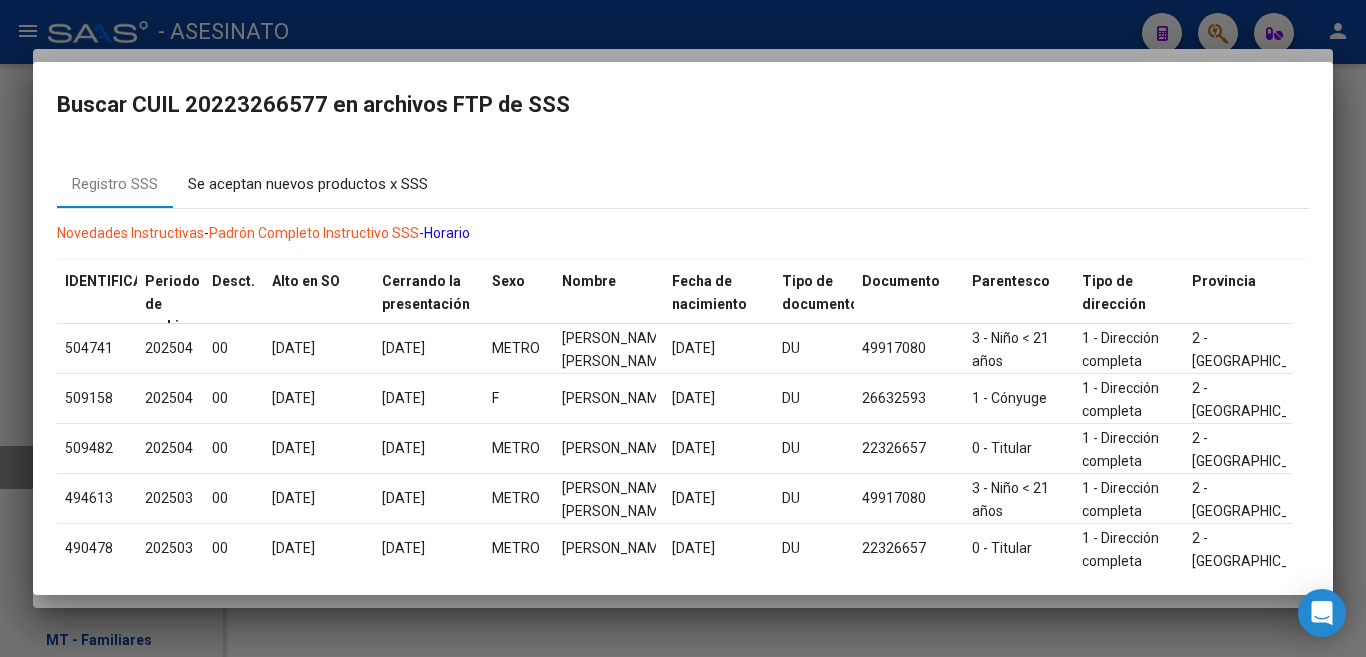 click on "Se aceptan nuevos productos x SSS" at bounding box center [308, 184] 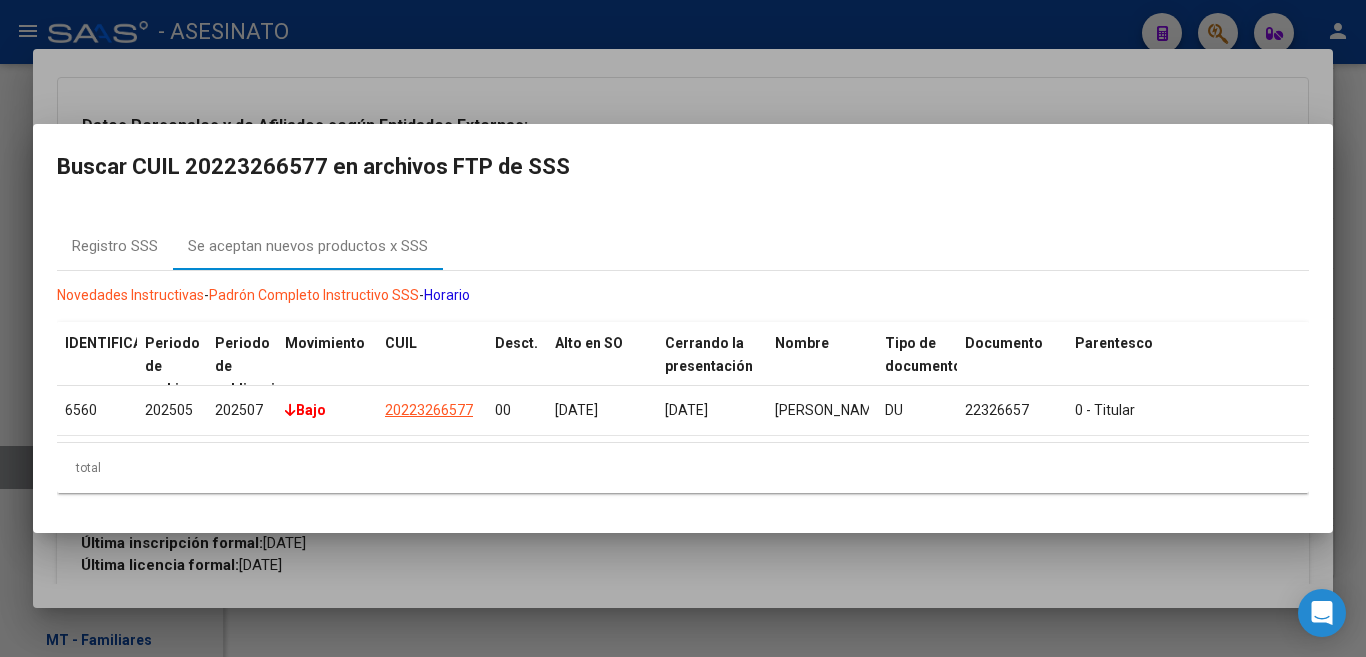 click at bounding box center [683, 328] 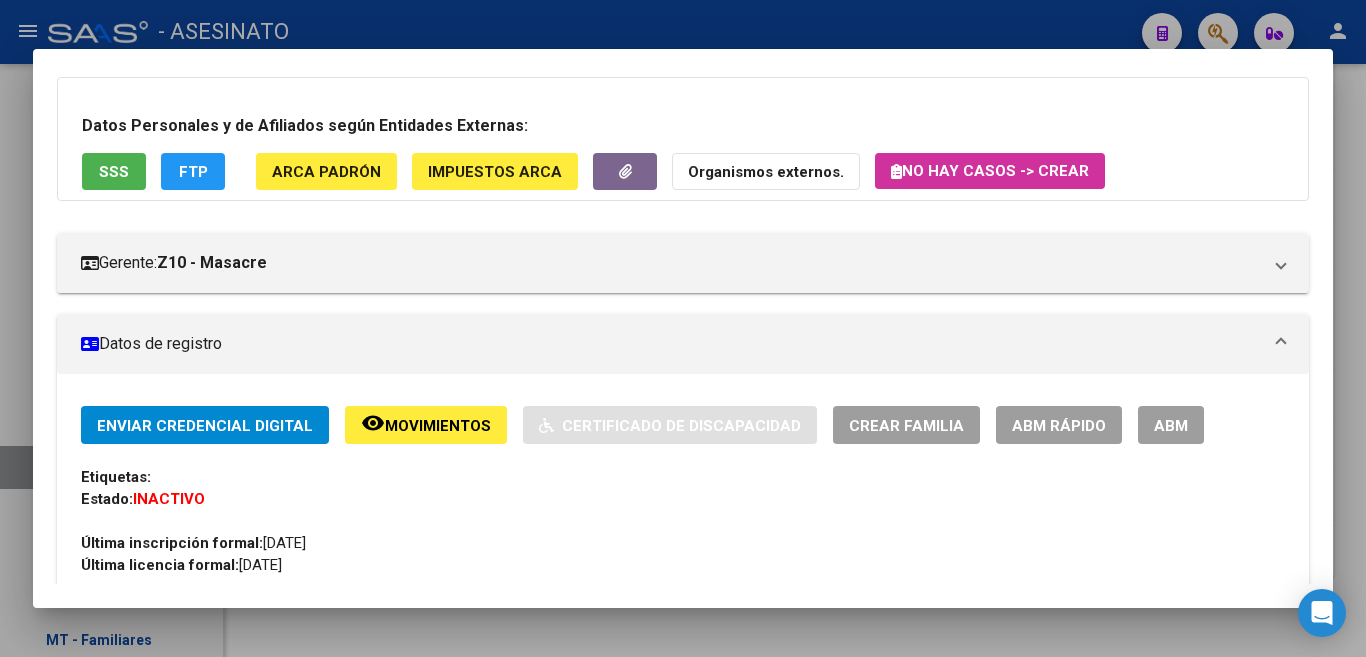 click at bounding box center [683, 328] 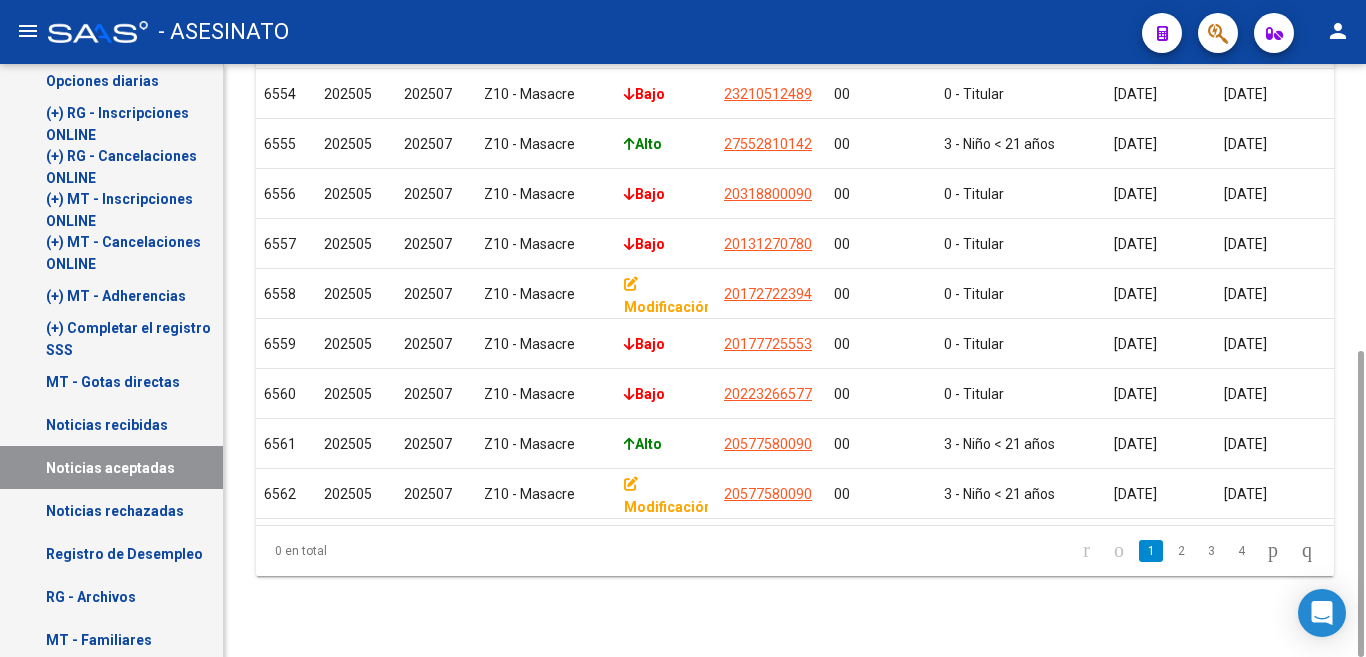 click on "4" 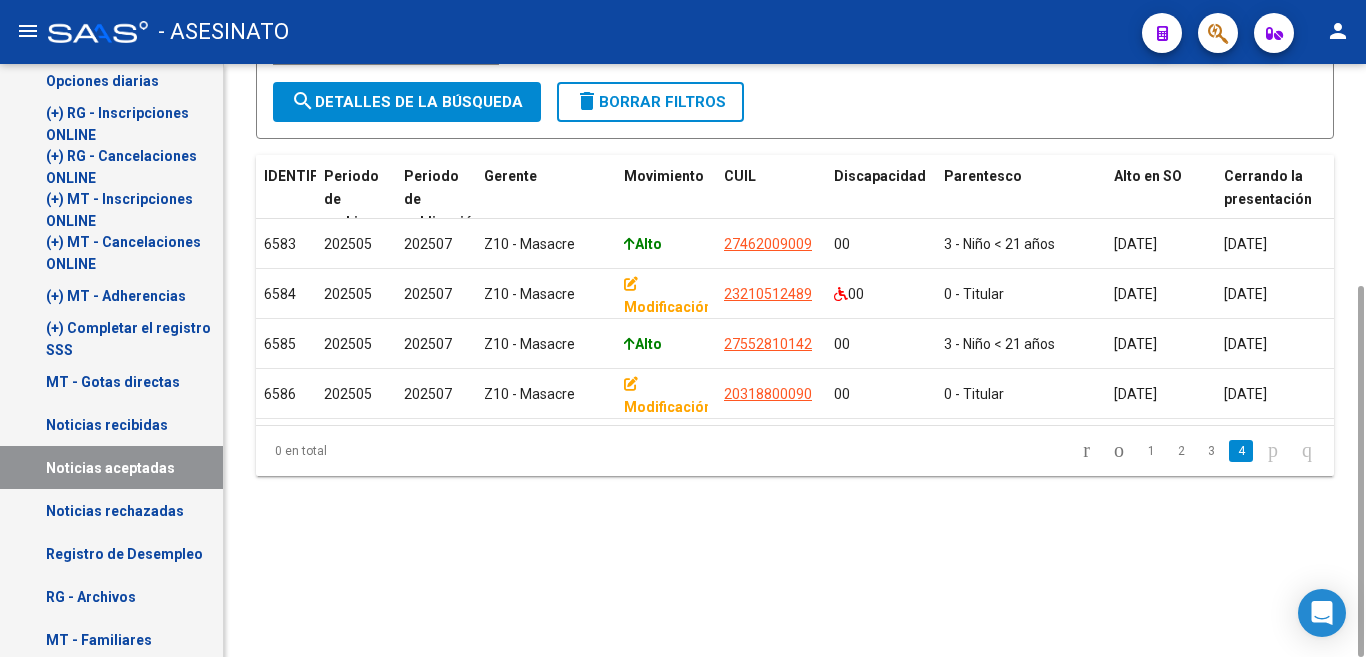 scroll, scrollTop: 353, scrollLeft: 0, axis: vertical 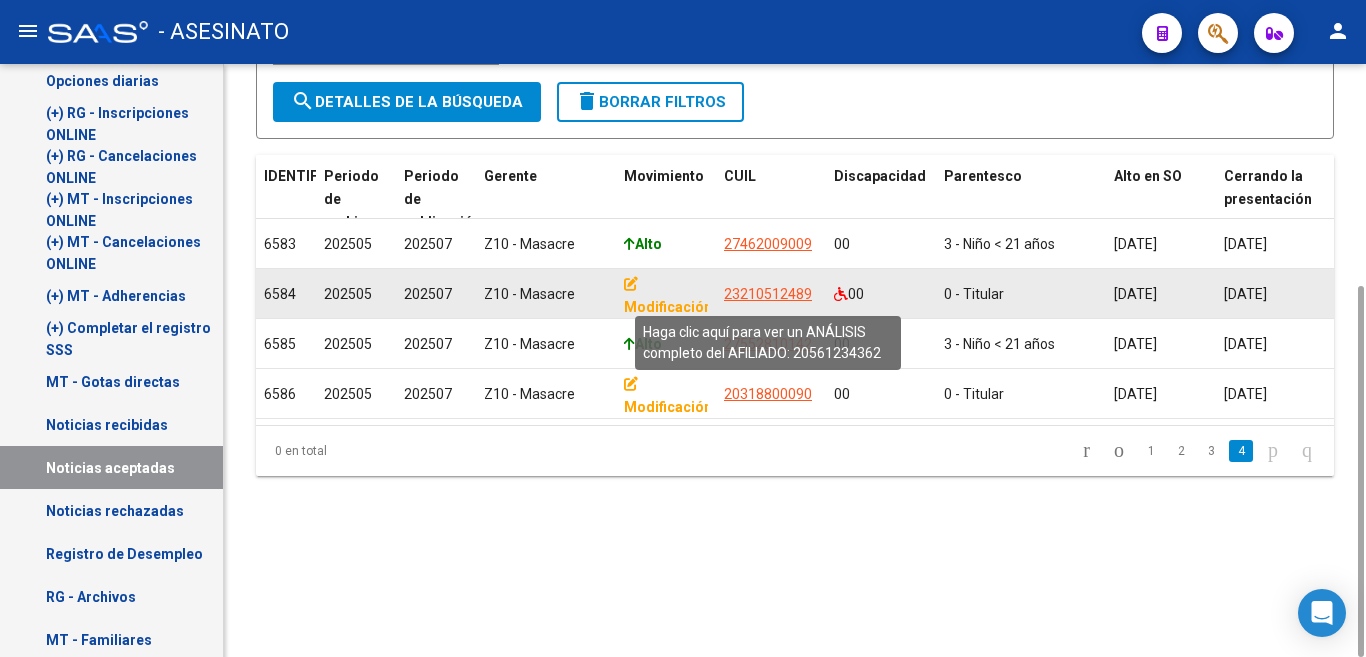 click on "23210512489" 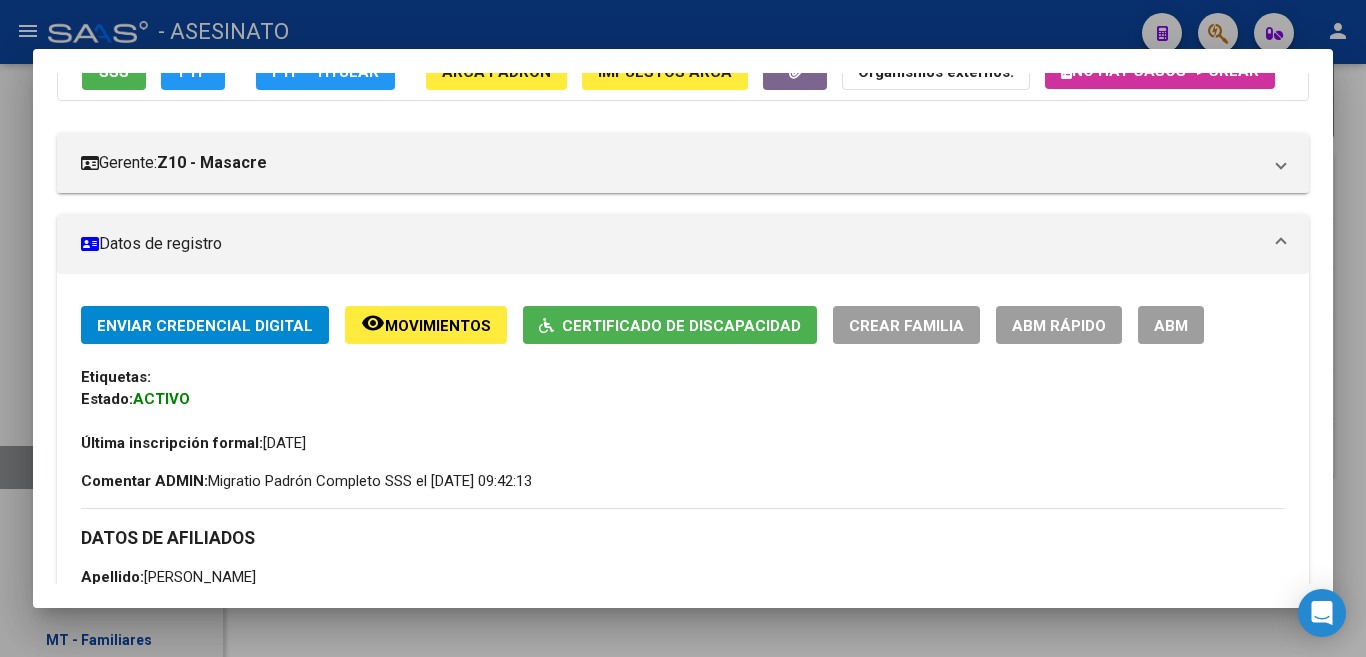 scroll, scrollTop: 0, scrollLeft: 0, axis: both 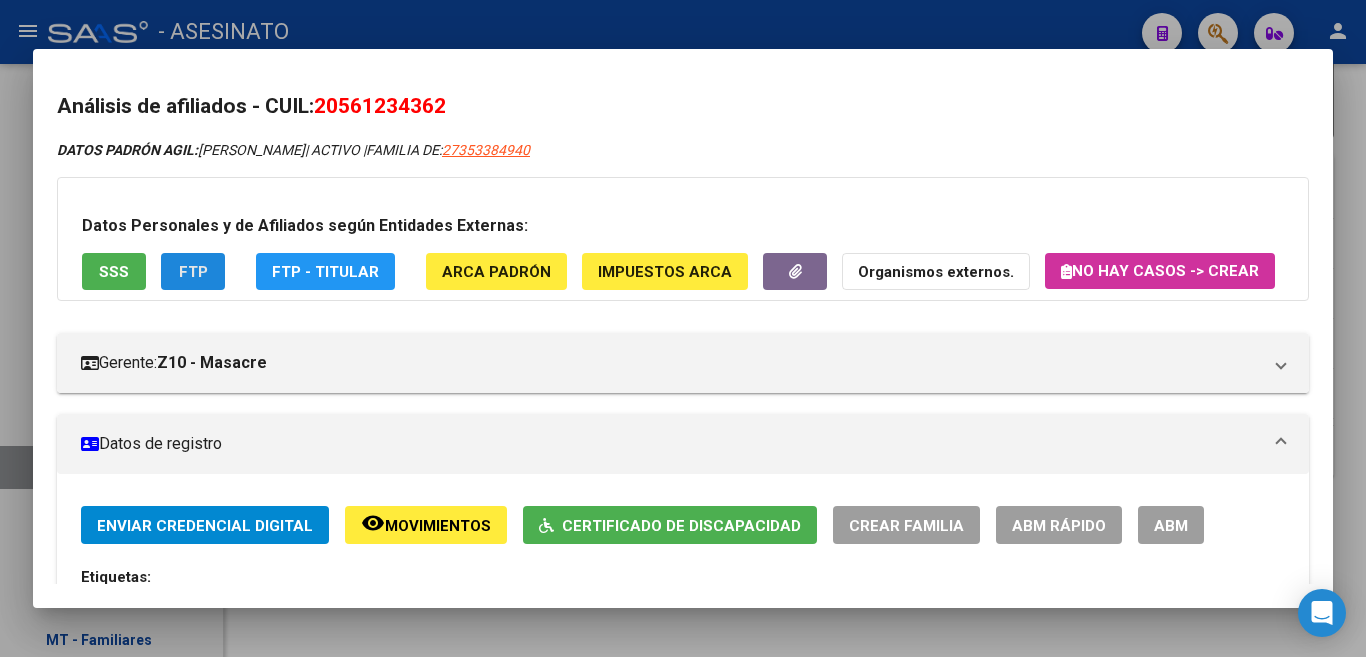 click on "FTP" 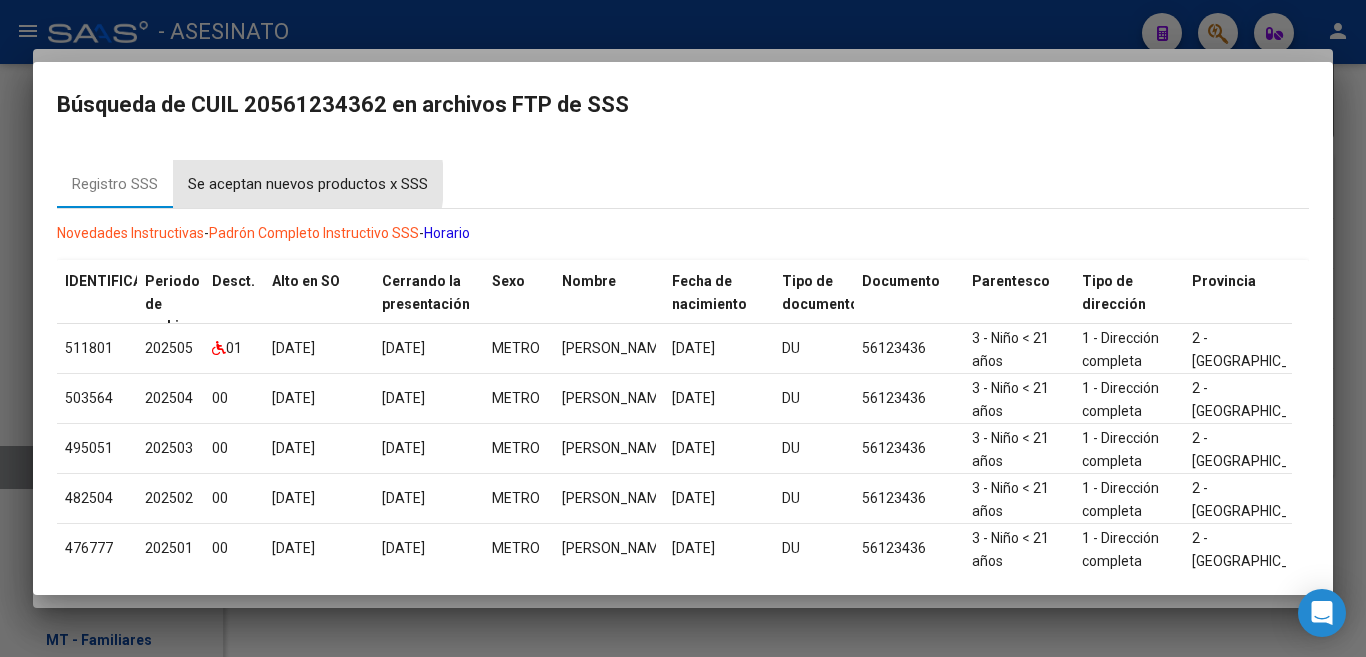 click on "Se aceptan nuevos productos x SSS" at bounding box center [308, 184] 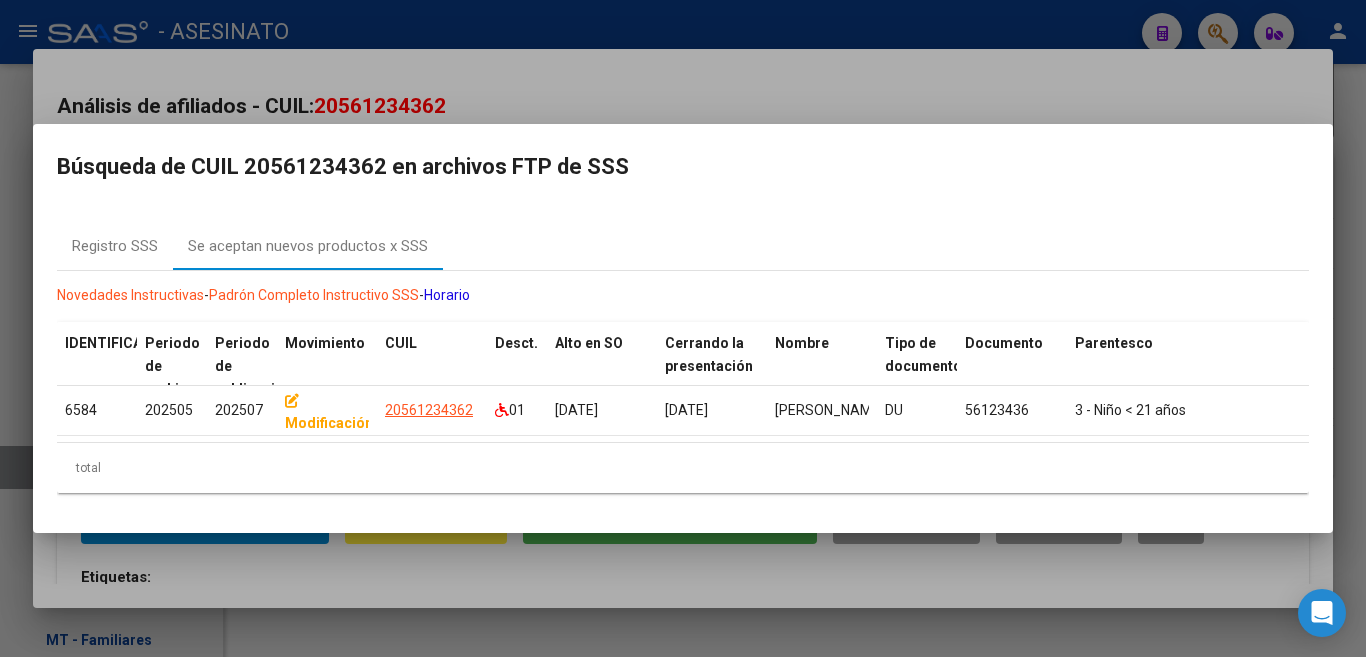 click at bounding box center [683, 328] 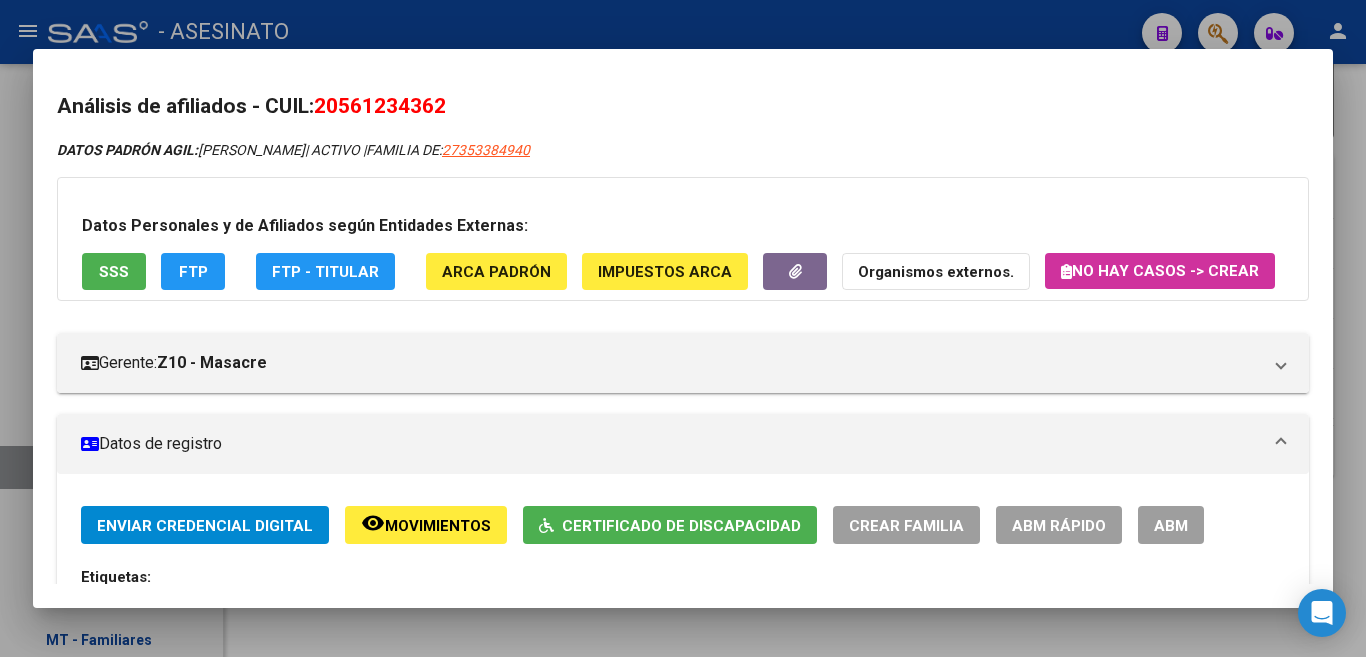 click at bounding box center [683, 328] 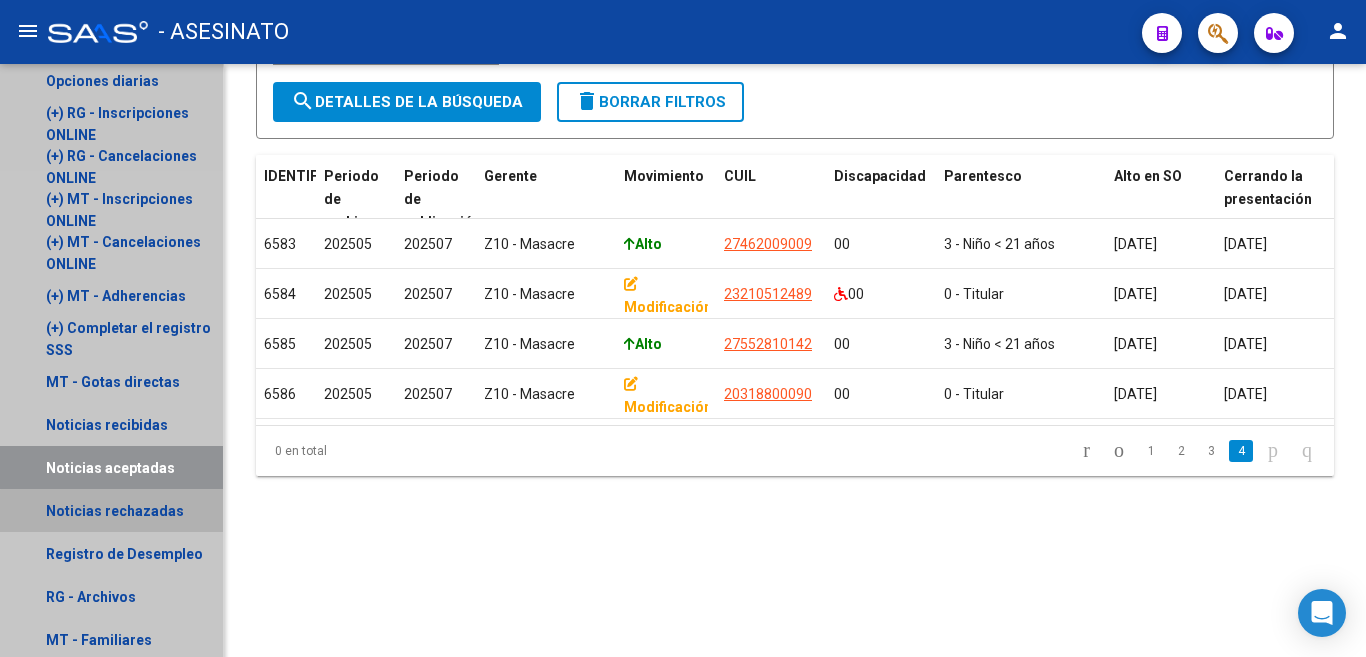 click on "Noticias rechazadas" at bounding box center [115, 511] 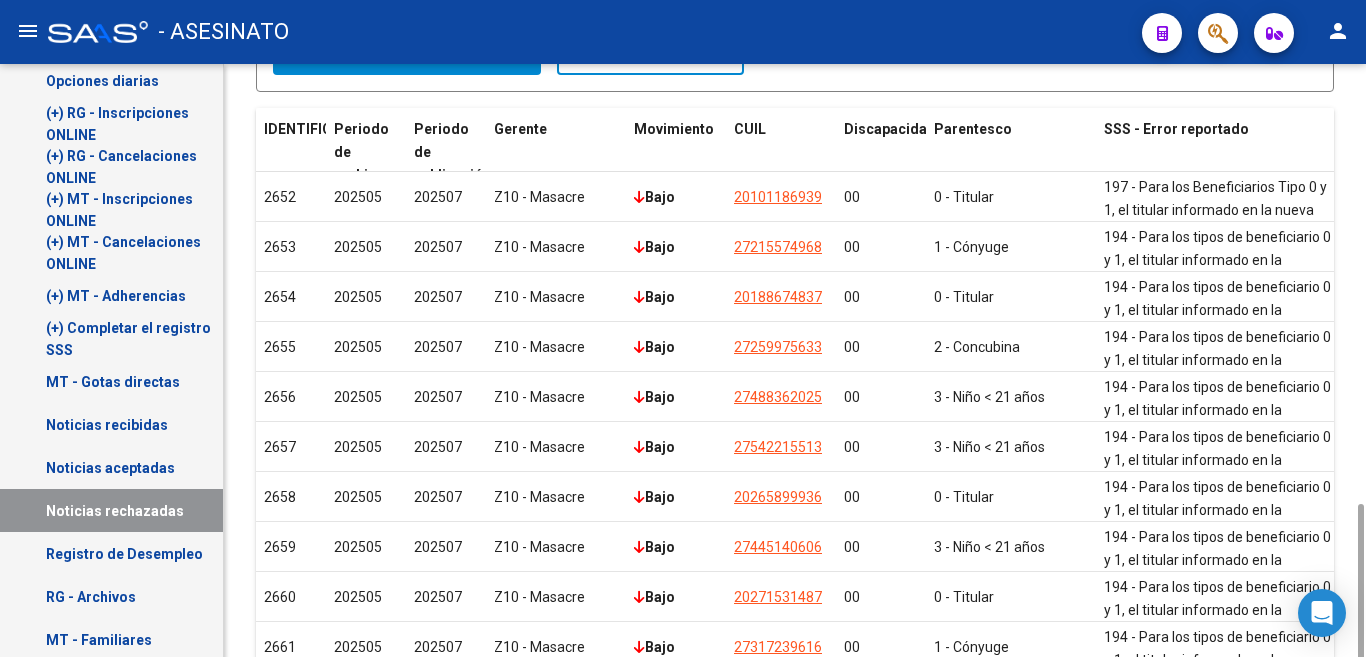 scroll, scrollTop: 553, scrollLeft: 0, axis: vertical 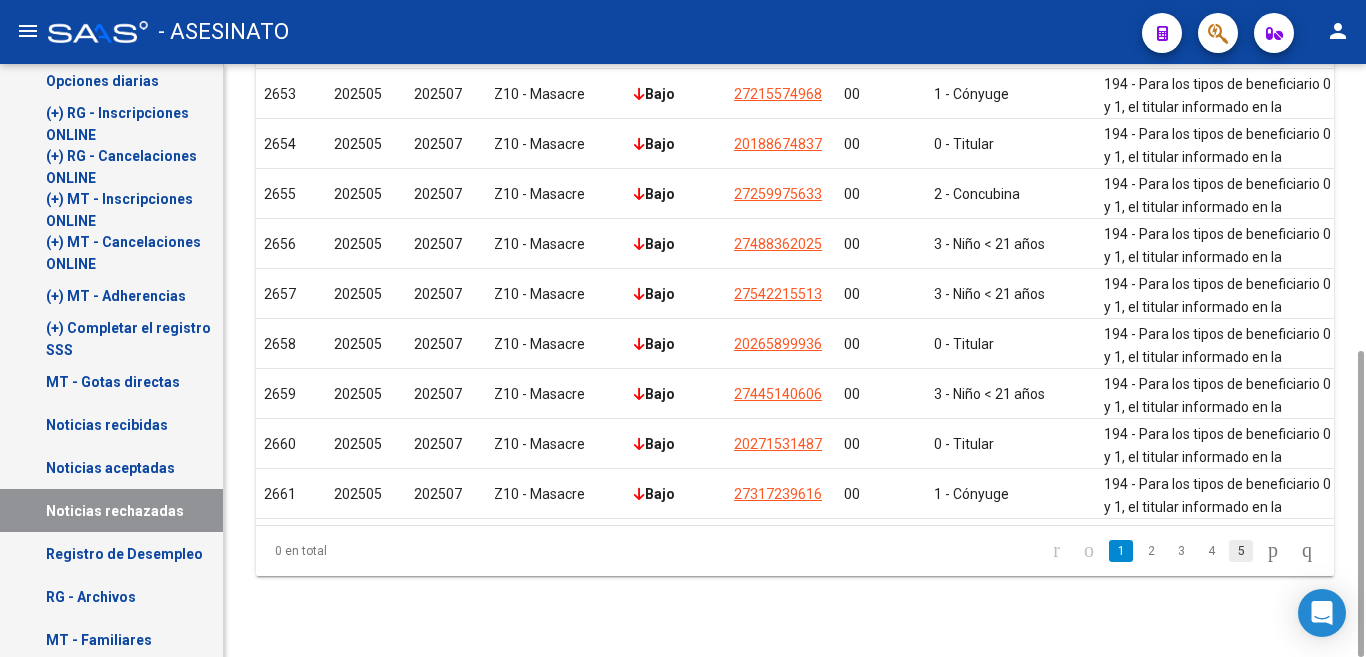 click on "5" 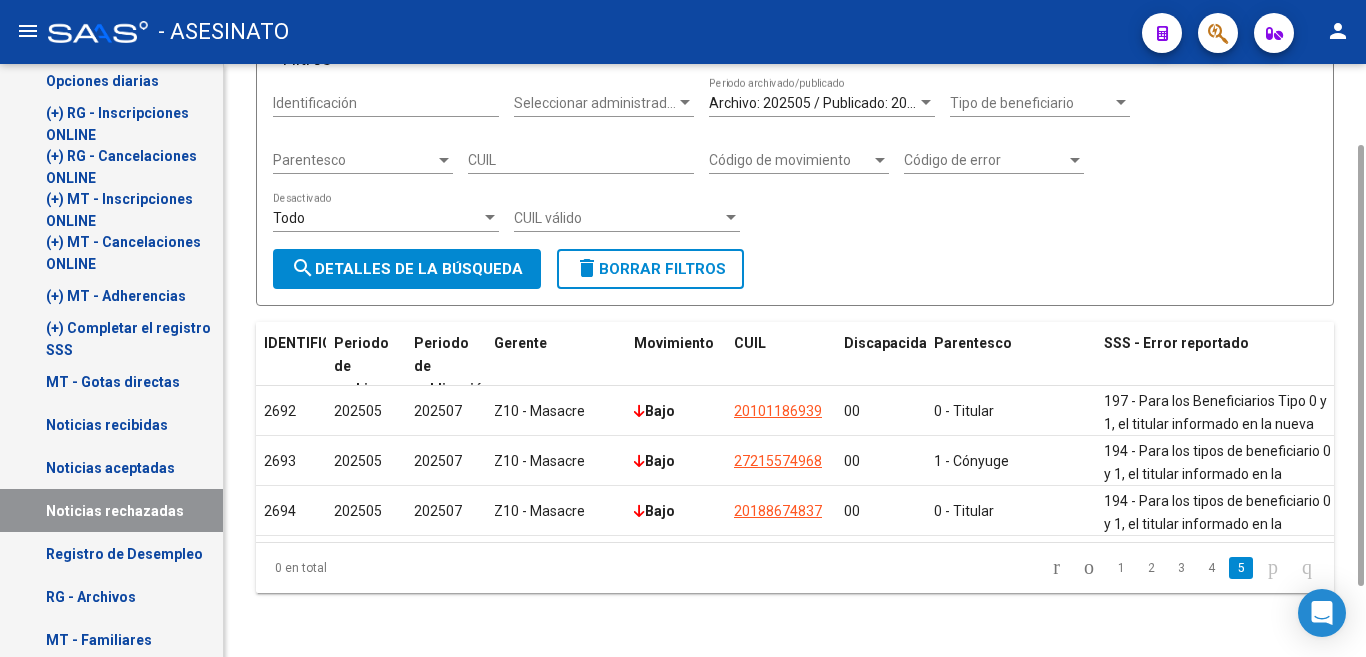scroll, scrollTop: 153, scrollLeft: 0, axis: vertical 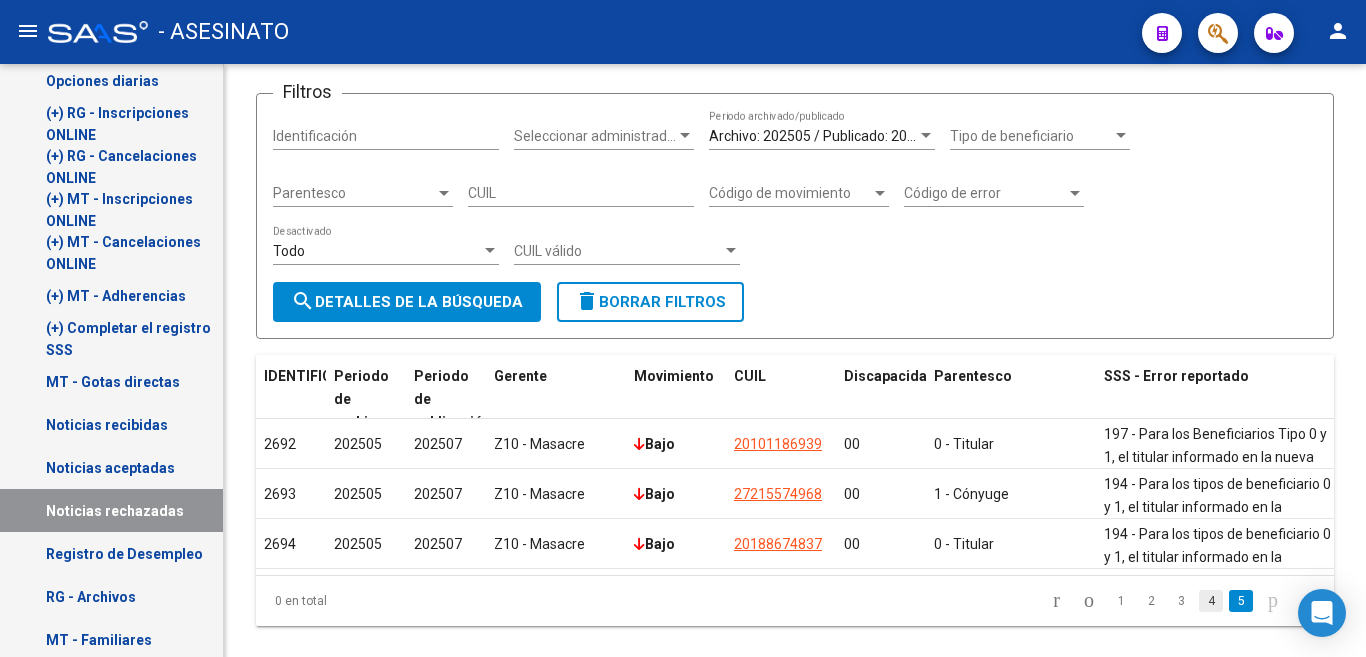 click on "4" 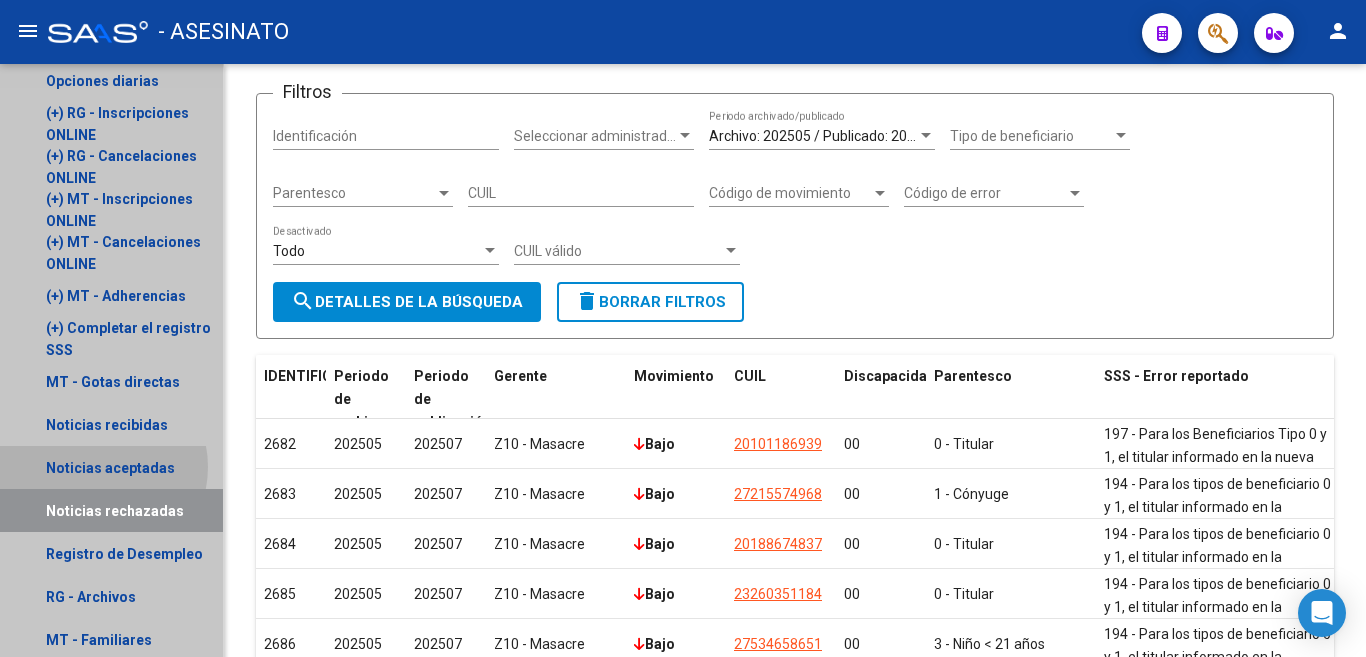click on "Noticias aceptadas" at bounding box center [110, 468] 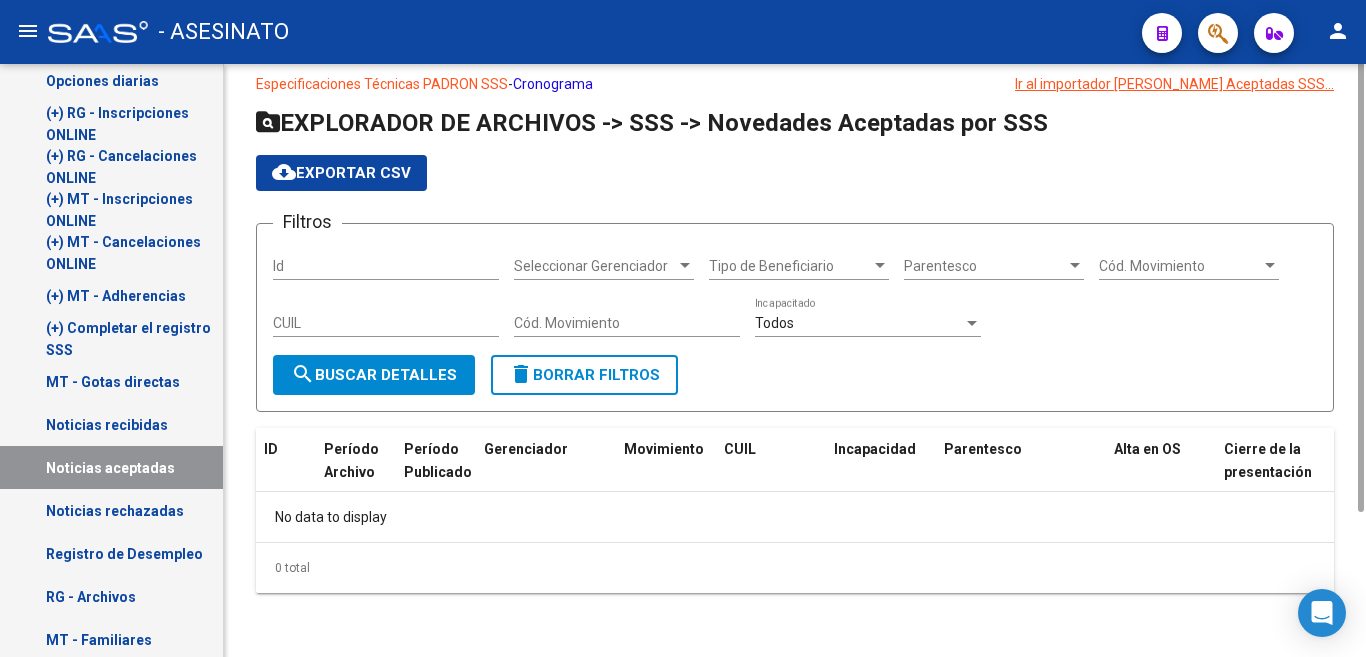 scroll, scrollTop: 0, scrollLeft: 0, axis: both 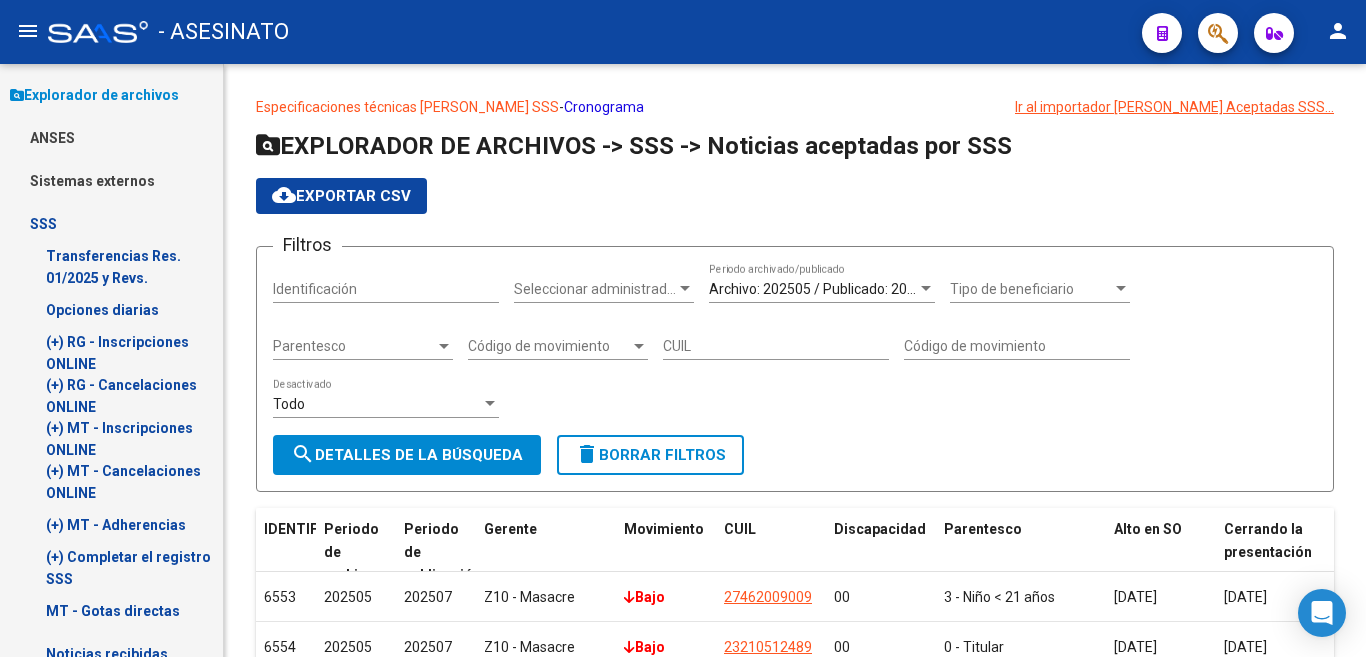 click on "Transferencias Res. 01/2025 y Revs." at bounding box center (113, 267) 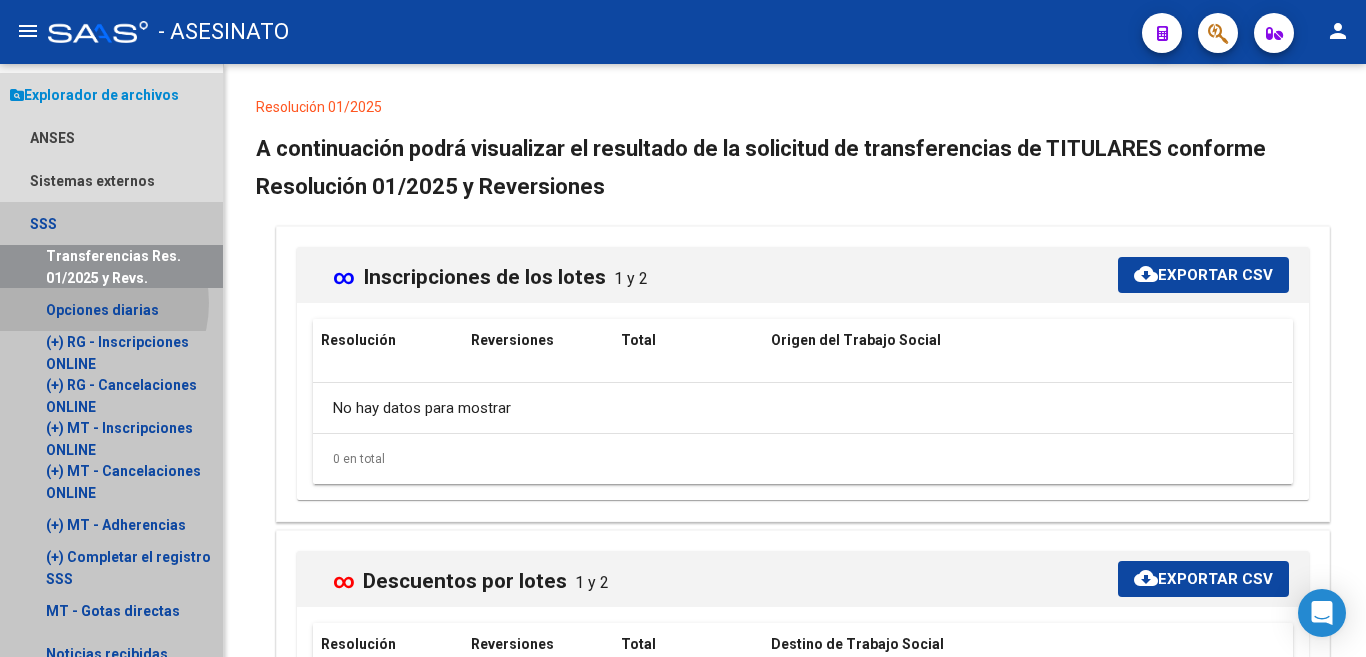 click on "Opciones diarias" at bounding box center (102, 310) 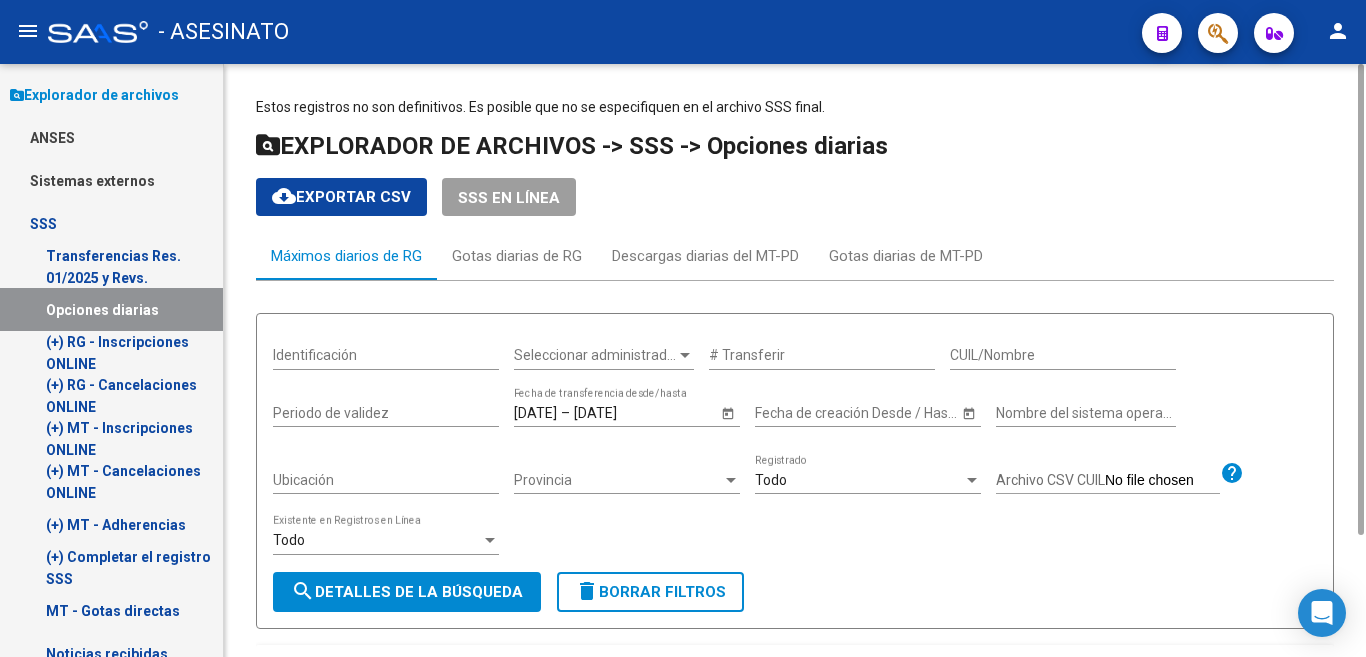 scroll, scrollTop: 226, scrollLeft: 0, axis: vertical 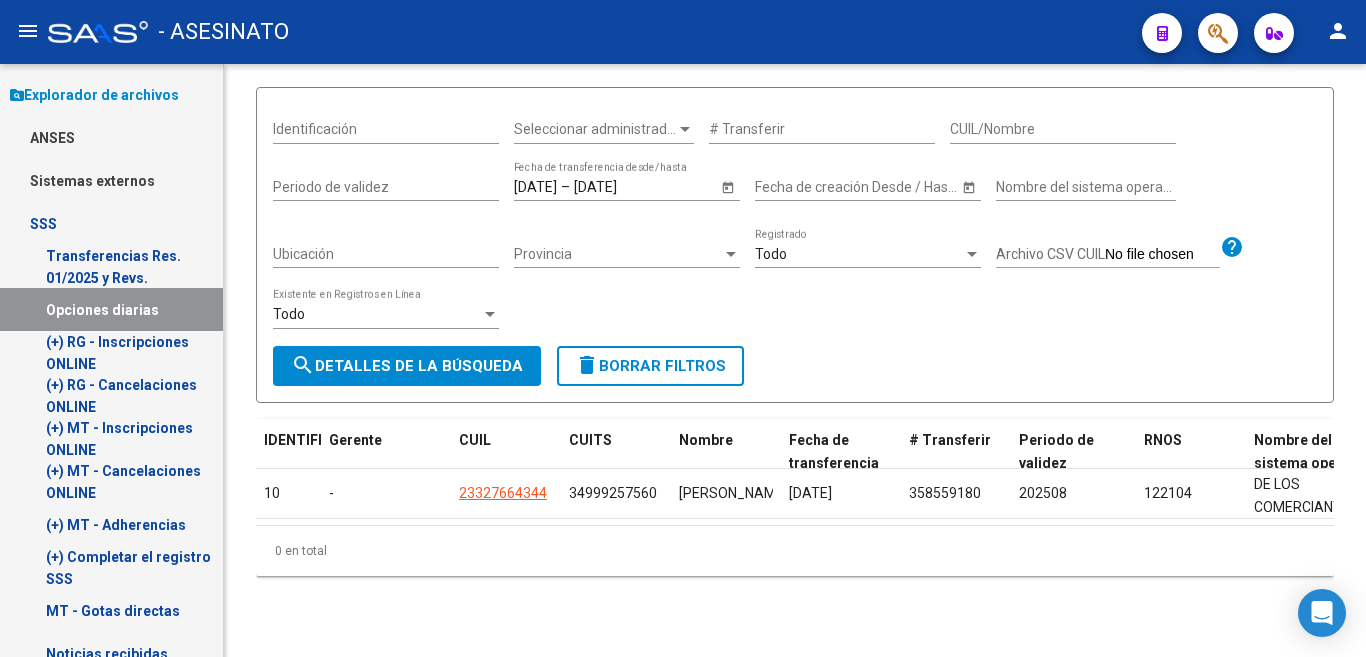 click on "(+) RG - Inscripciones ONLINE" at bounding box center (117, 353) 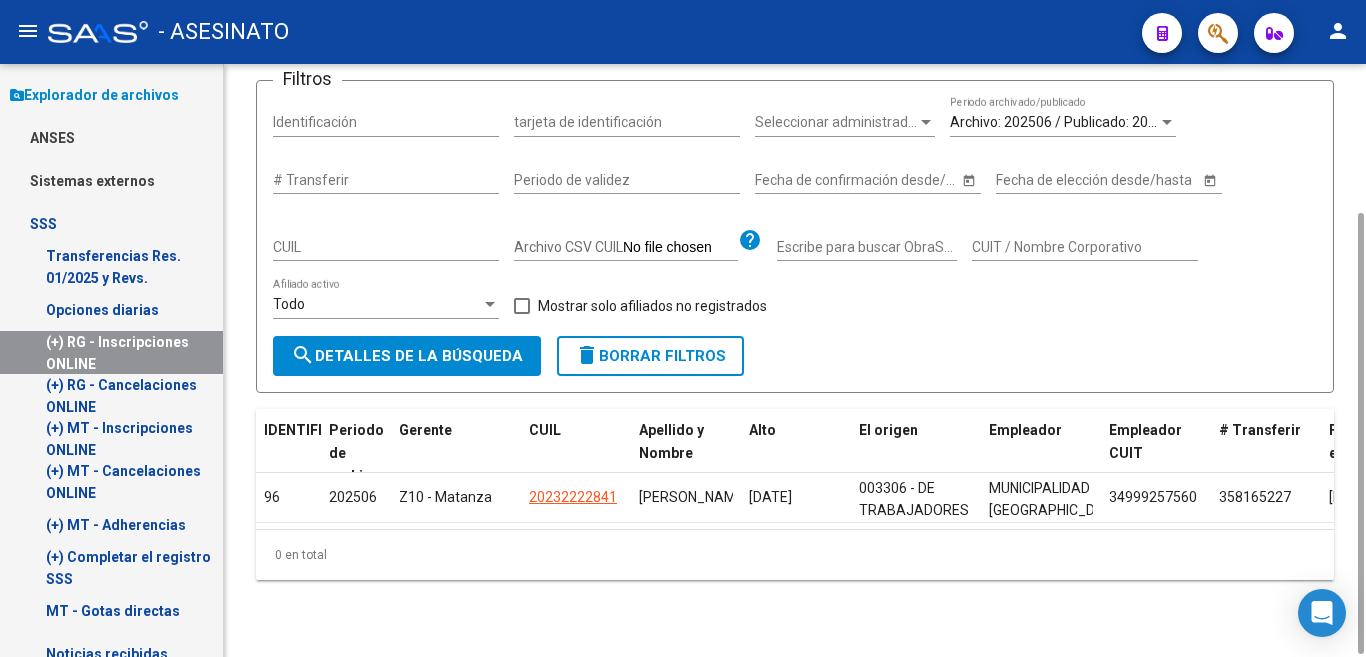 scroll, scrollTop: 204, scrollLeft: 0, axis: vertical 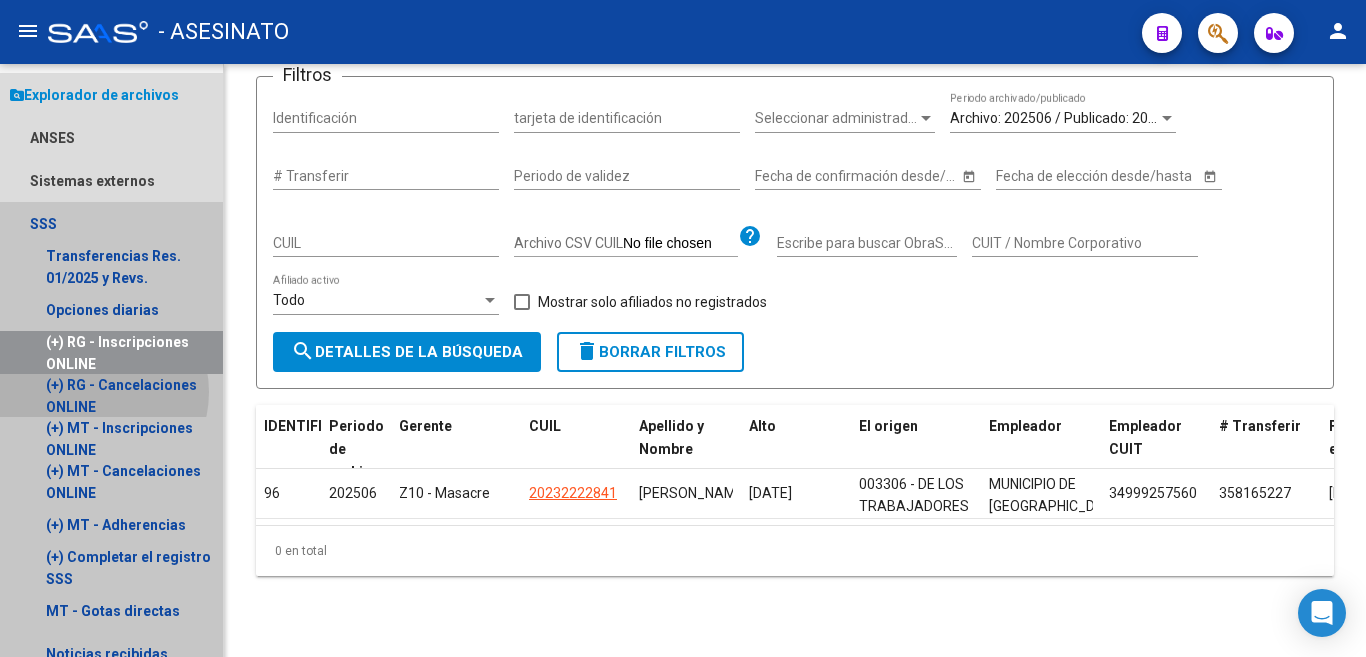 click on "(+) RG - Cancelaciones ONLINE" at bounding box center [121, 396] 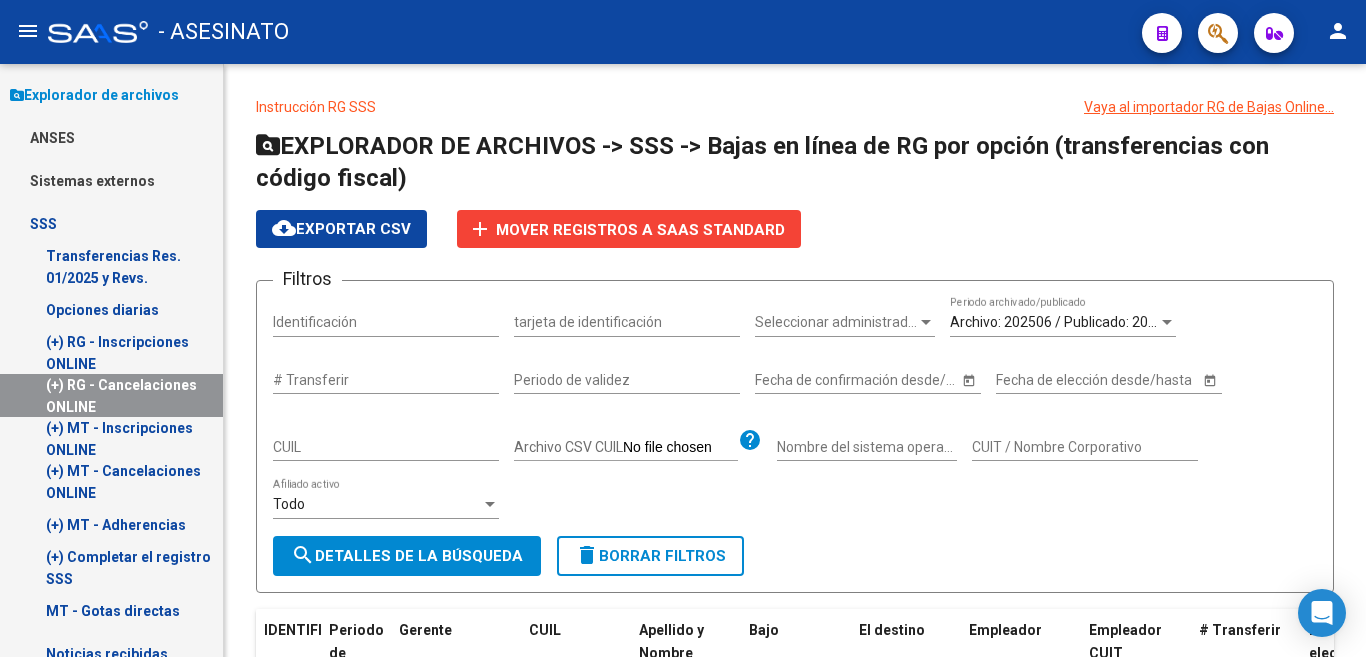 scroll, scrollTop: 600, scrollLeft: 0, axis: vertical 